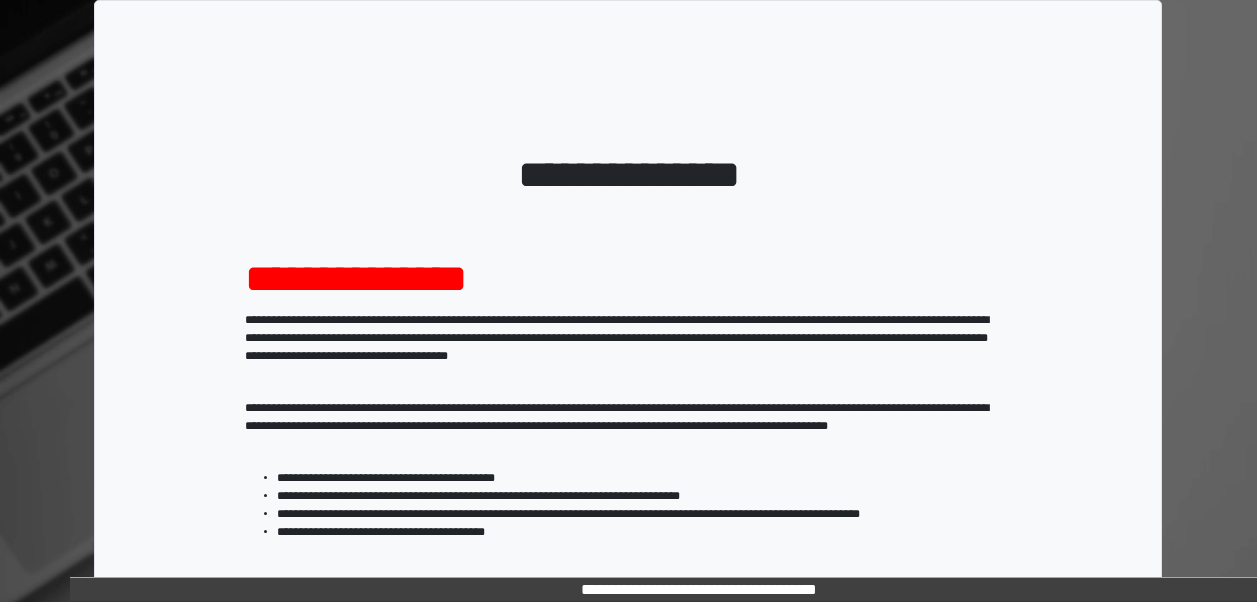 scroll, scrollTop: 0, scrollLeft: 0, axis: both 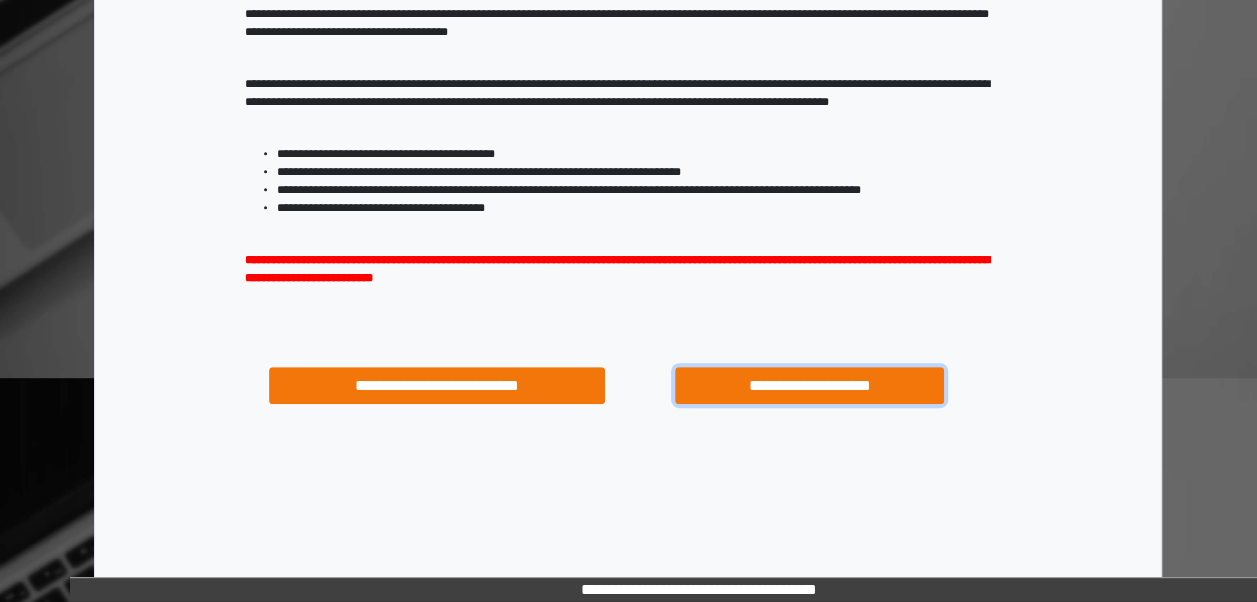 click on "**********" at bounding box center [809, 385] 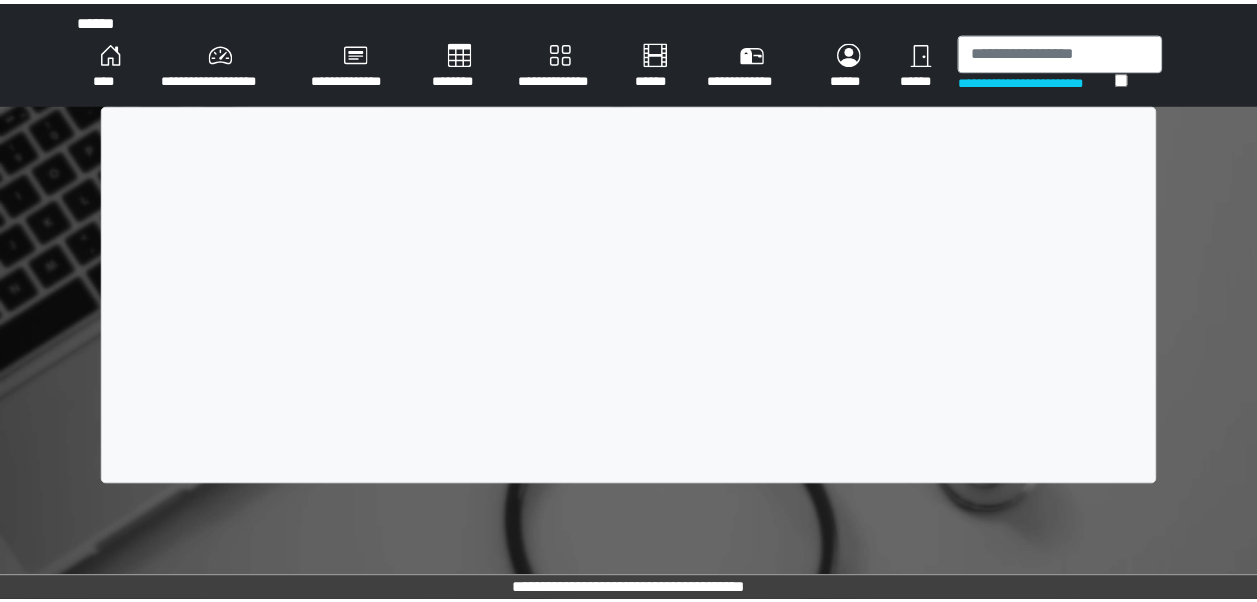 scroll, scrollTop: 0, scrollLeft: 0, axis: both 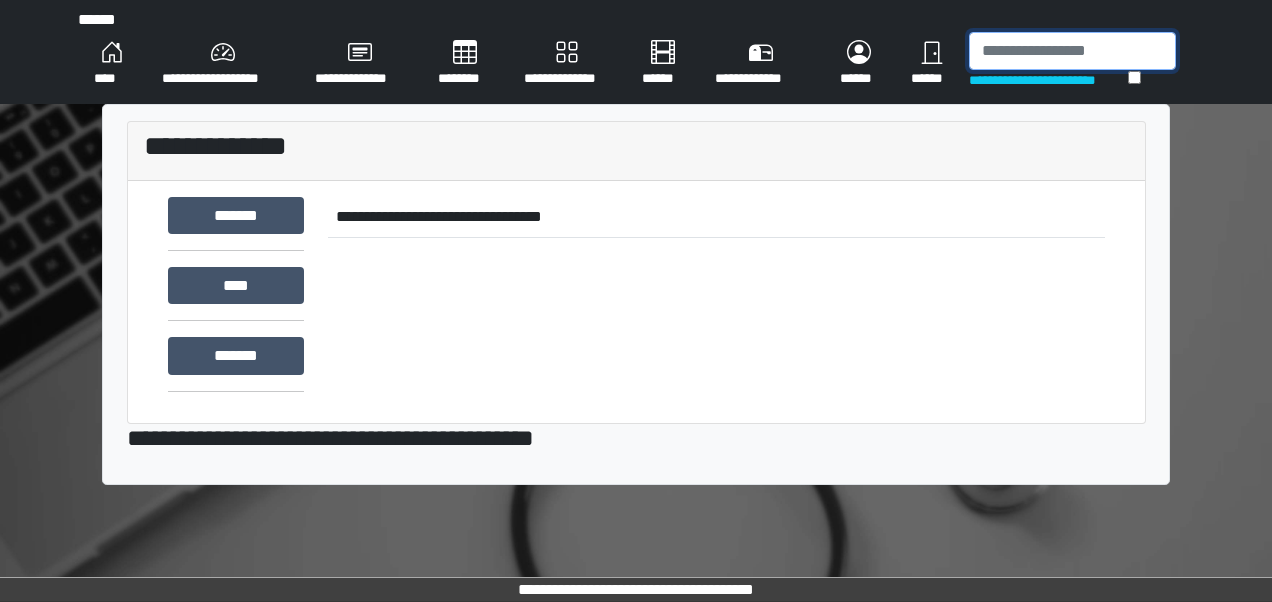 click at bounding box center [1072, 51] 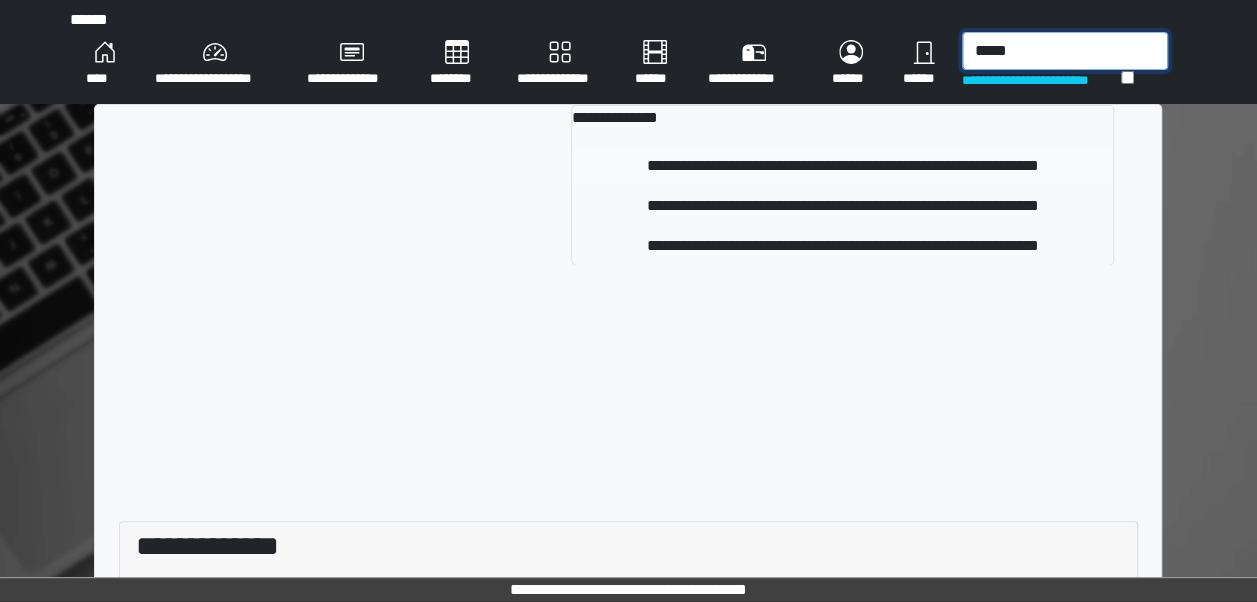 type on "*****" 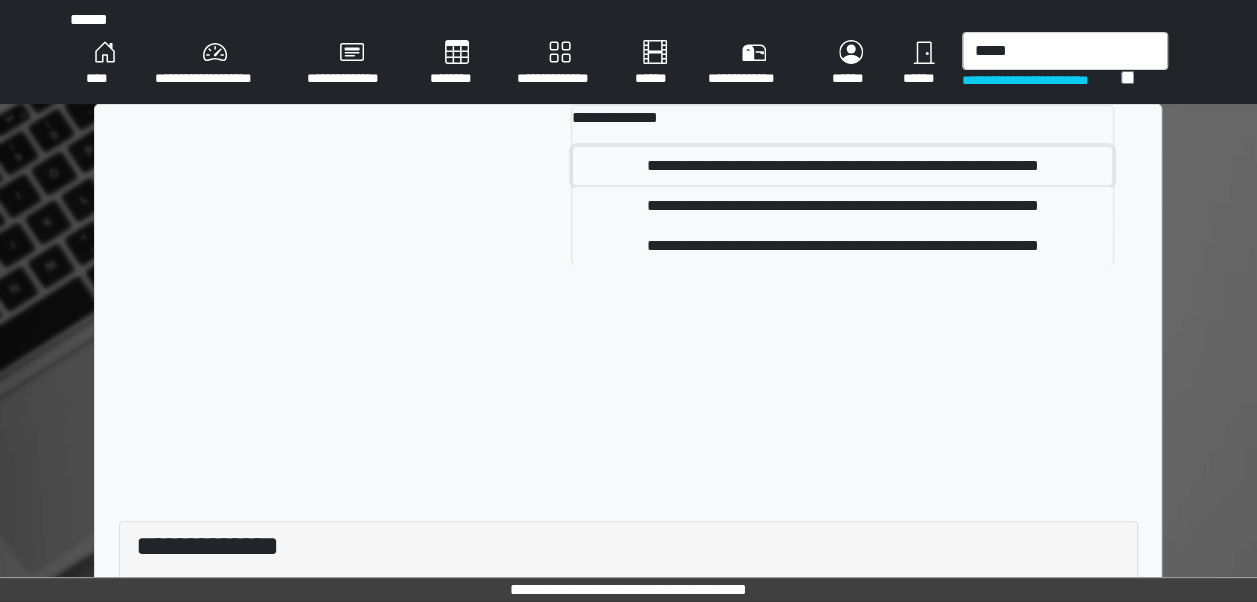 click on "**********" at bounding box center [842, 166] 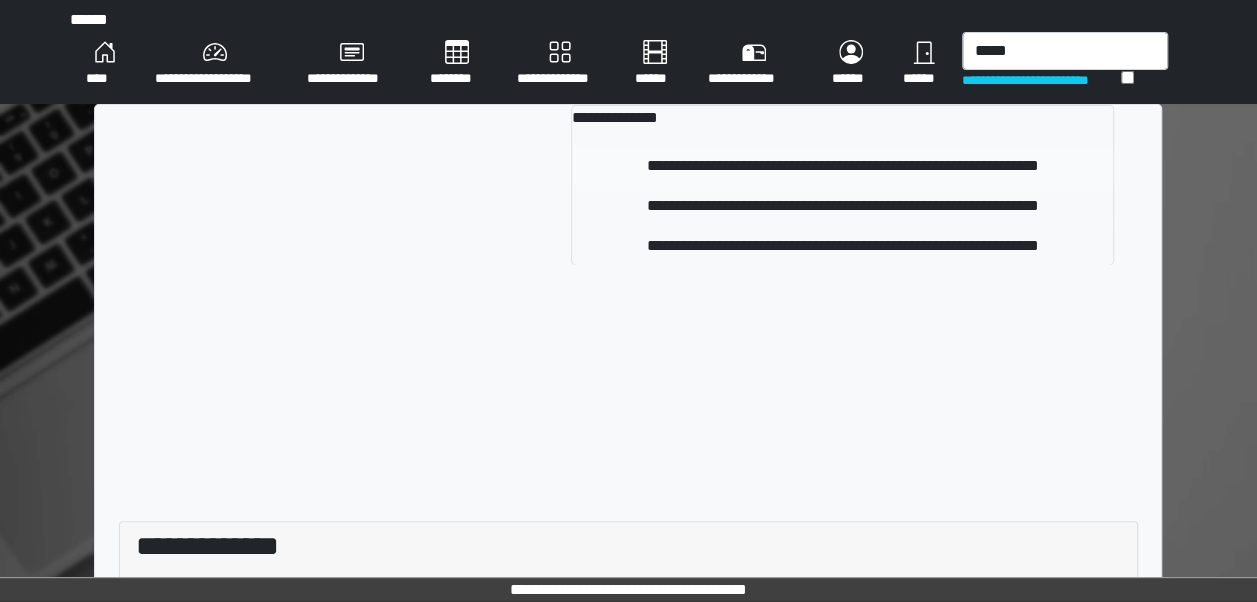 type 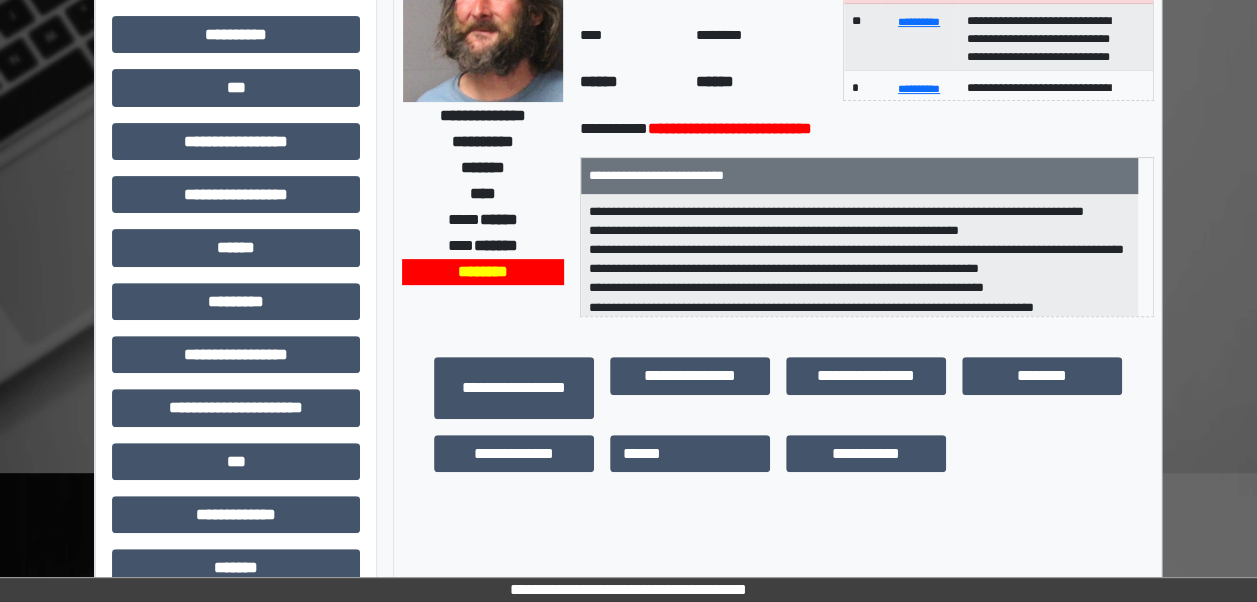 scroll, scrollTop: 260, scrollLeft: 0, axis: vertical 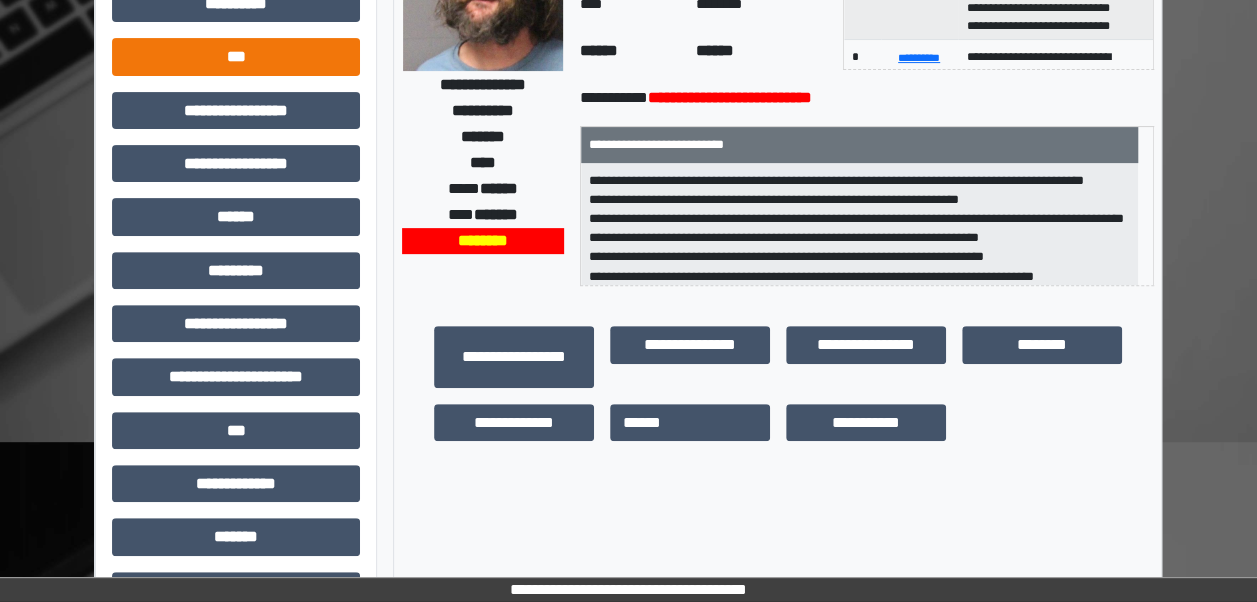 drag, startPoint x: 222, startPoint y: 36, endPoint x: 229, endPoint y: 52, distance: 17.464249 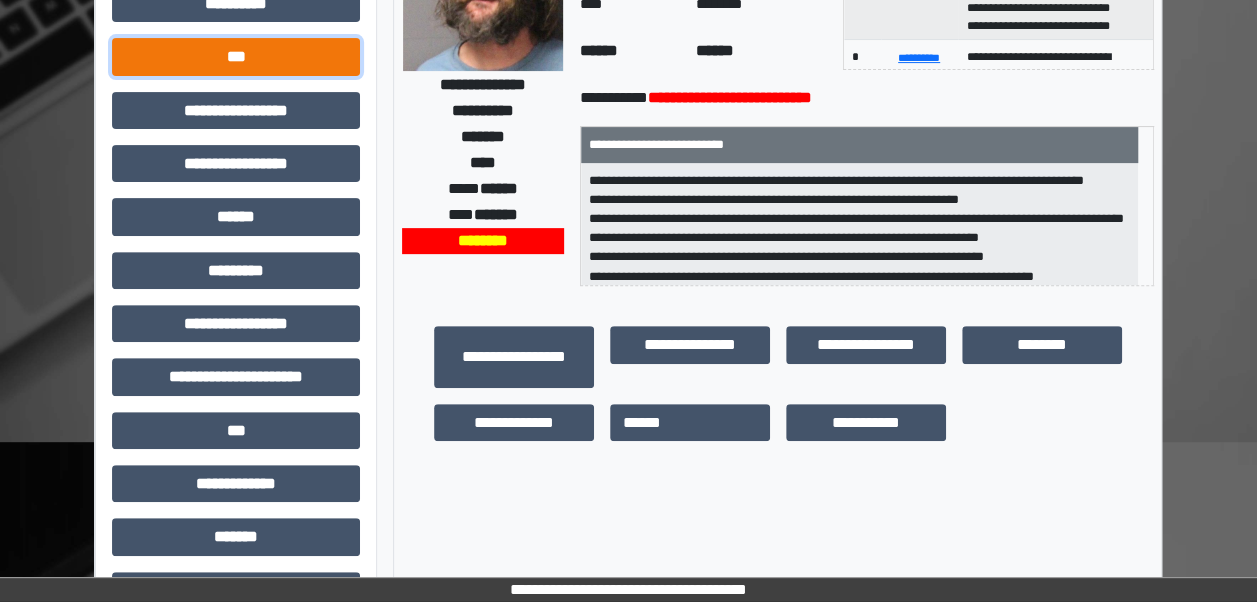 click on "***" at bounding box center [236, 56] 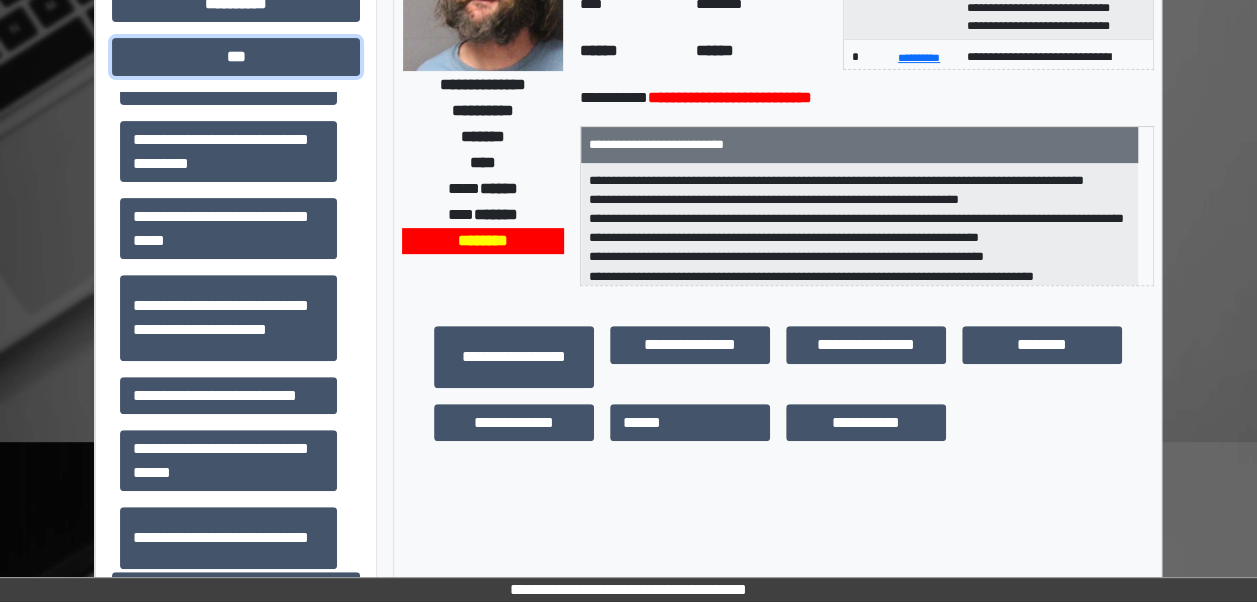 scroll, scrollTop: 436, scrollLeft: 0, axis: vertical 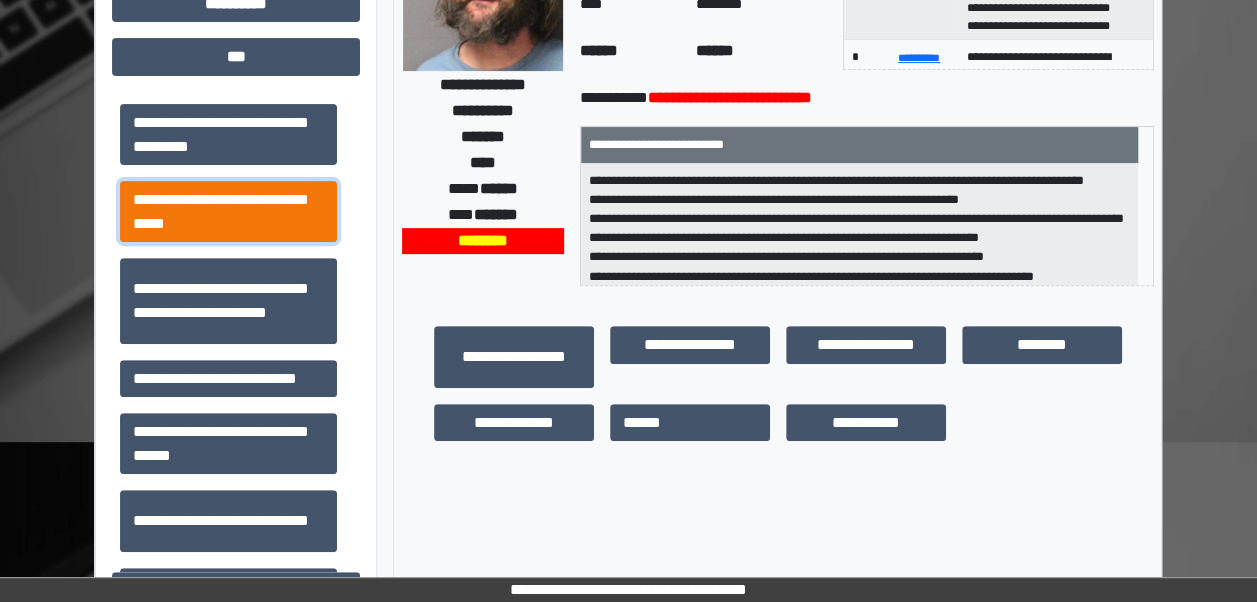 click on "**********" at bounding box center [228, 211] 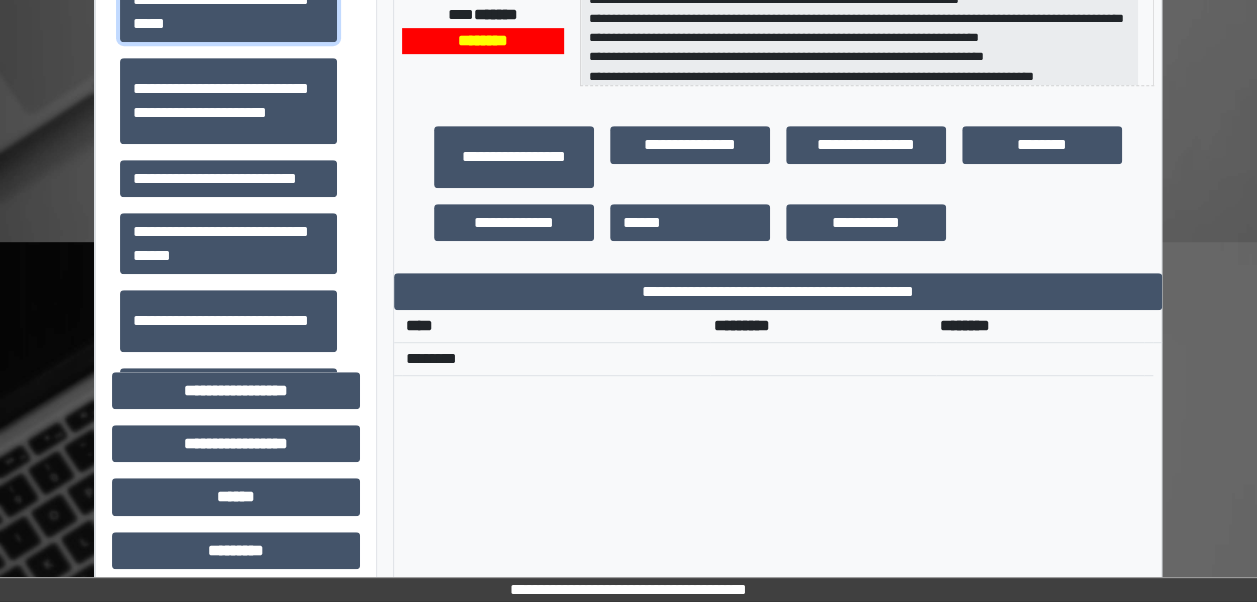 scroll, scrollTop: 466, scrollLeft: 0, axis: vertical 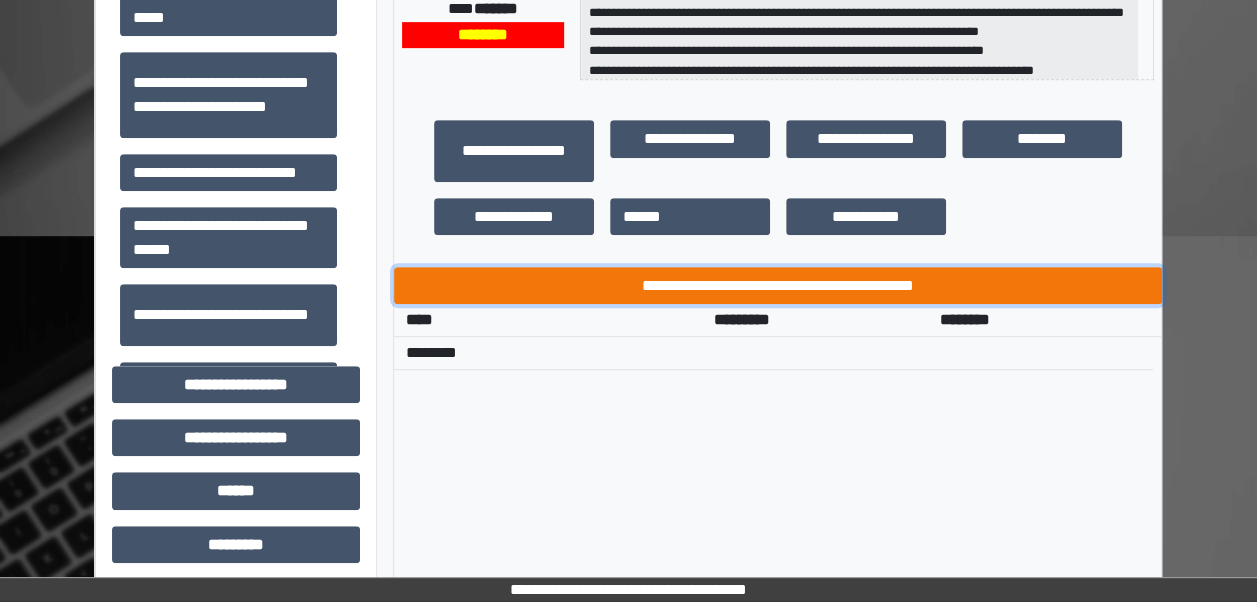 click on "**********" at bounding box center [778, 285] 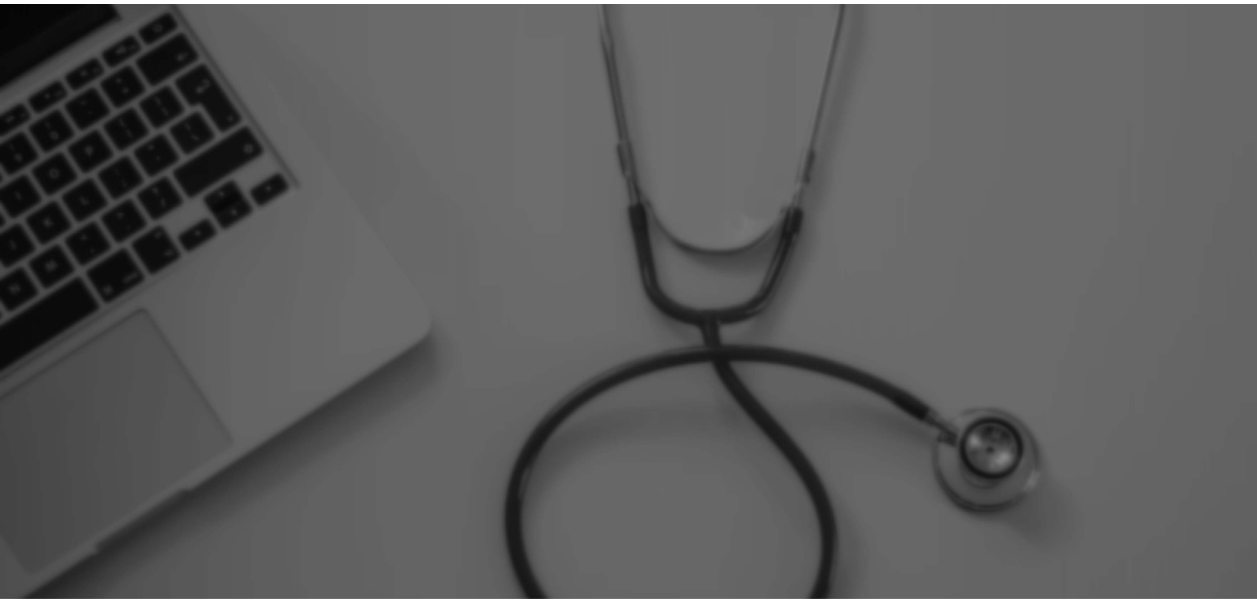scroll, scrollTop: 0, scrollLeft: 0, axis: both 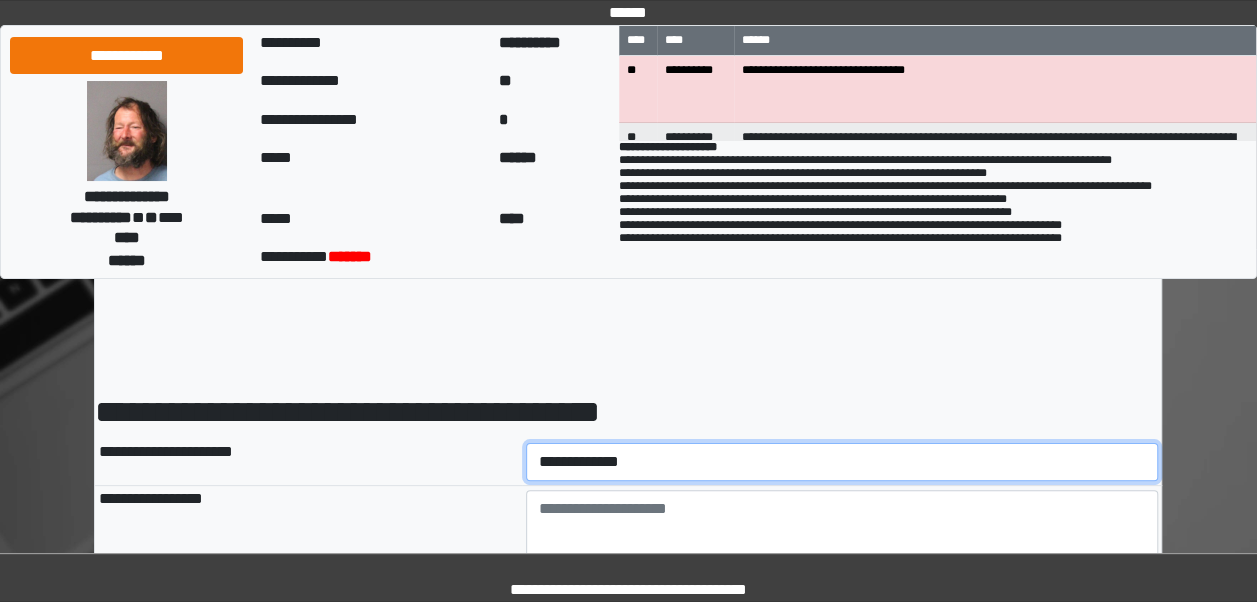 click on "**********" at bounding box center (842, 462) 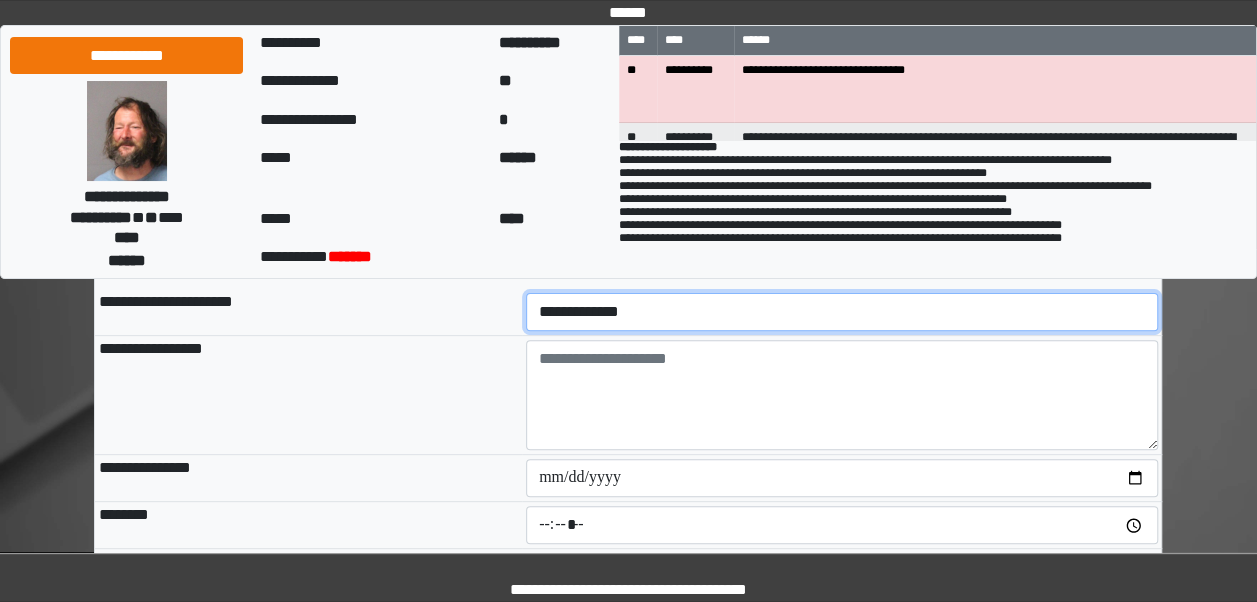 scroll, scrollTop: 160, scrollLeft: 0, axis: vertical 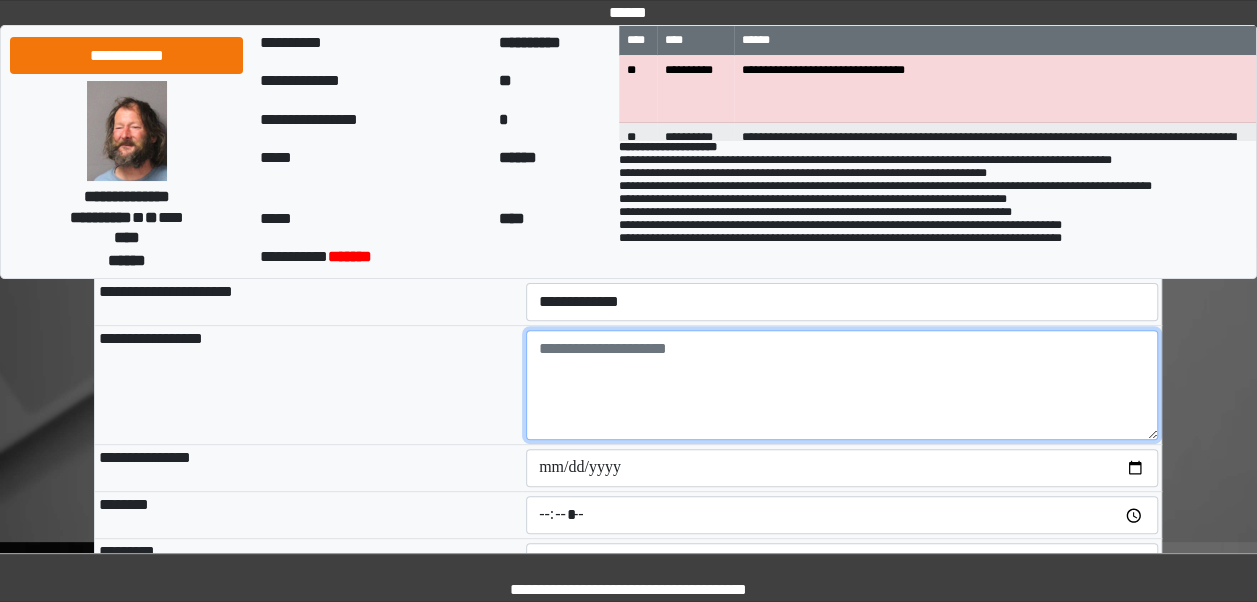 click at bounding box center [842, 385] 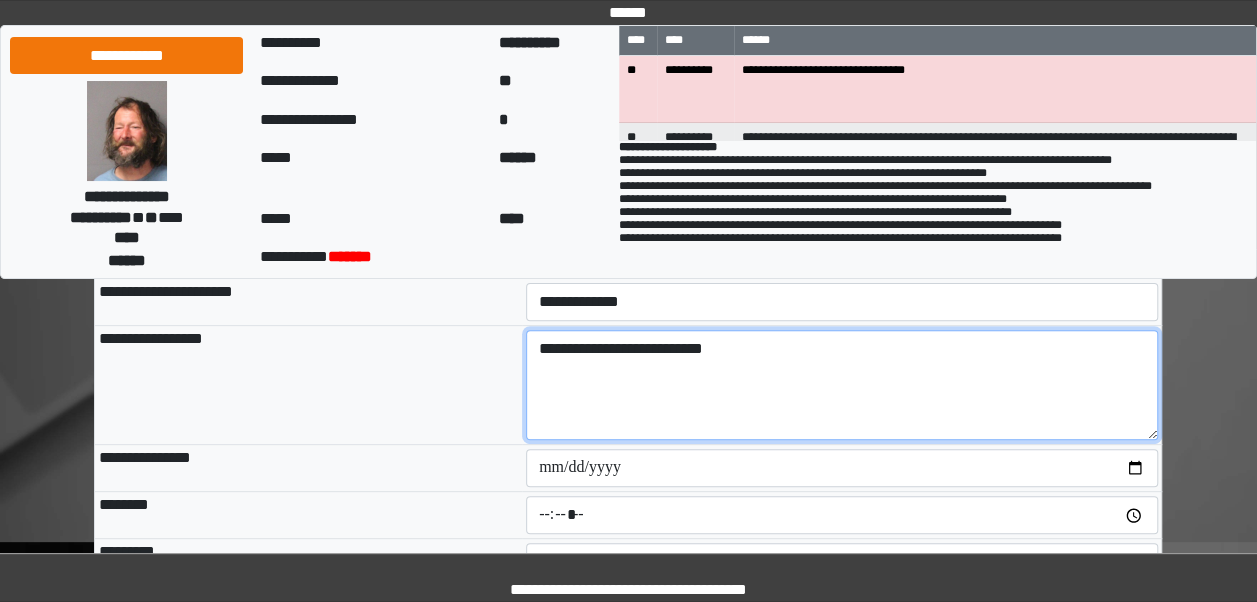 type on "**********" 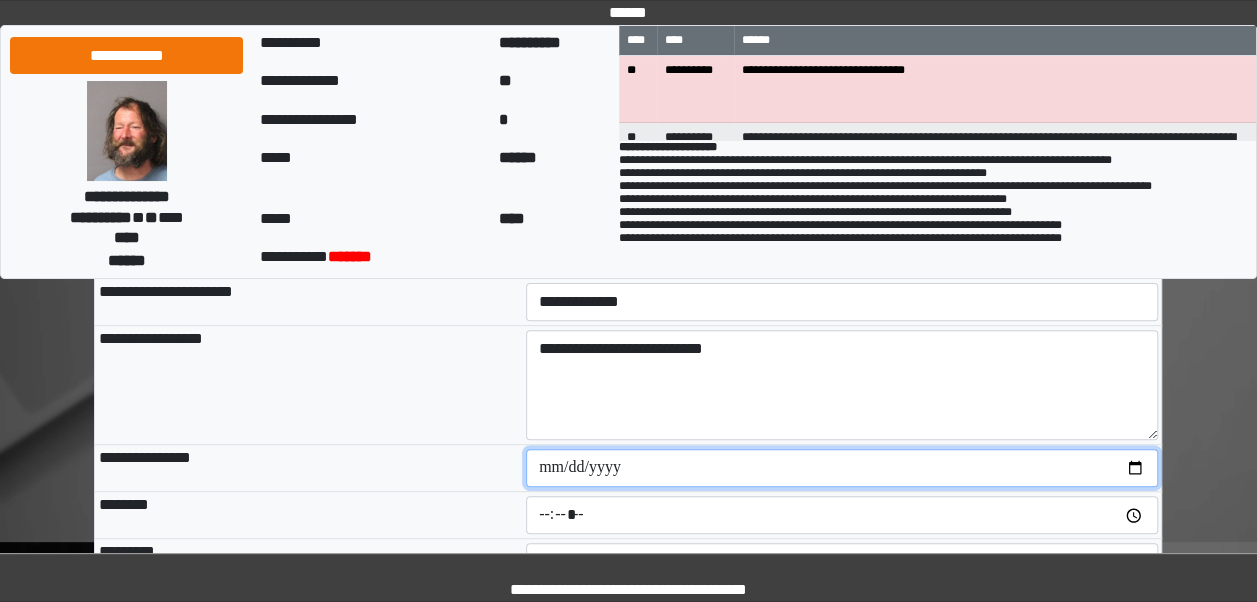 click at bounding box center (842, 468) 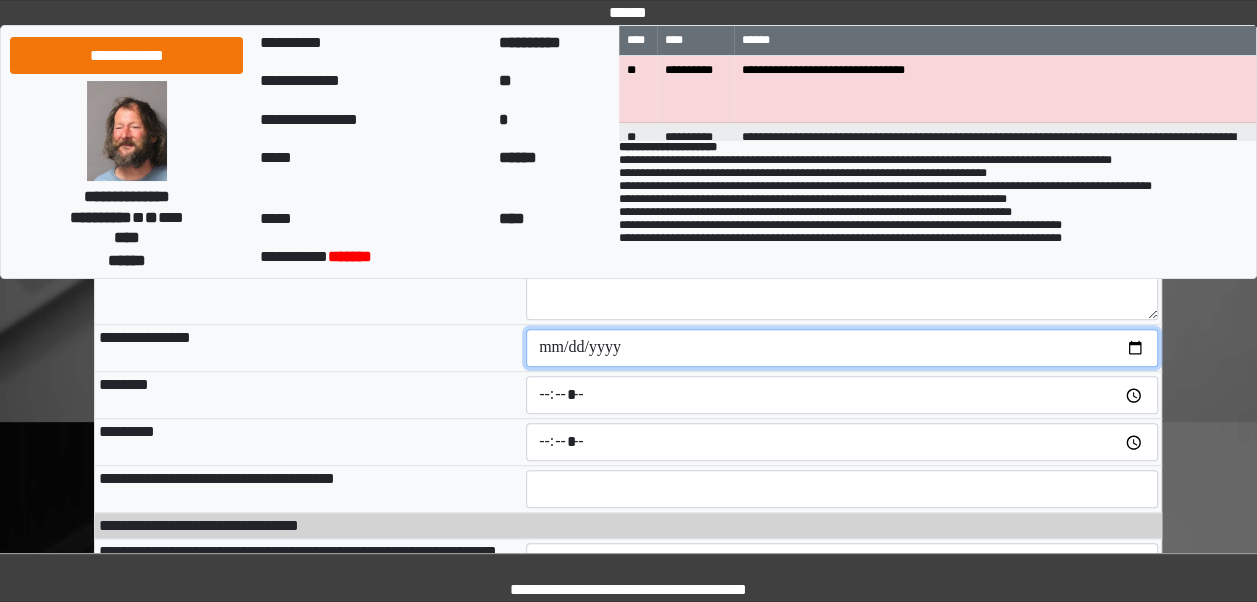 scroll, scrollTop: 320, scrollLeft: 0, axis: vertical 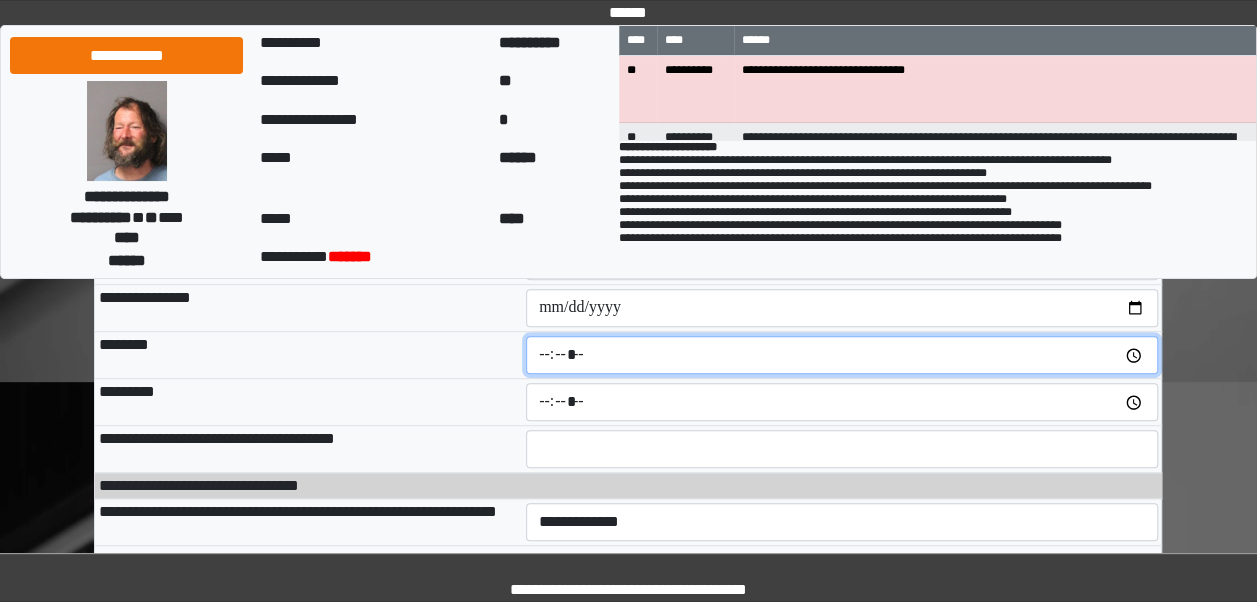 click at bounding box center [842, 355] 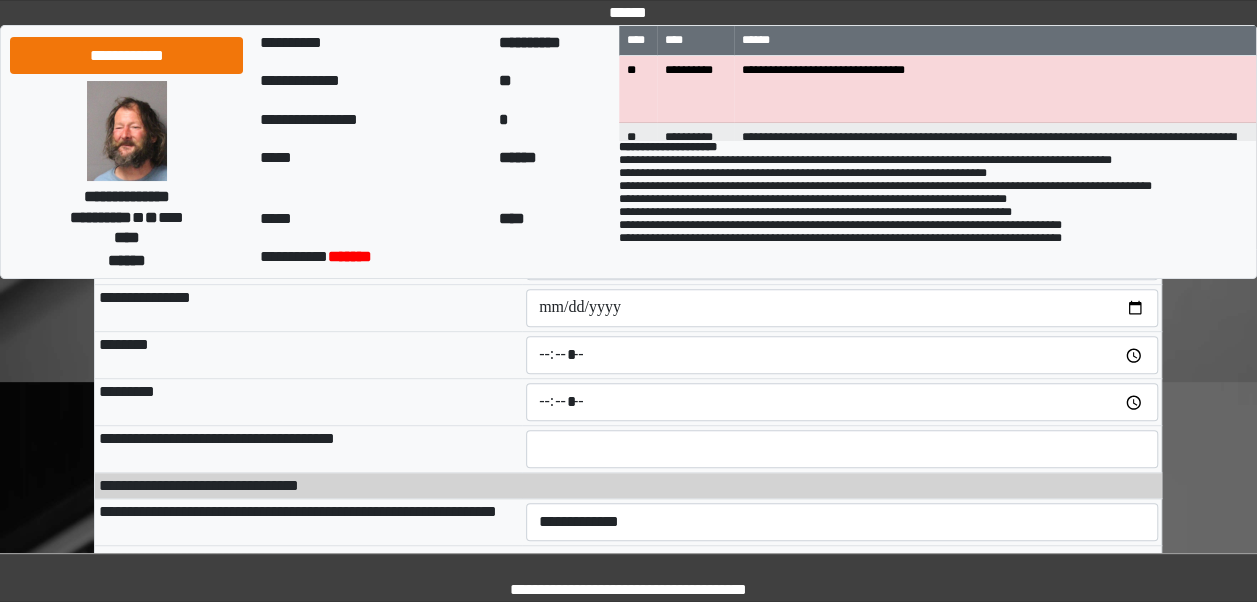 click on "**********" at bounding box center [628, 6672] 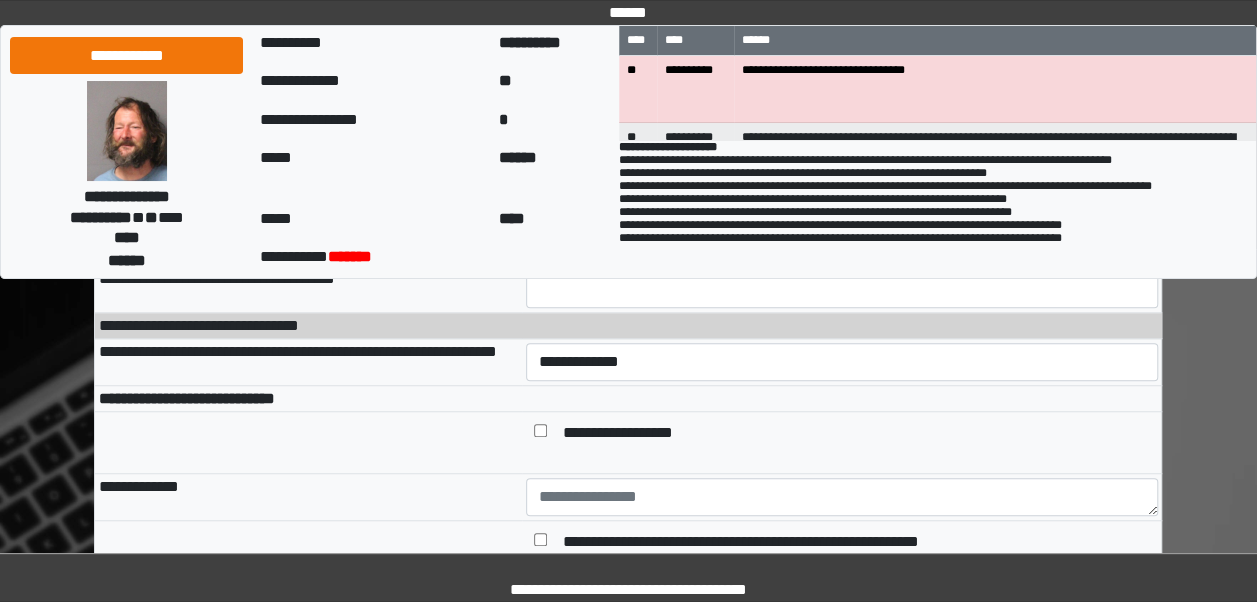 scroll, scrollTop: 520, scrollLeft: 0, axis: vertical 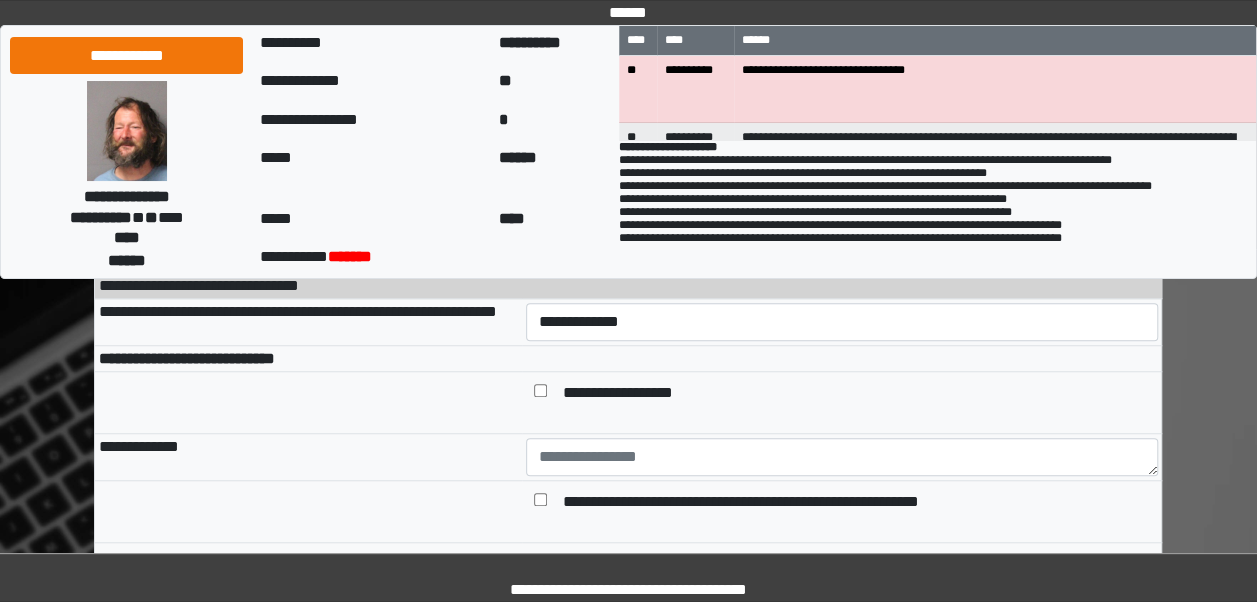 click on "**********" at bounding box center [842, 322] 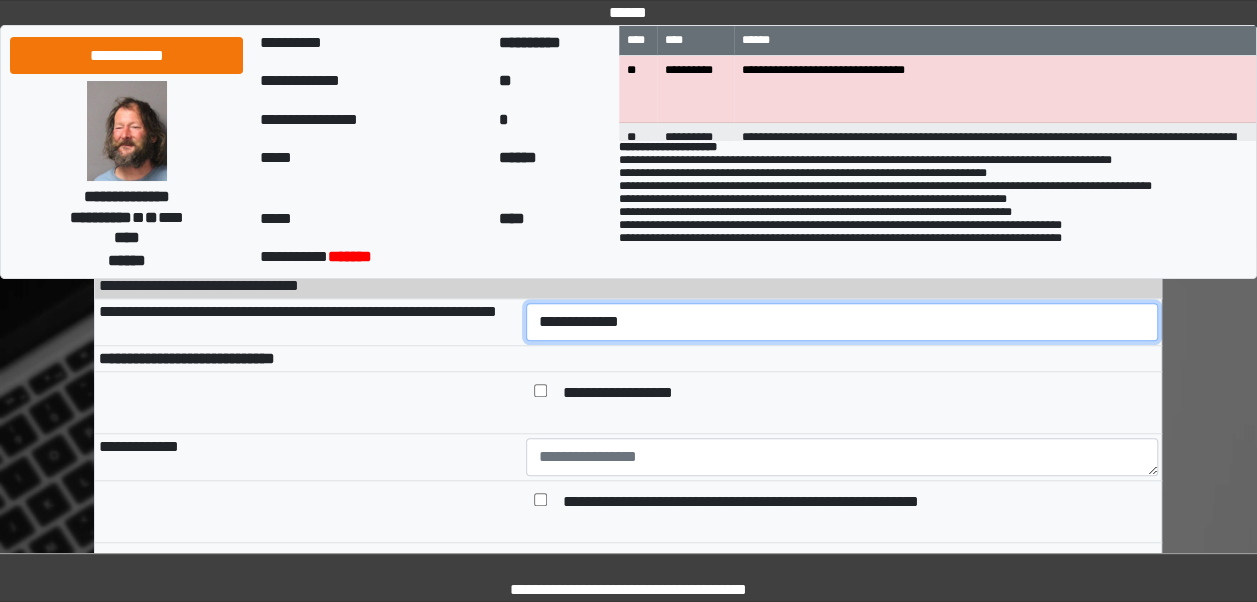 click on "**********" at bounding box center [842, 321] 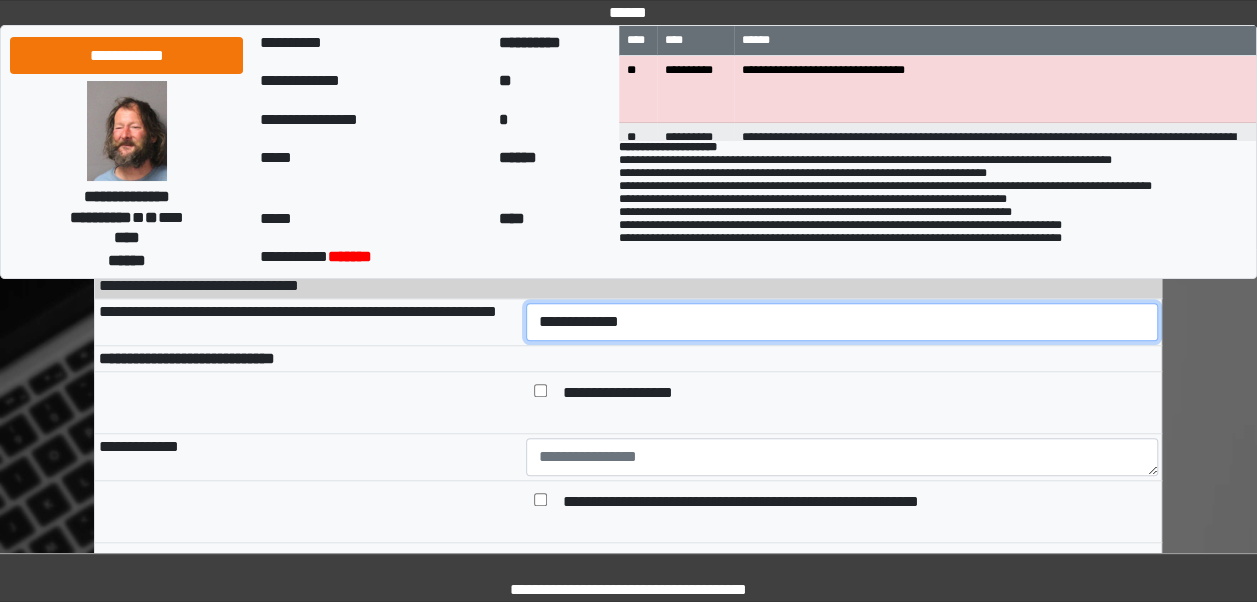 select on "*" 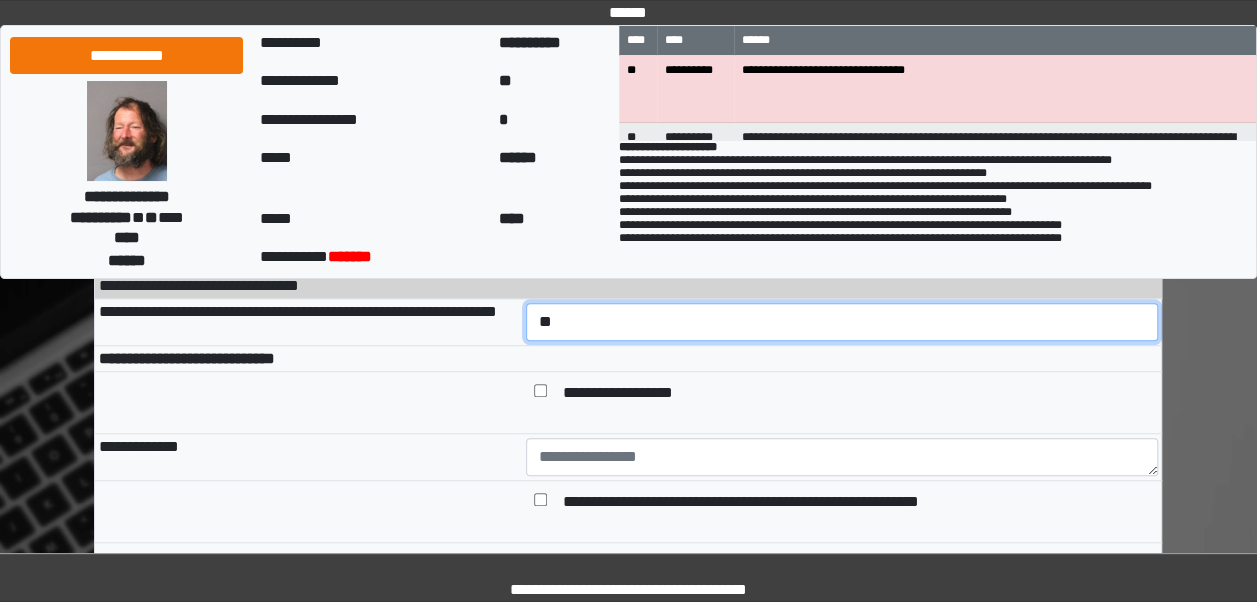 click on "**********" at bounding box center [842, 321] 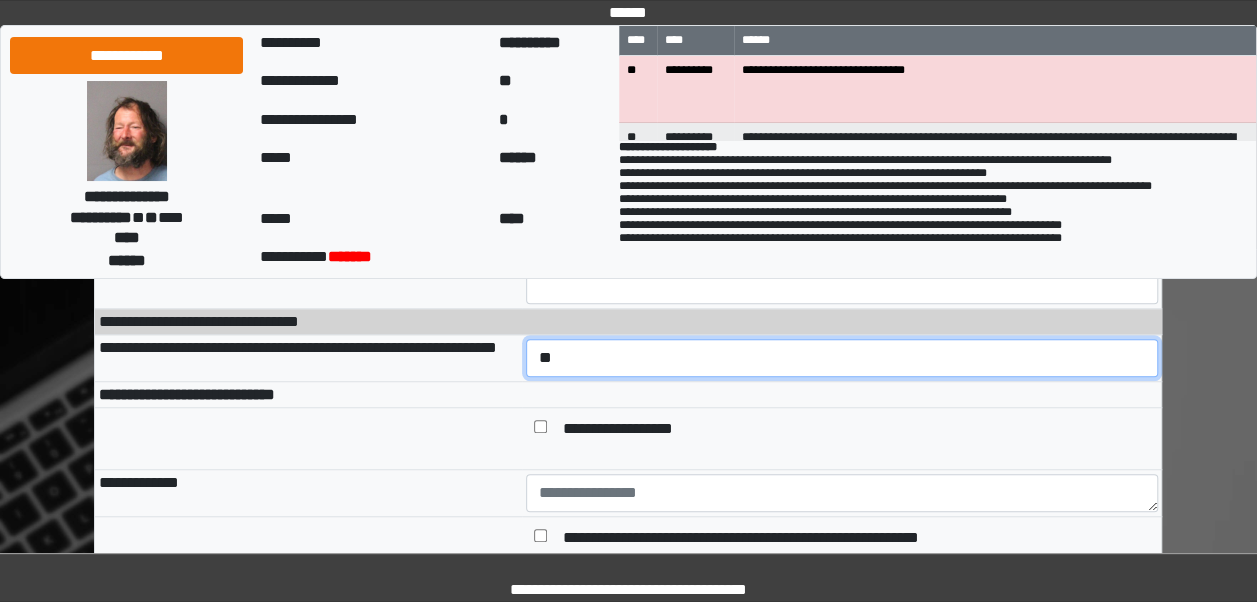 scroll, scrollTop: 480, scrollLeft: 0, axis: vertical 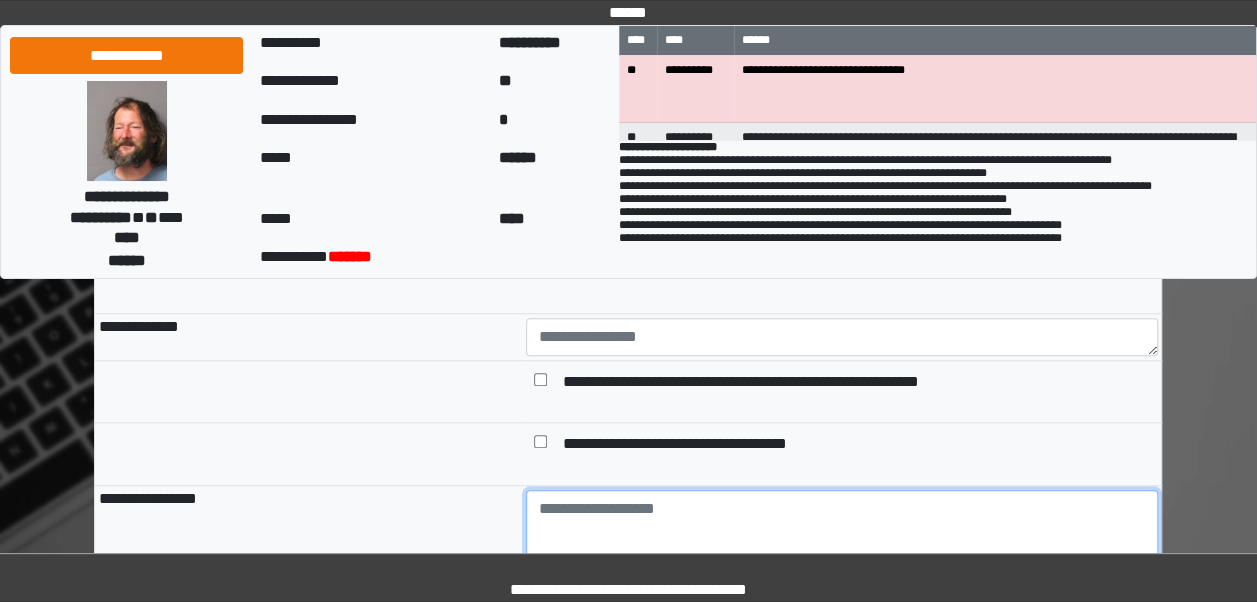 click at bounding box center [842, 545] 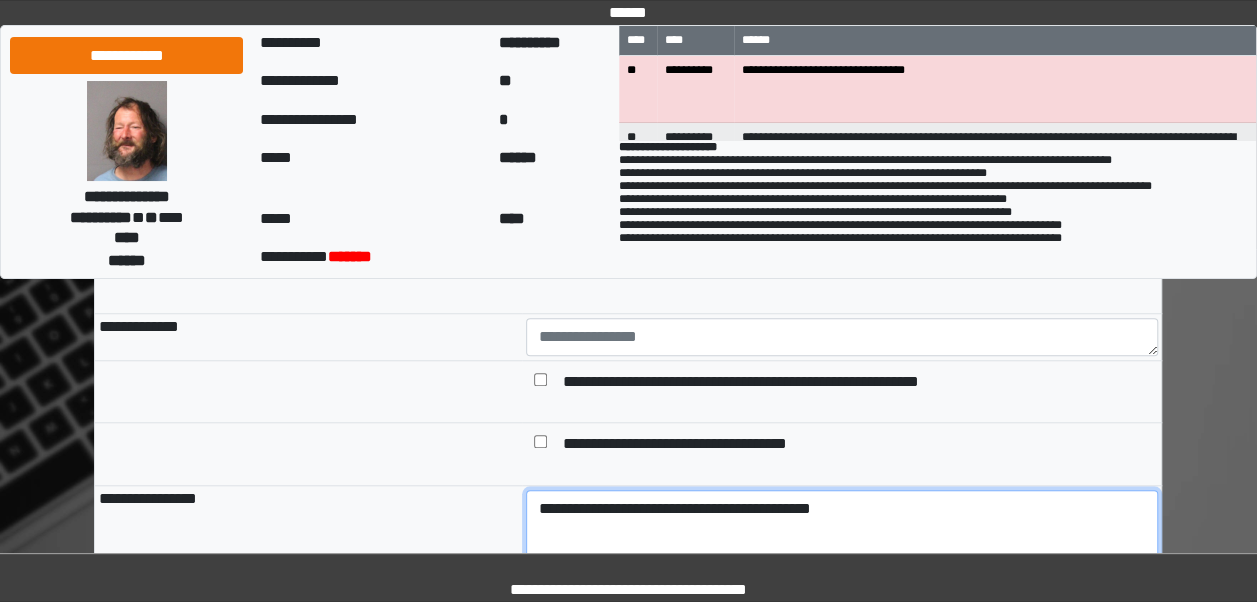 click on "**********" at bounding box center (842, 545) 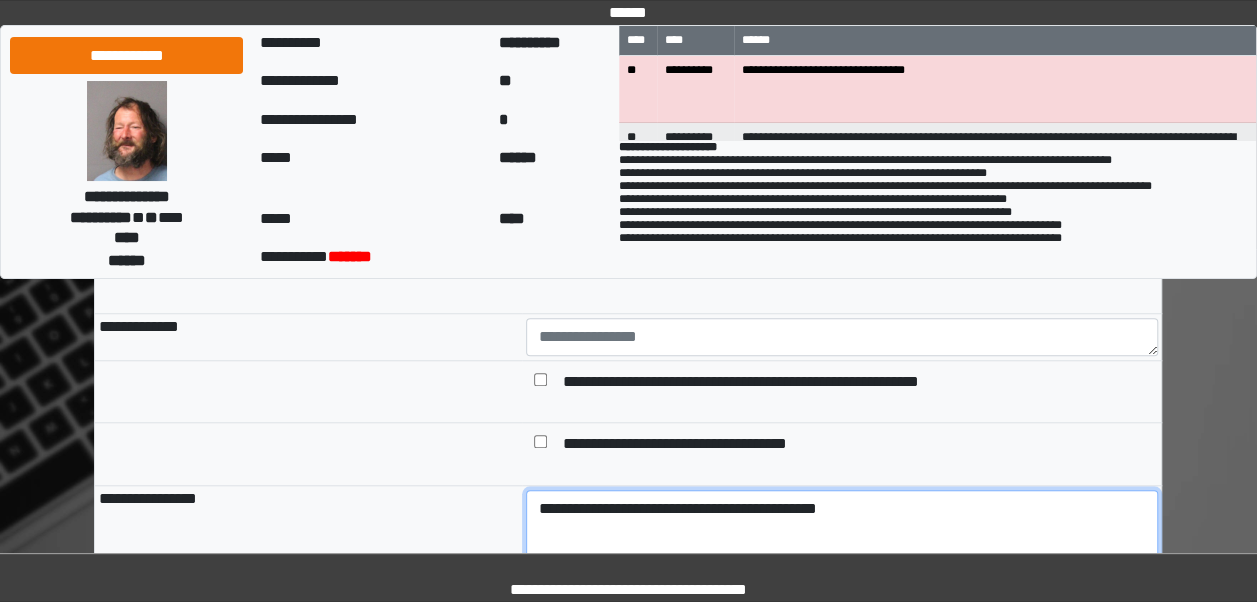 click on "**********" at bounding box center [842, 545] 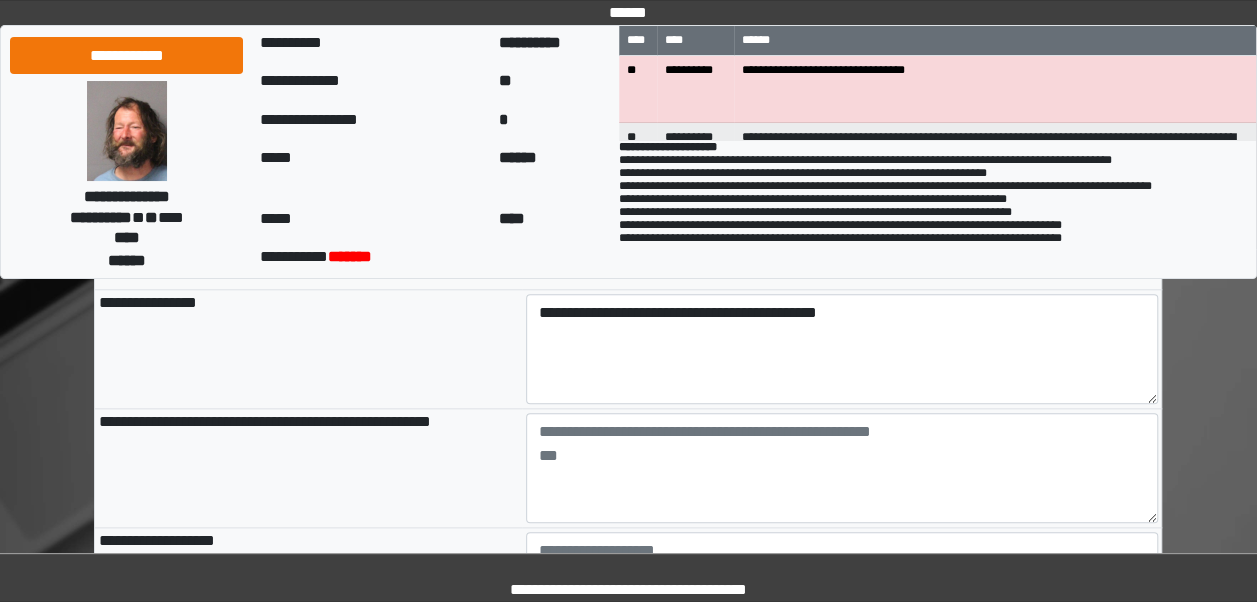 scroll, scrollTop: 840, scrollLeft: 0, axis: vertical 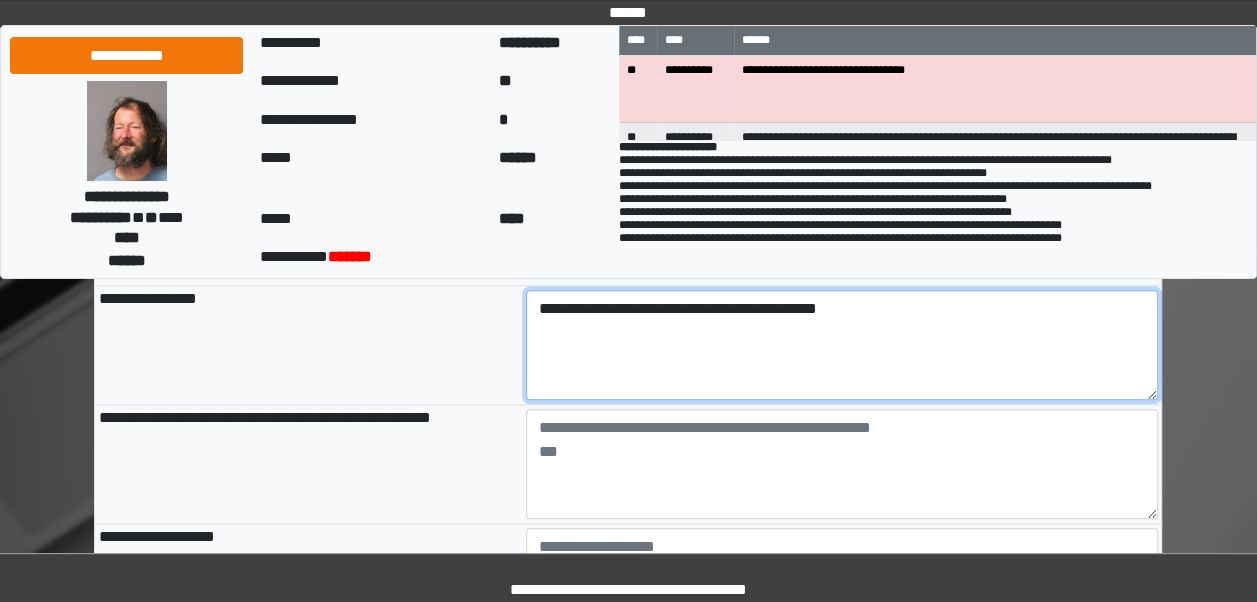 click on "**********" at bounding box center [842, 345] 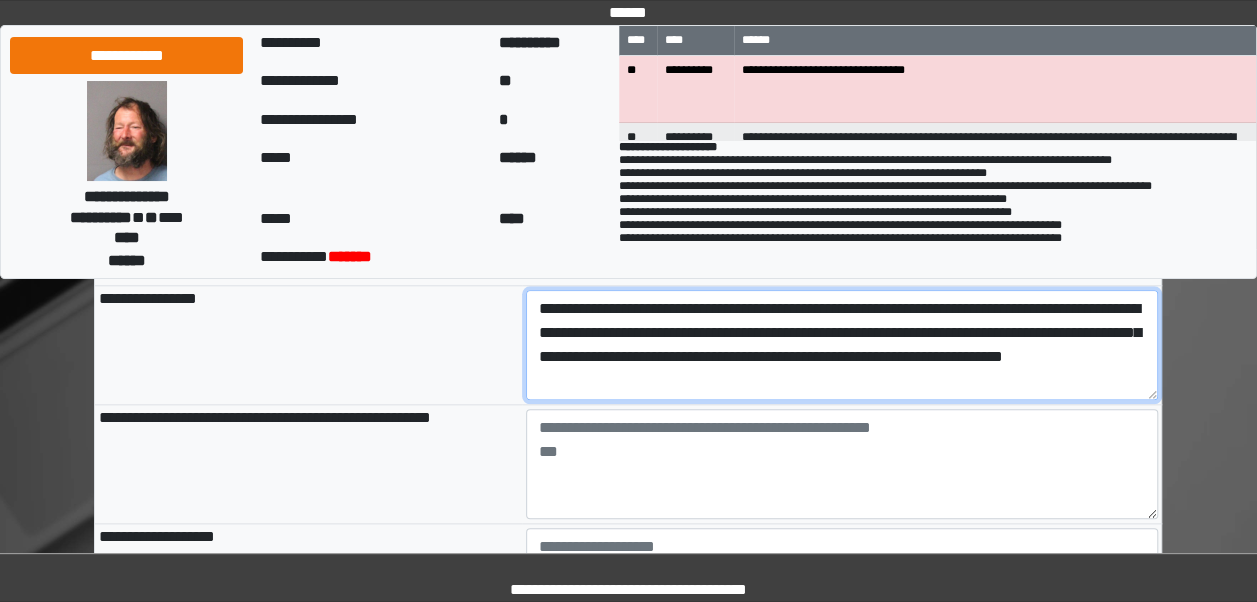 type on "**********" 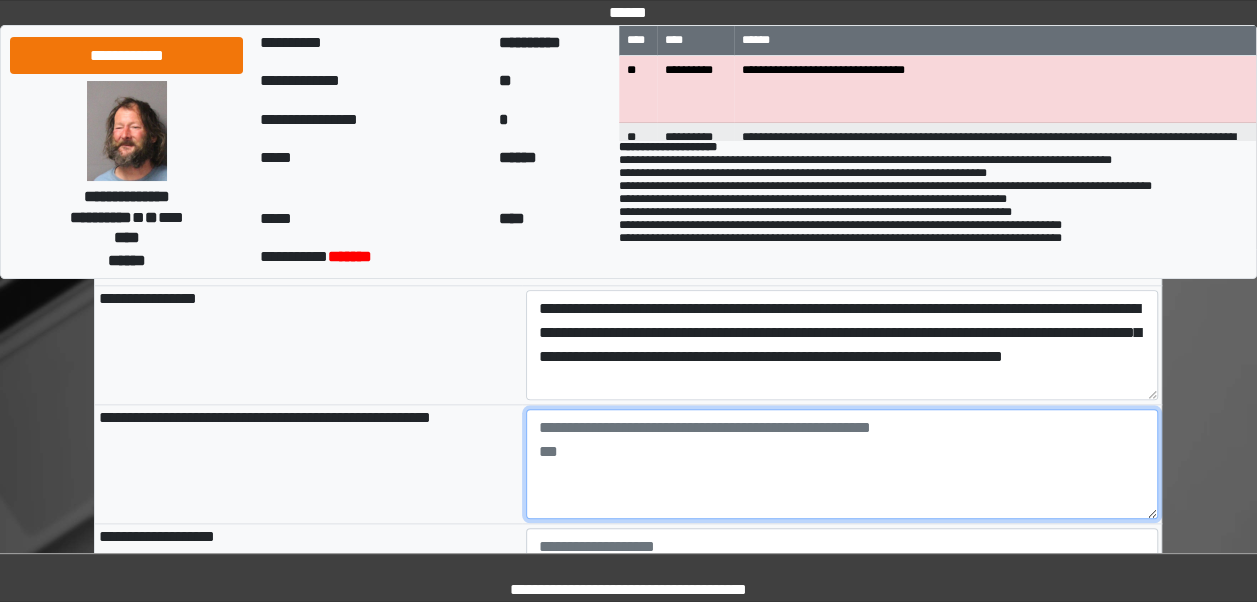 click at bounding box center (842, 464) 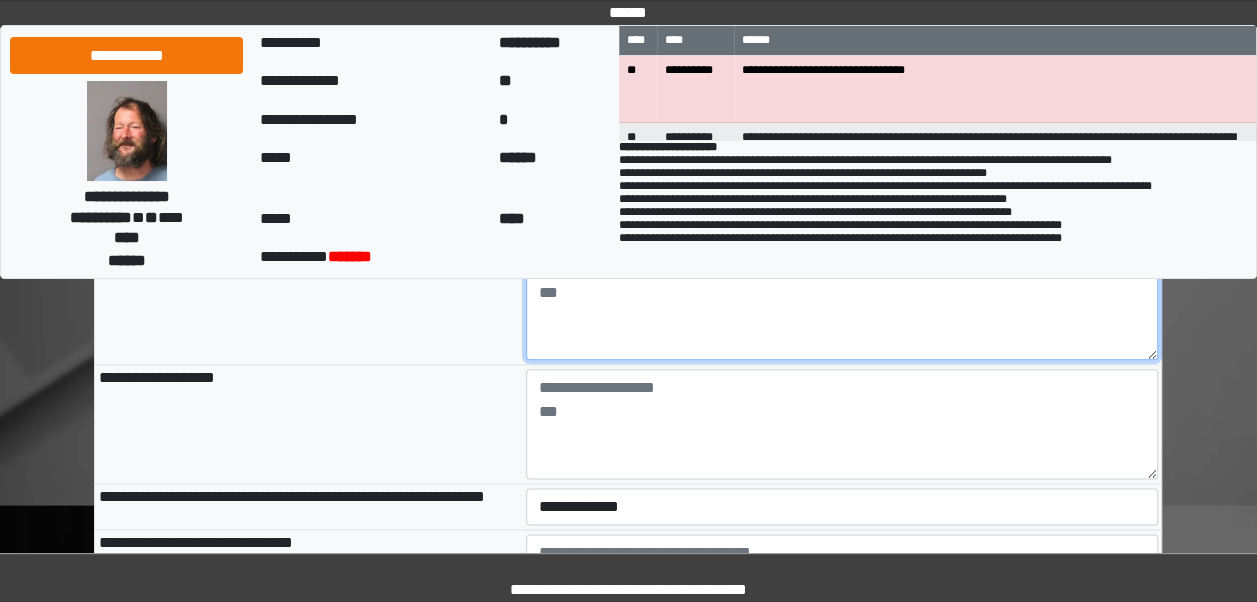 scroll, scrollTop: 1000, scrollLeft: 0, axis: vertical 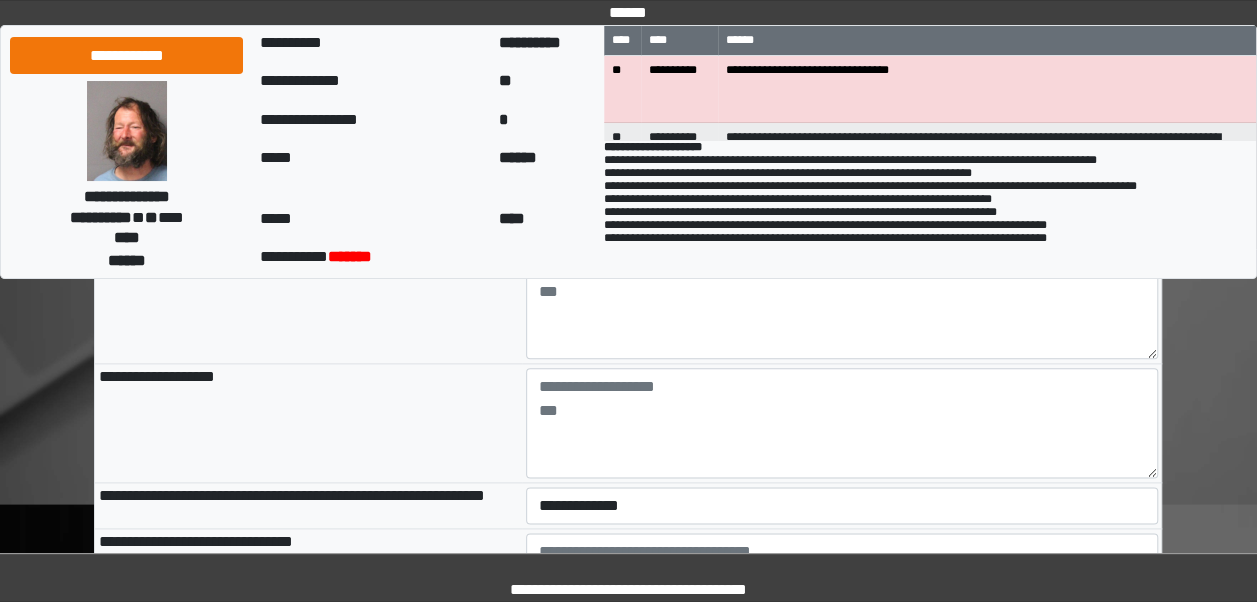 click on "**********" at bounding box center (628, 5992) 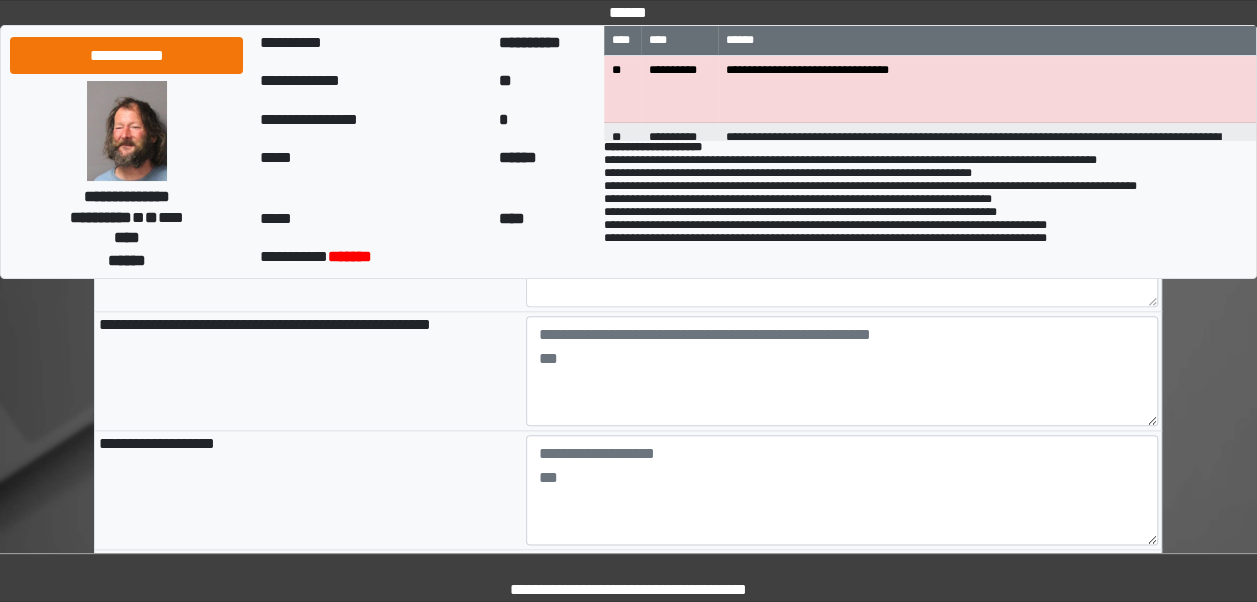 scroll, scrollTop: 920, scrollLeft: 0, axis: vertical 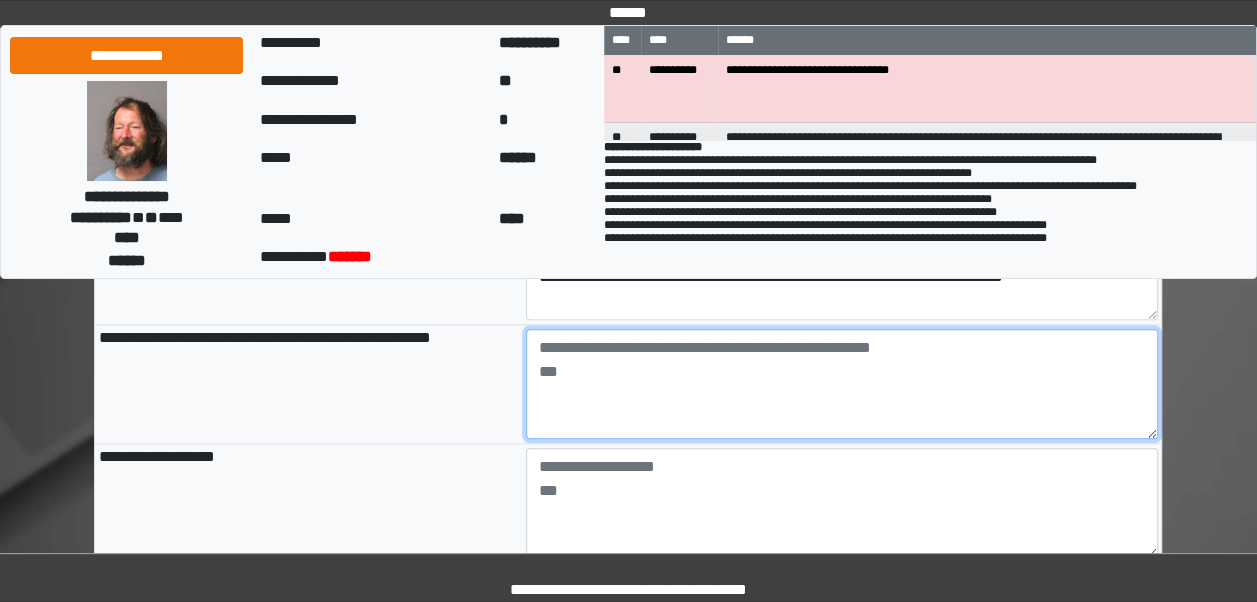 click at bounding box center (842, 384) 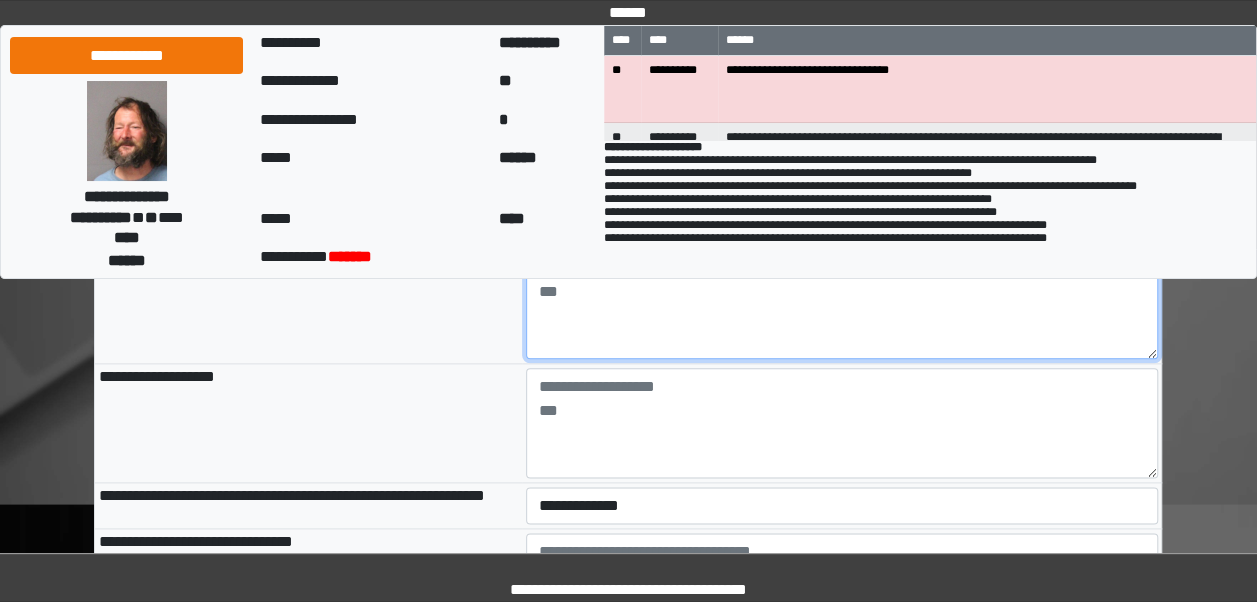 scroll, scrollTop: 1080, scrollLeft: 0, axis: vertical 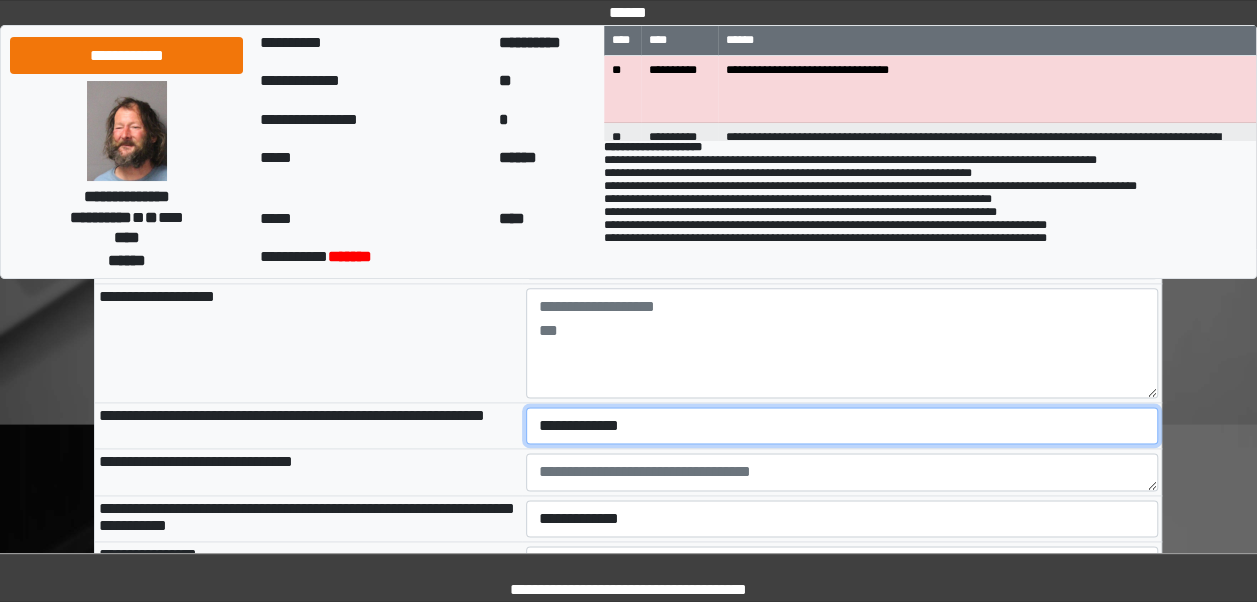 click on "**********" at bounding box center [842, 425] 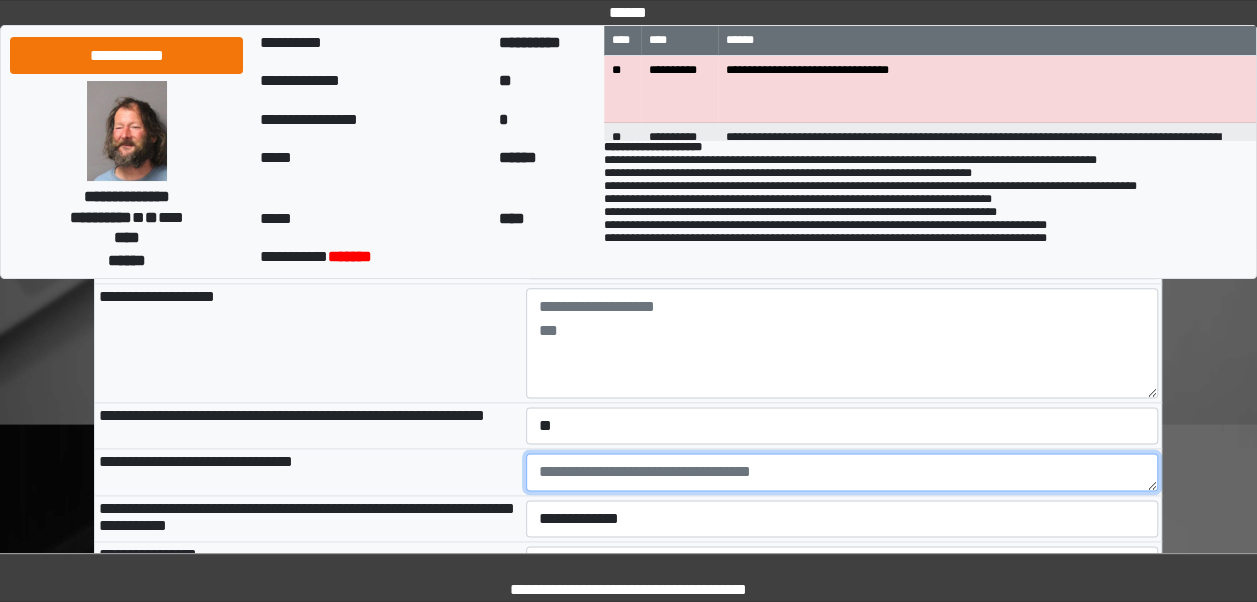 click at bounding box center (842, 472) 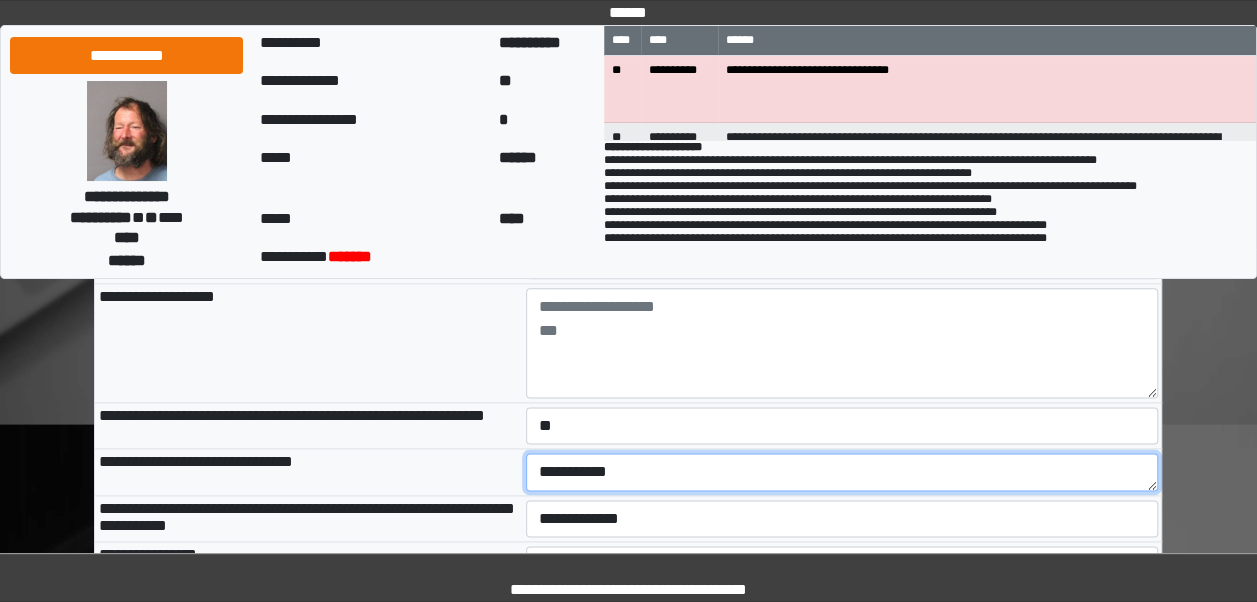 click on "**********" at bounding box center [842, 472] 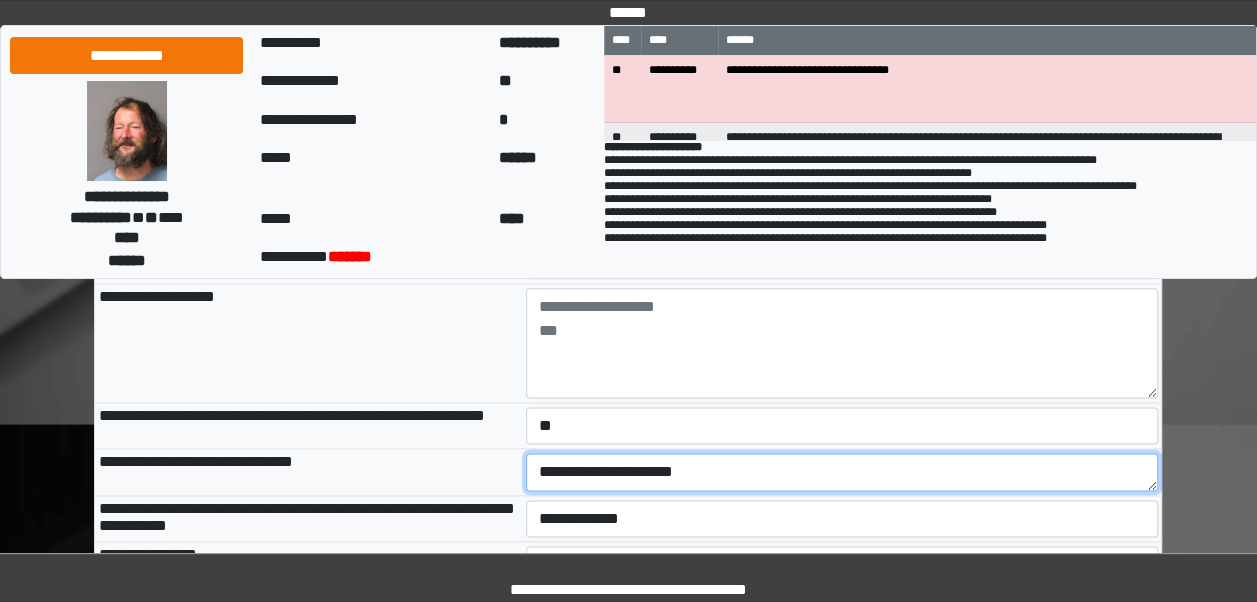 type on "**********" 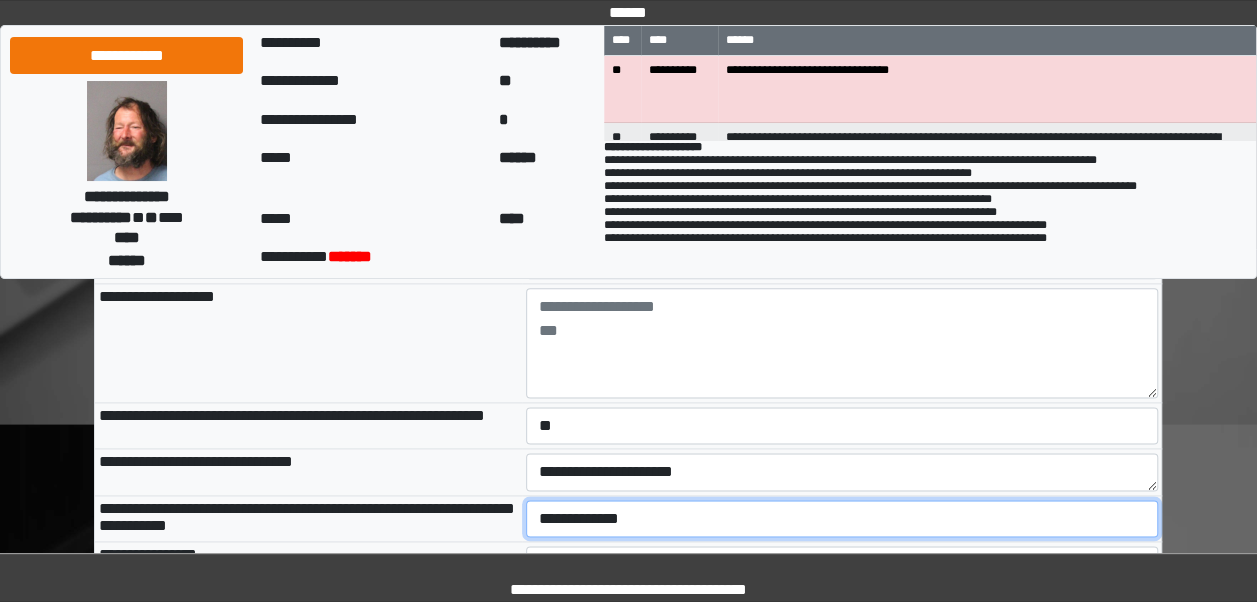 click on "**********" at bounding box center (842, 518) 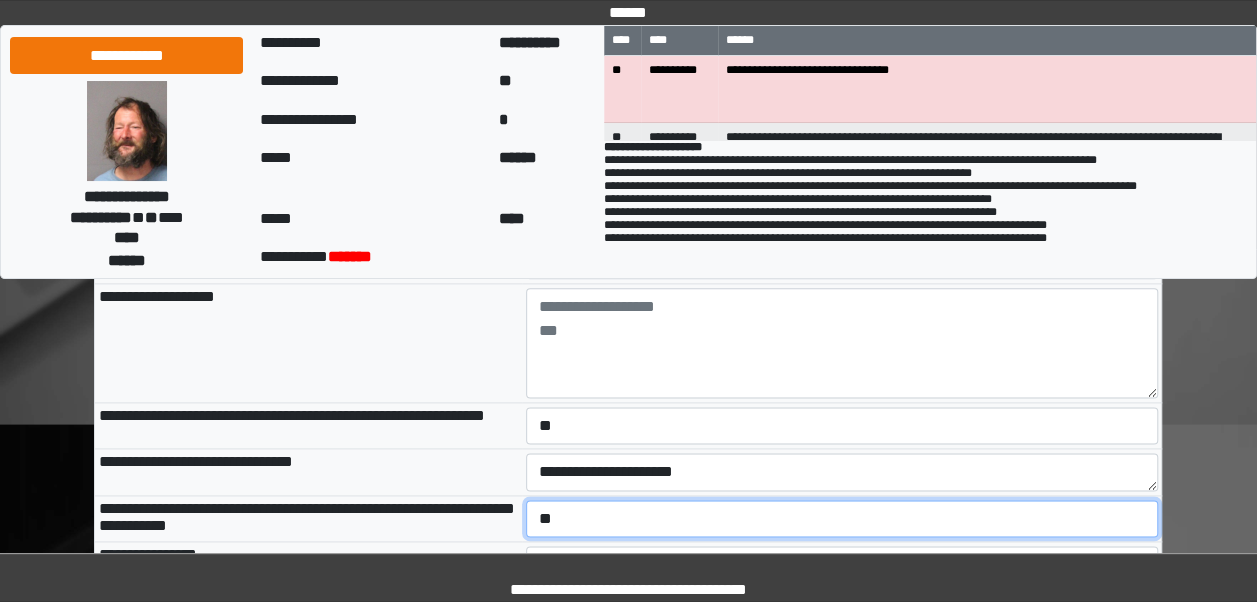 click on "**********" at bounding box center [842, 518] 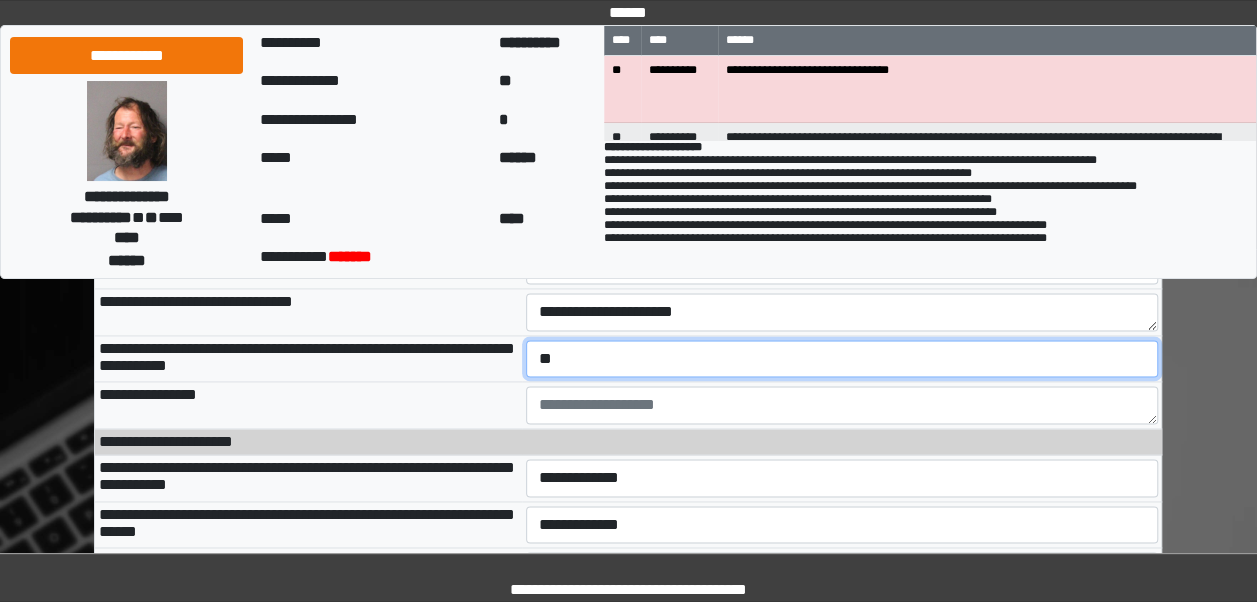 scroll, scrollTop: 1280, scrollLeft: 0, axis: vertical 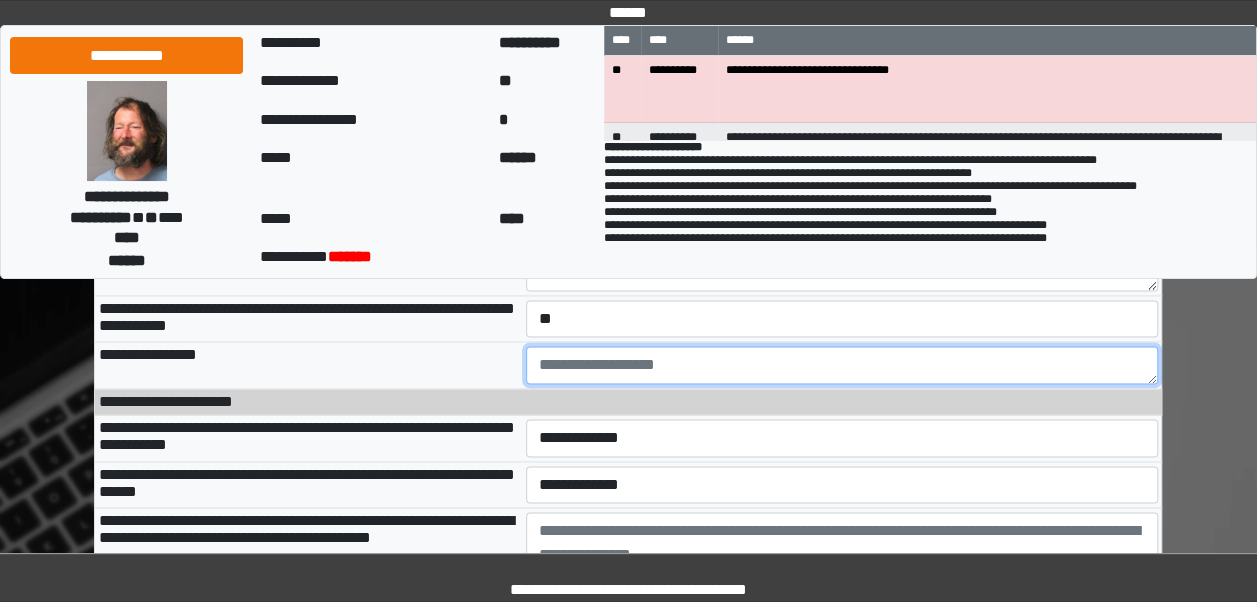 click at bounding box center [842, 365] 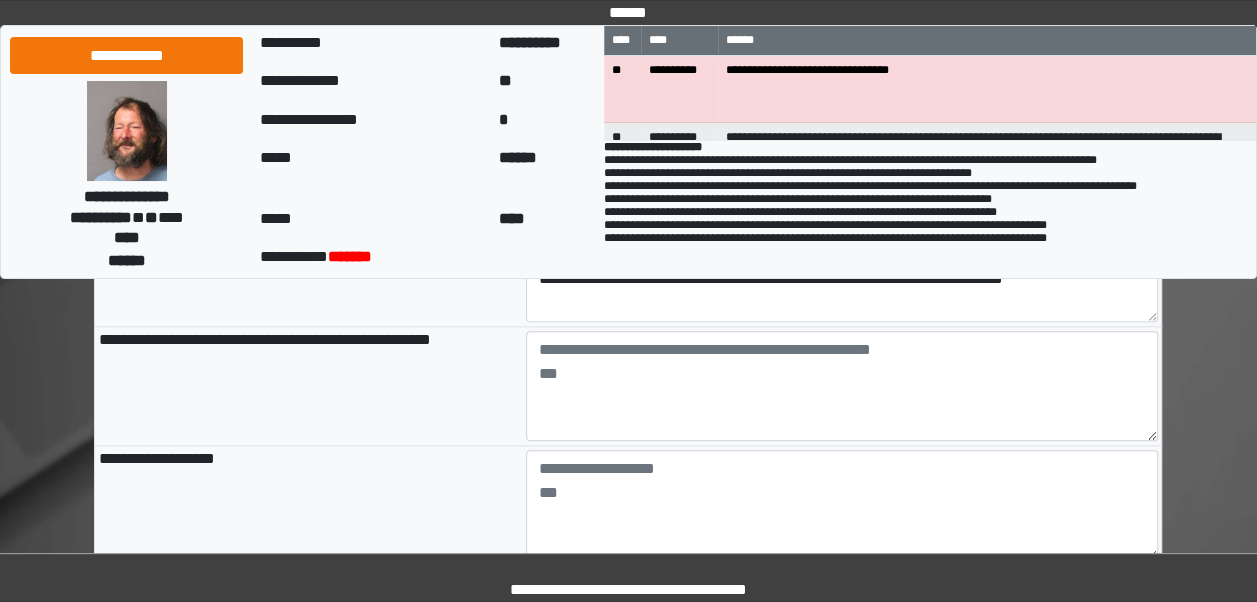 scroll, scrollTop: 880, scrollLeft: 0, axis: vertical 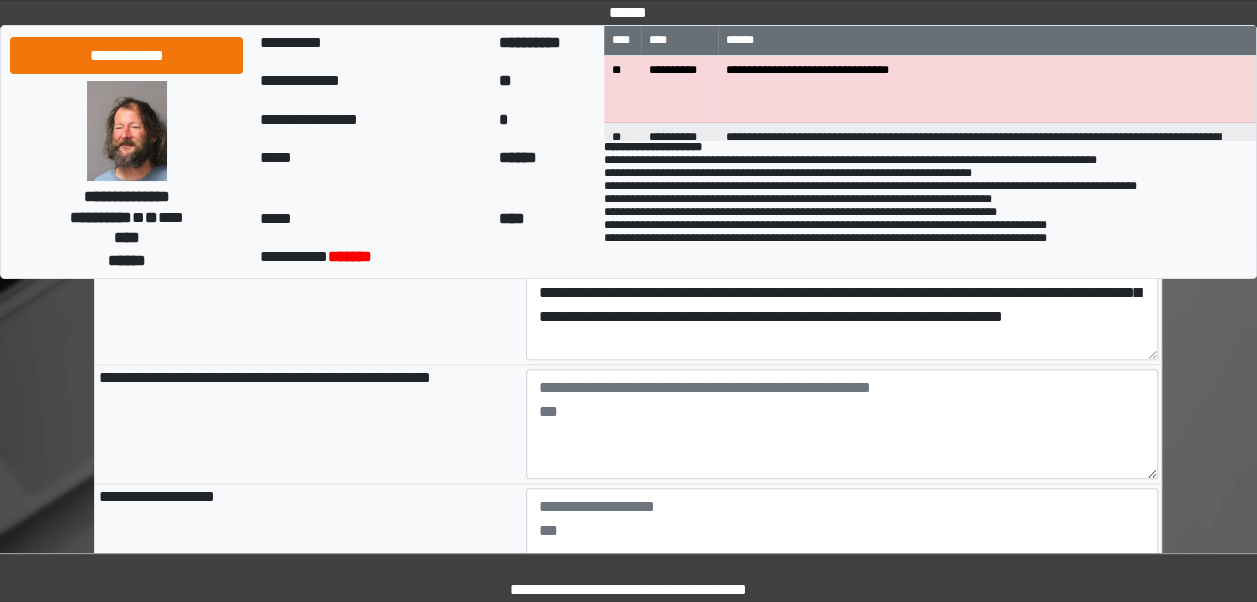 type on "**********" 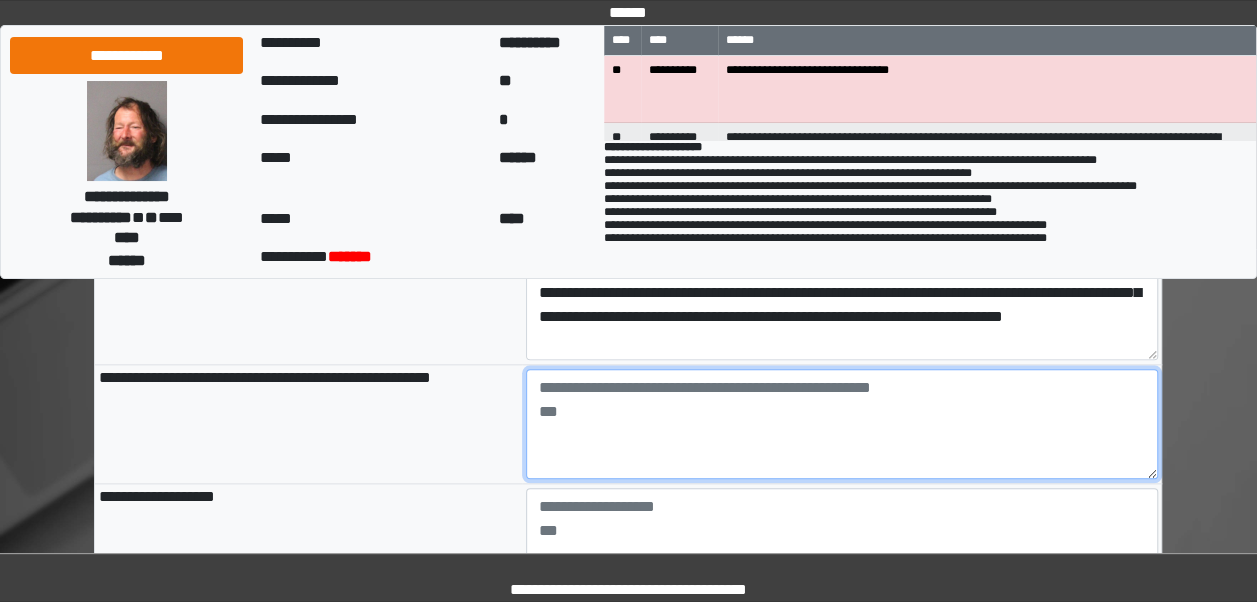 click at bounding box center (842, 424) 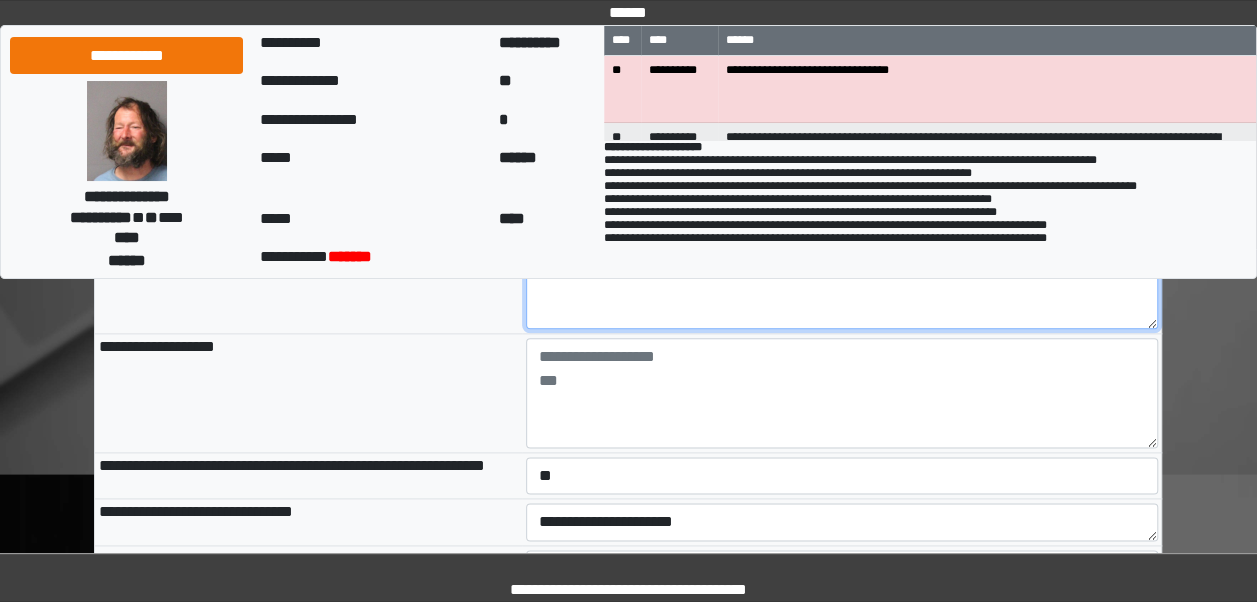 scroll, scrollTop: 1040, scrollLeft: 0, axis: vertical 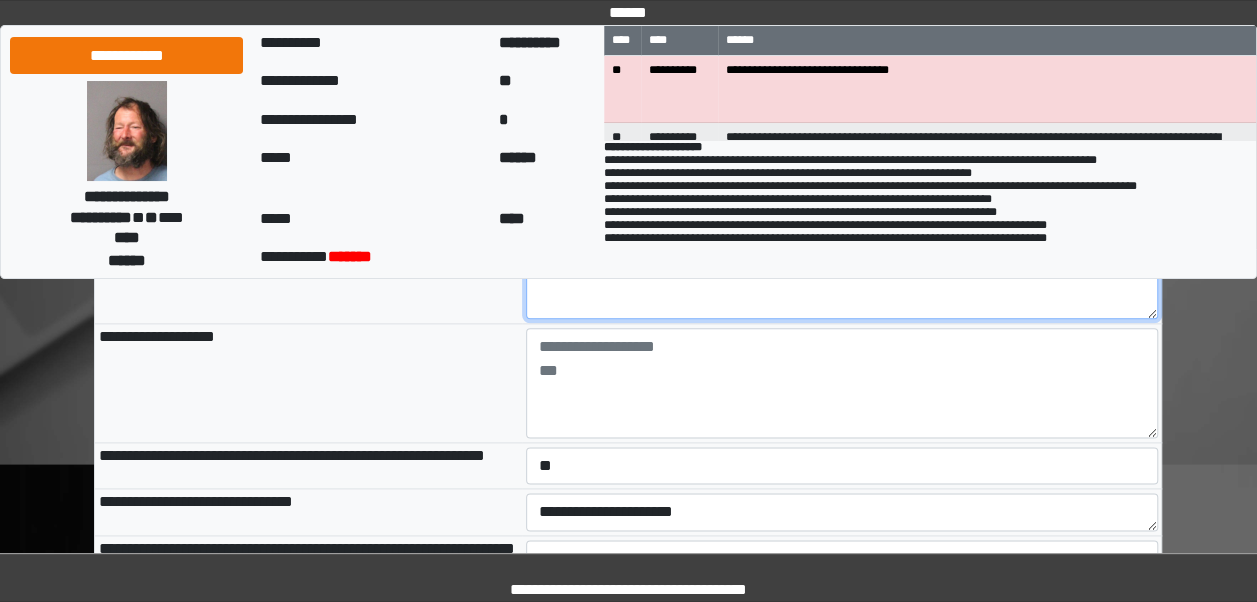 type on "**********" 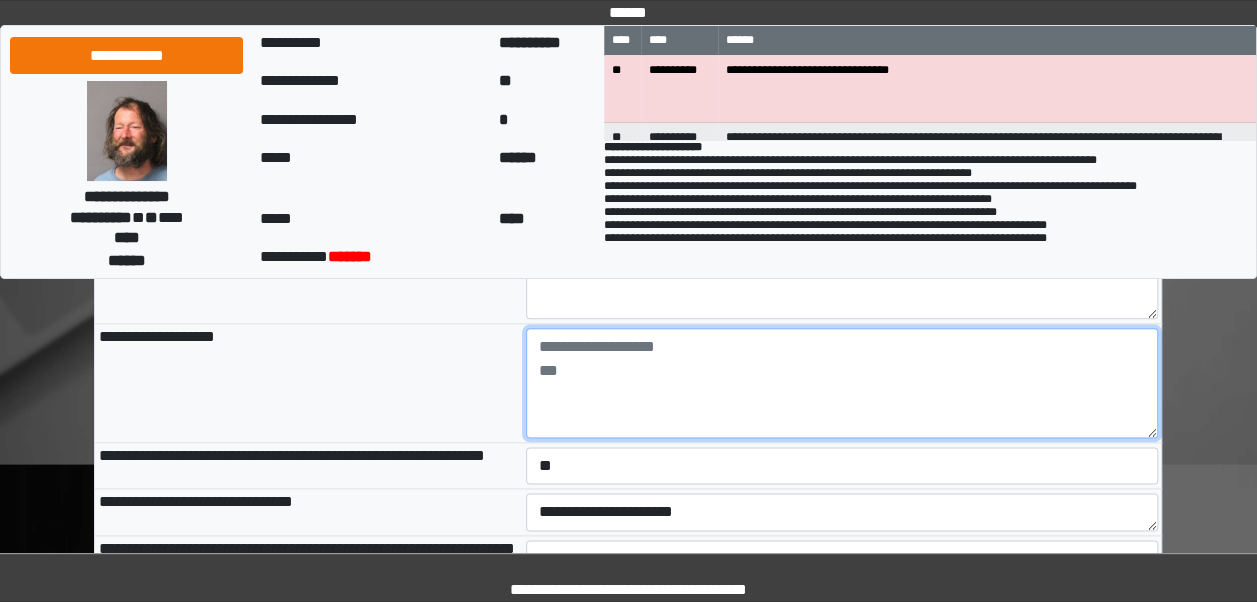click at bounding box center [842, 383] 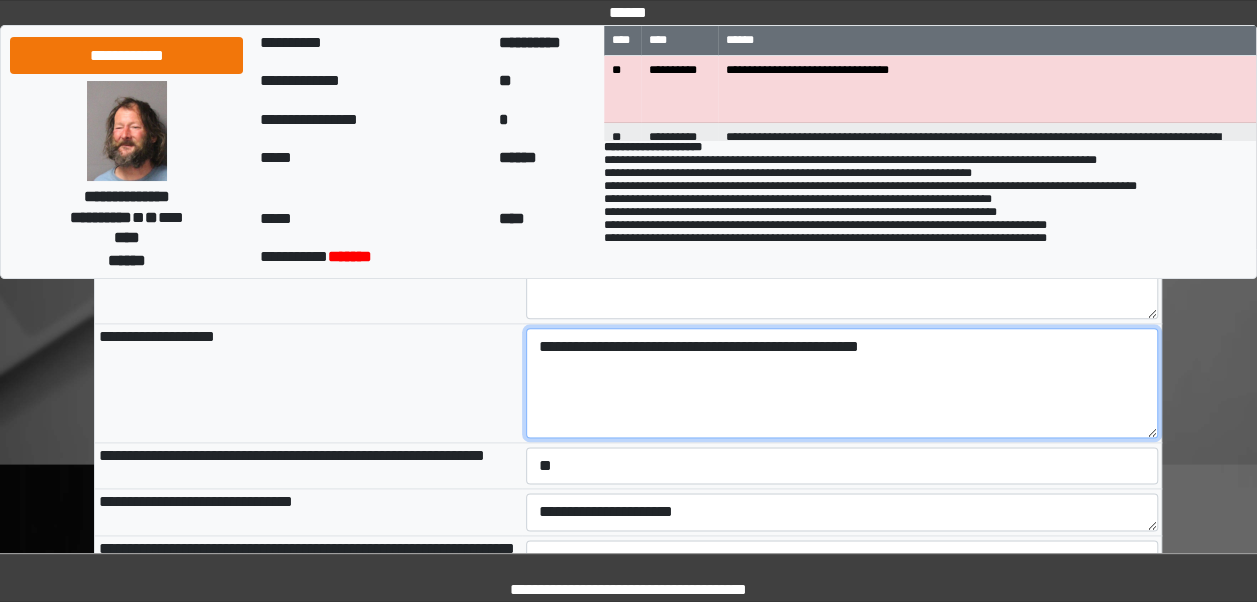 click on "**********" at bounding box center (842, 383) 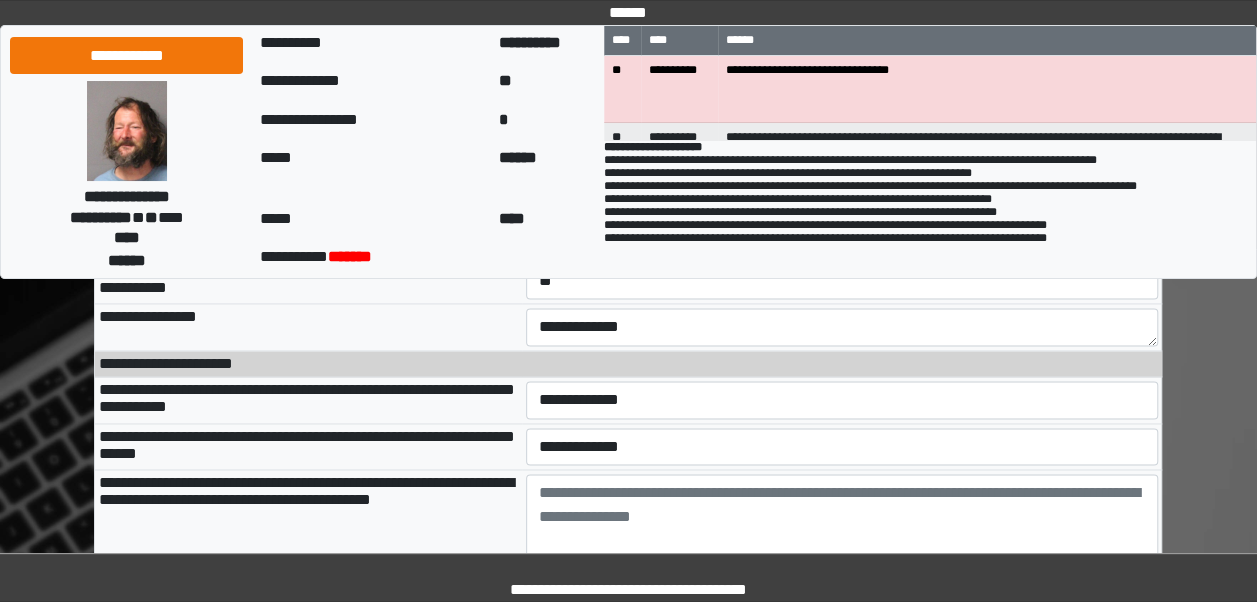 scroll, scrollTop: 1320, scrollLeft: 0, axis: vertical 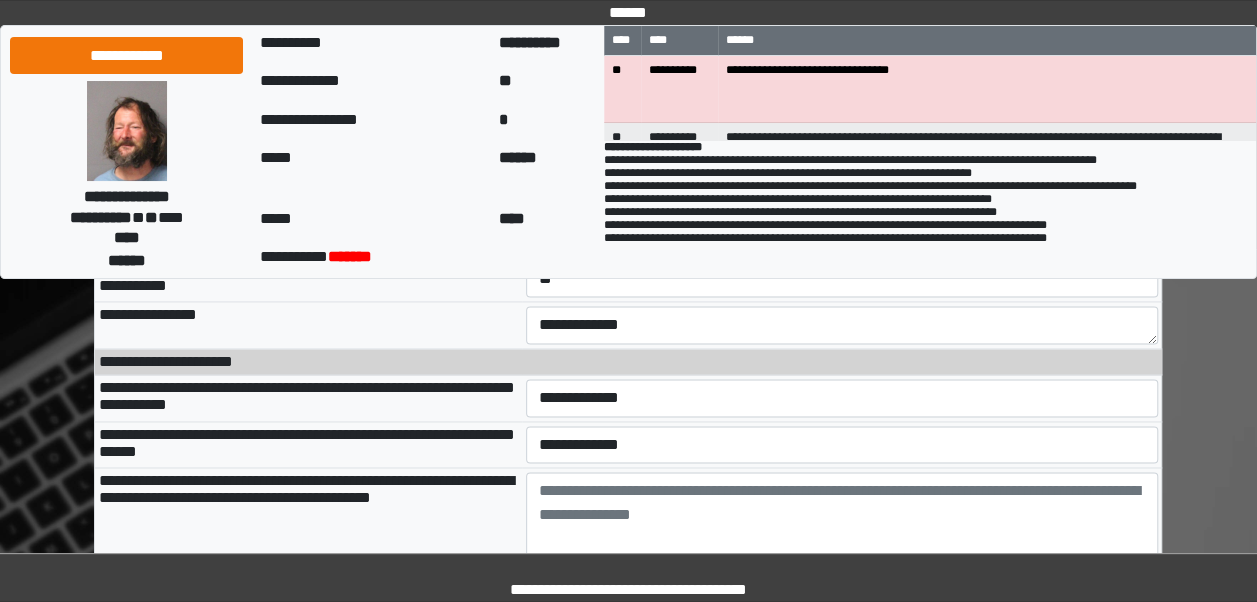 type on "**********" 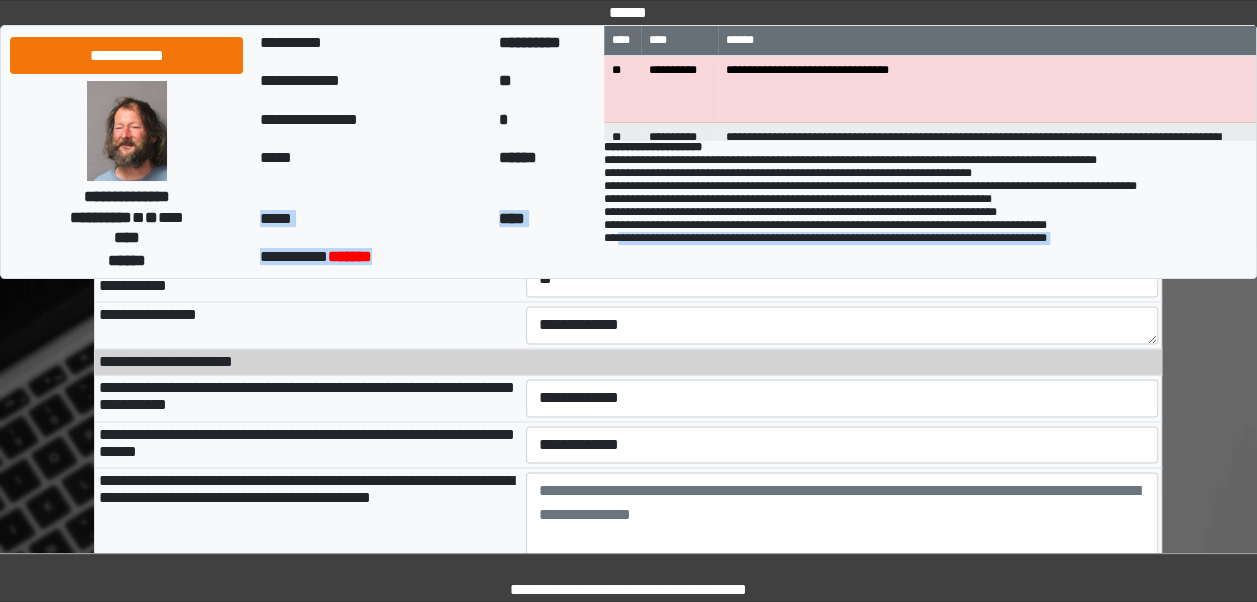 drag, startPoint x: 602, startPoint y: 248, endPoint x: 624, endPoint y: 250, distance: 22.090721 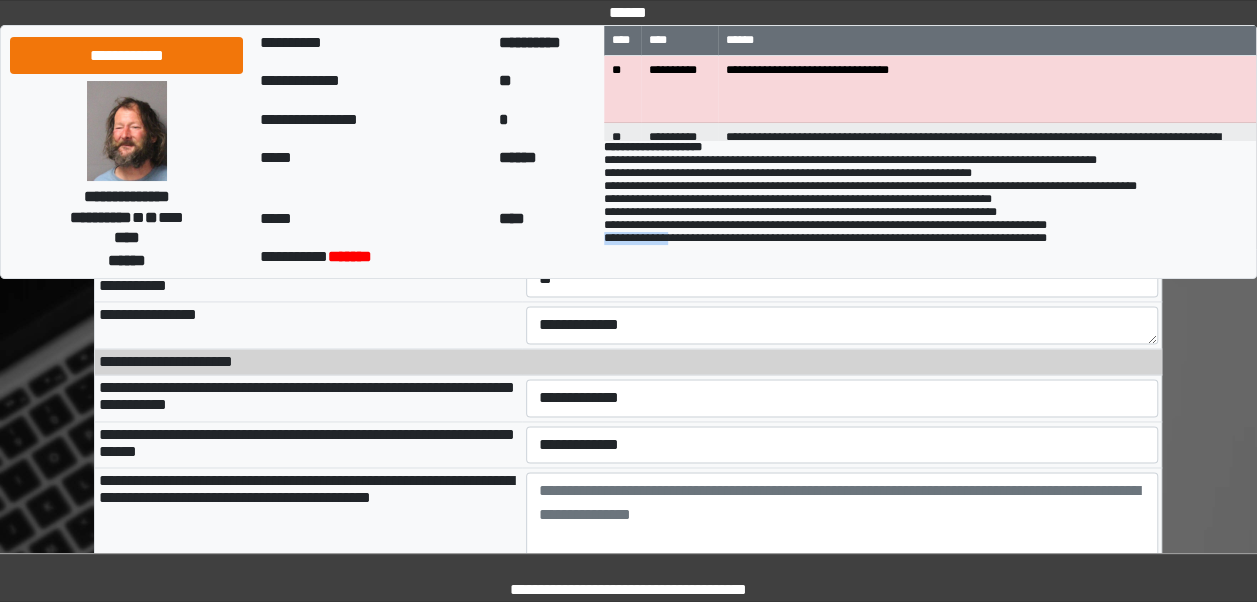 drag, startPoint x: 604, startPoint y: 250, endPoint x: 680, endPoint y: 249, distance: 76.00658 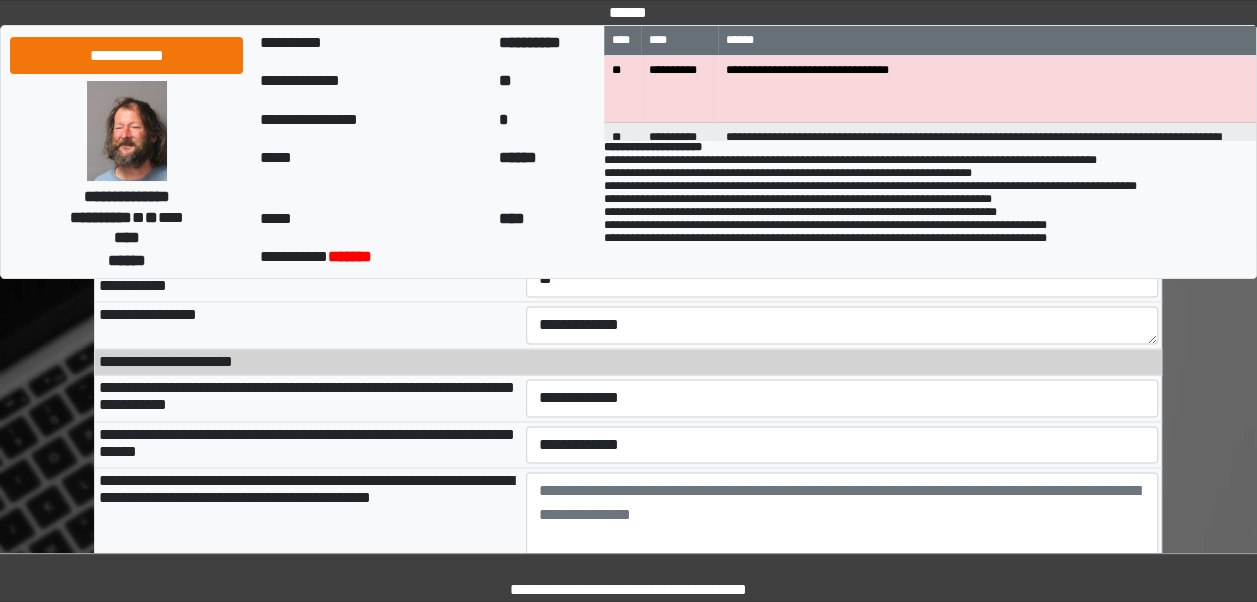 click on "**********" at bounding box center [628, 5672] 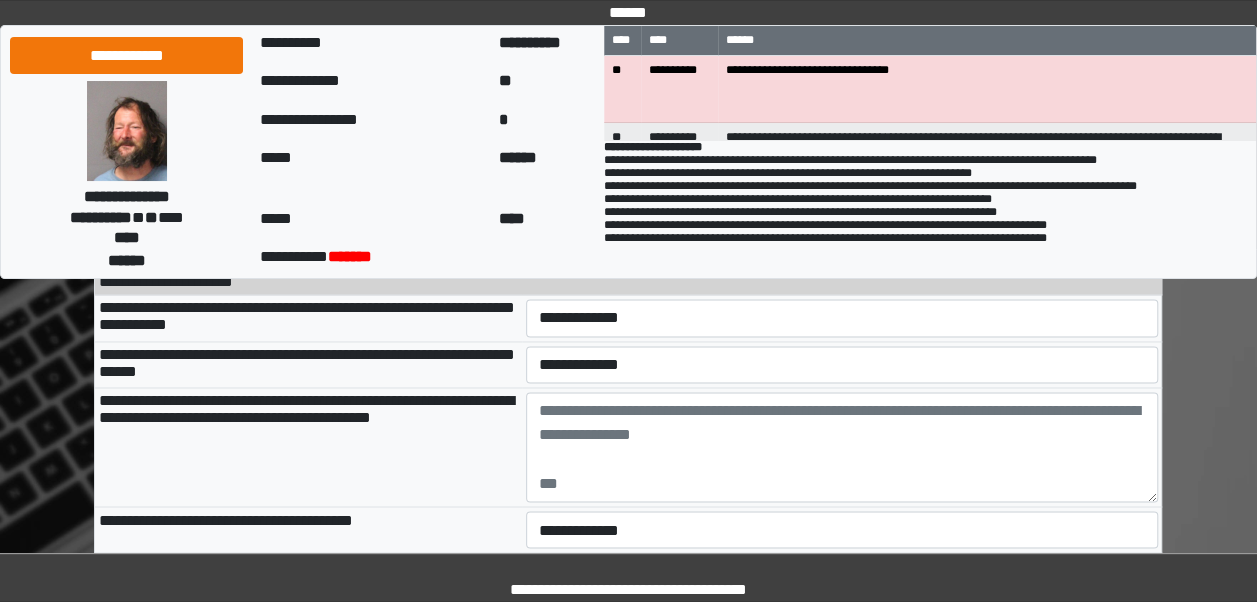 scroll, scrollTop: 1413, scrollLeft: 0, axis: vertical 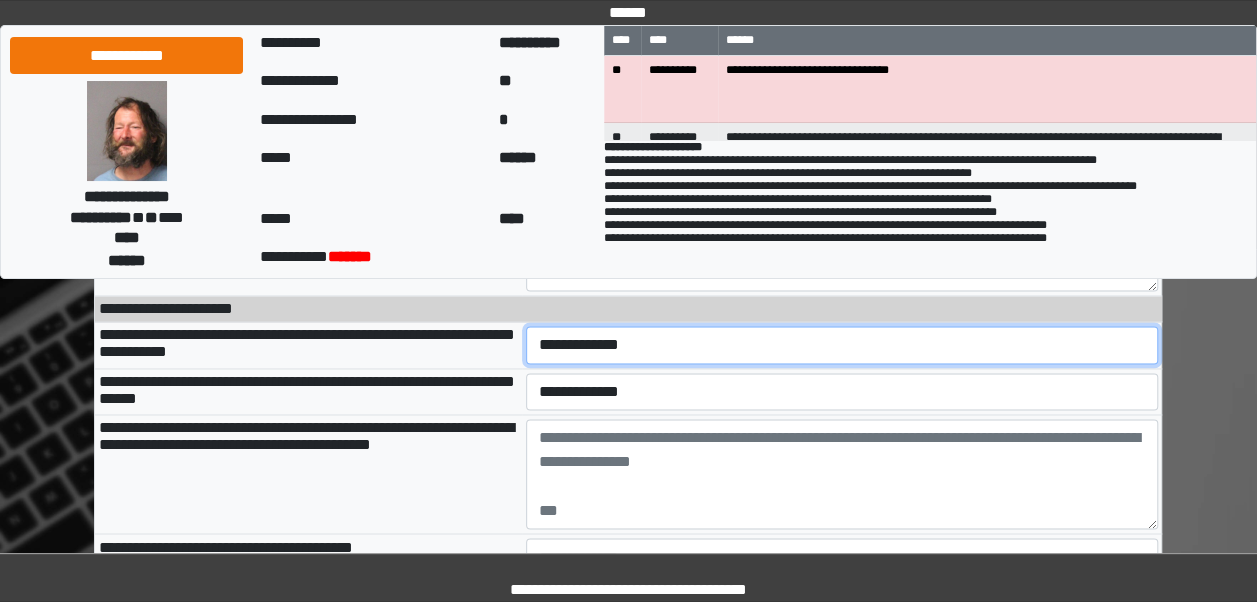 click on "**********" at bounding box center (842, 344) 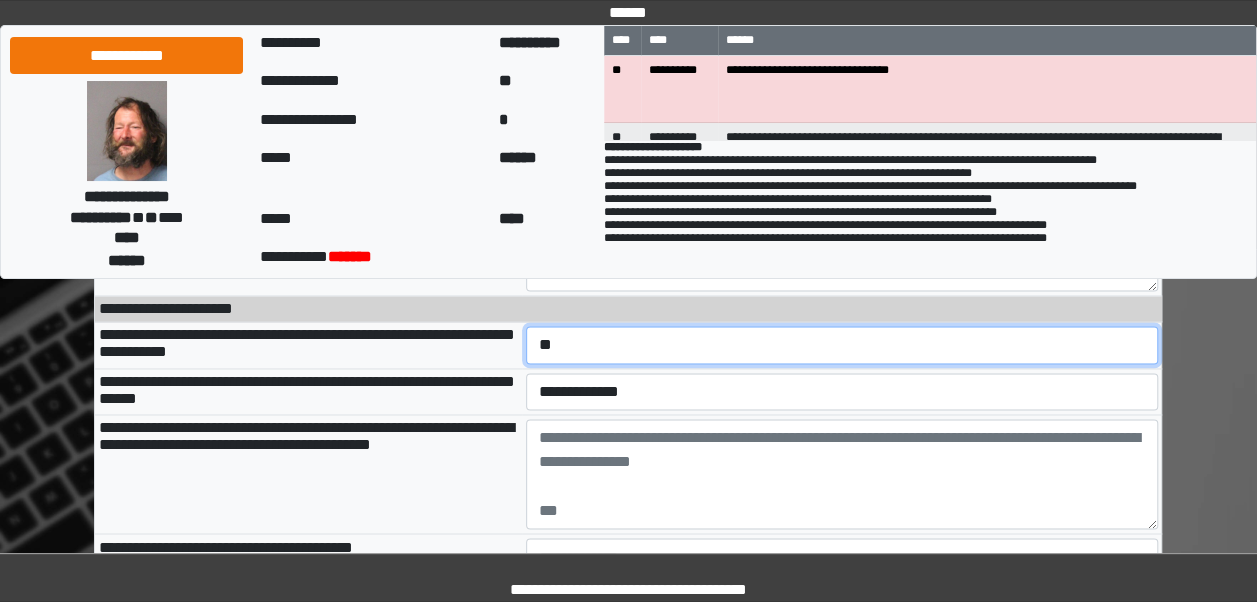 click on "**********" at bounding box center (842, 344) 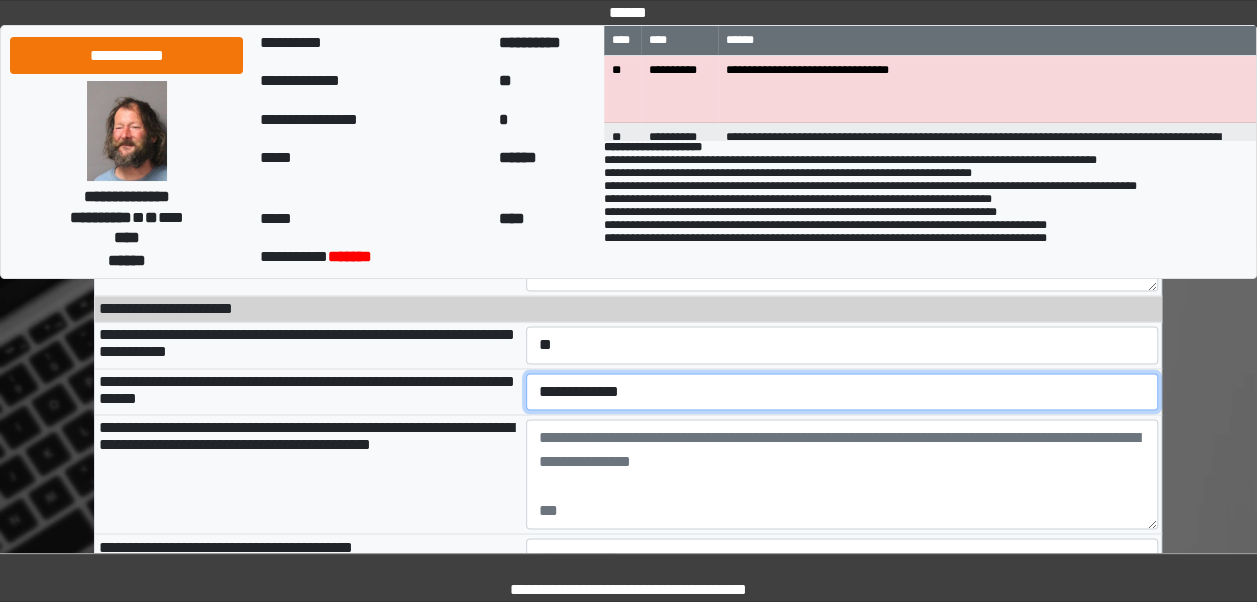 click on "**********" at bounding box center (842, 391) 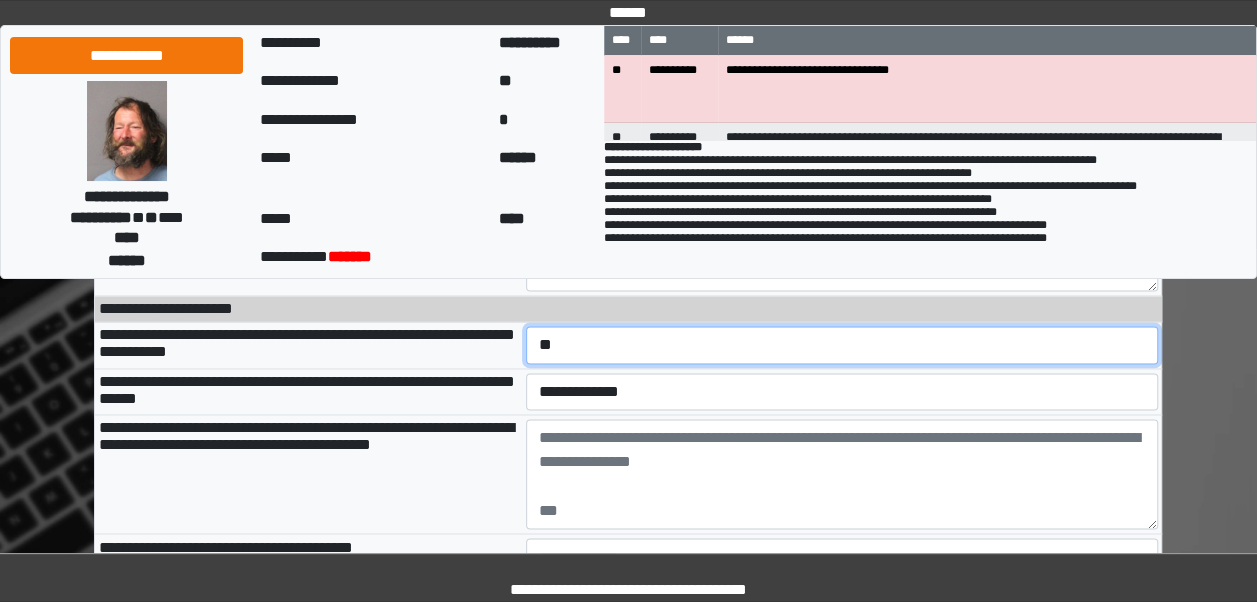 click on "**********" at bounding box center [842, 344] 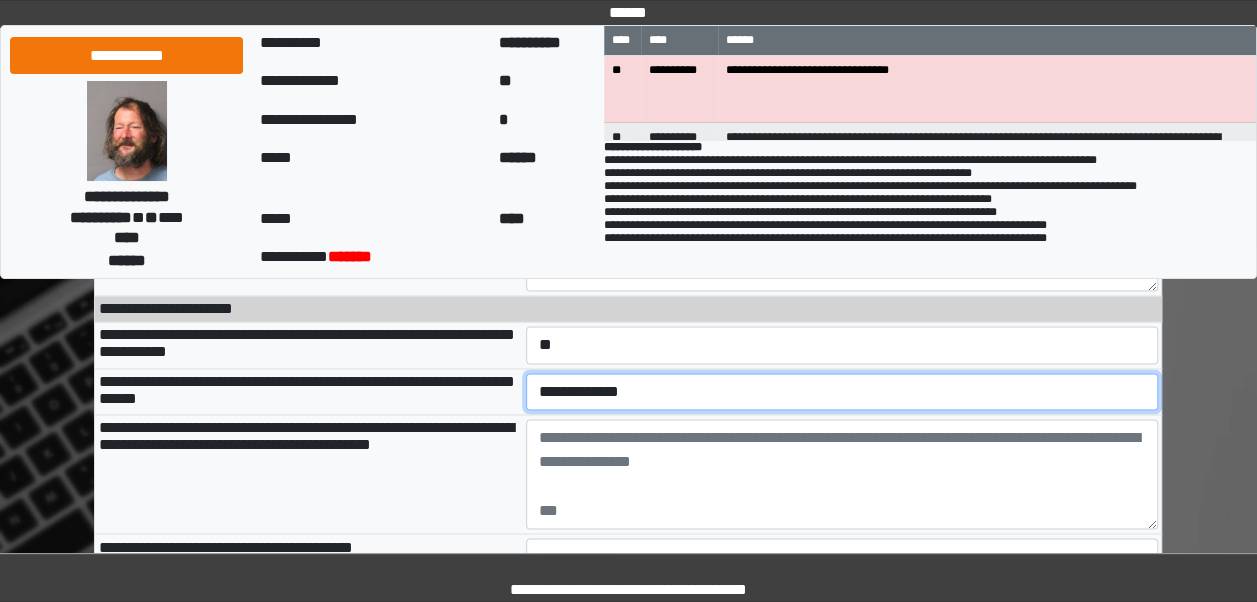 click on "**********" at bounding box center [842, 391] 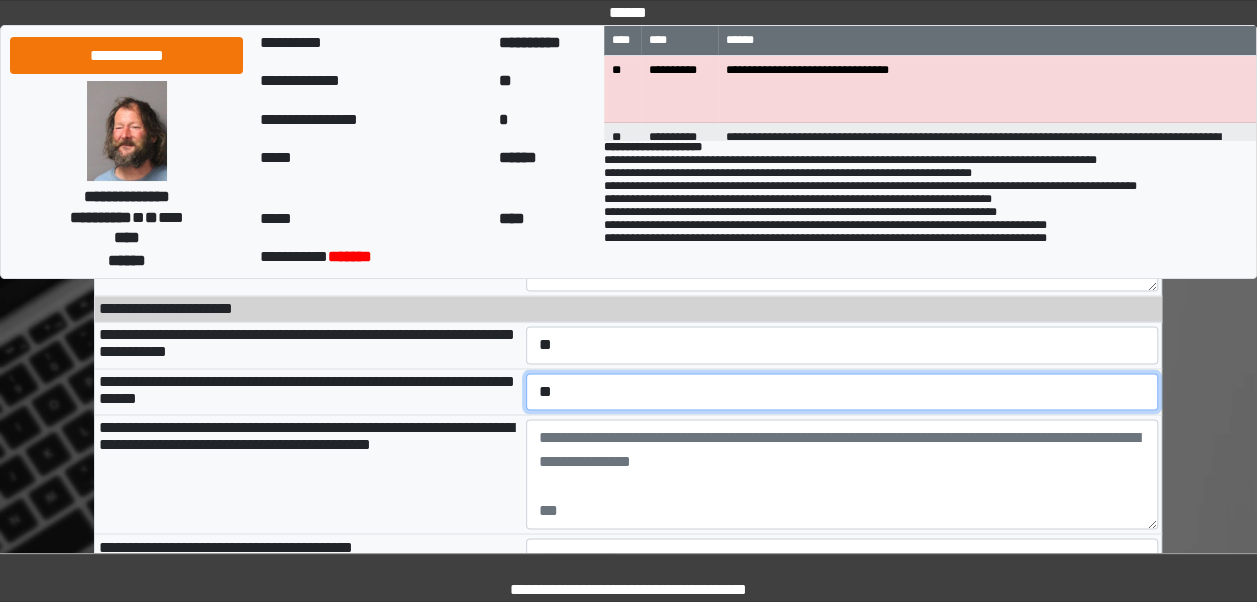click on "**********" at bounding box center [842, 391] 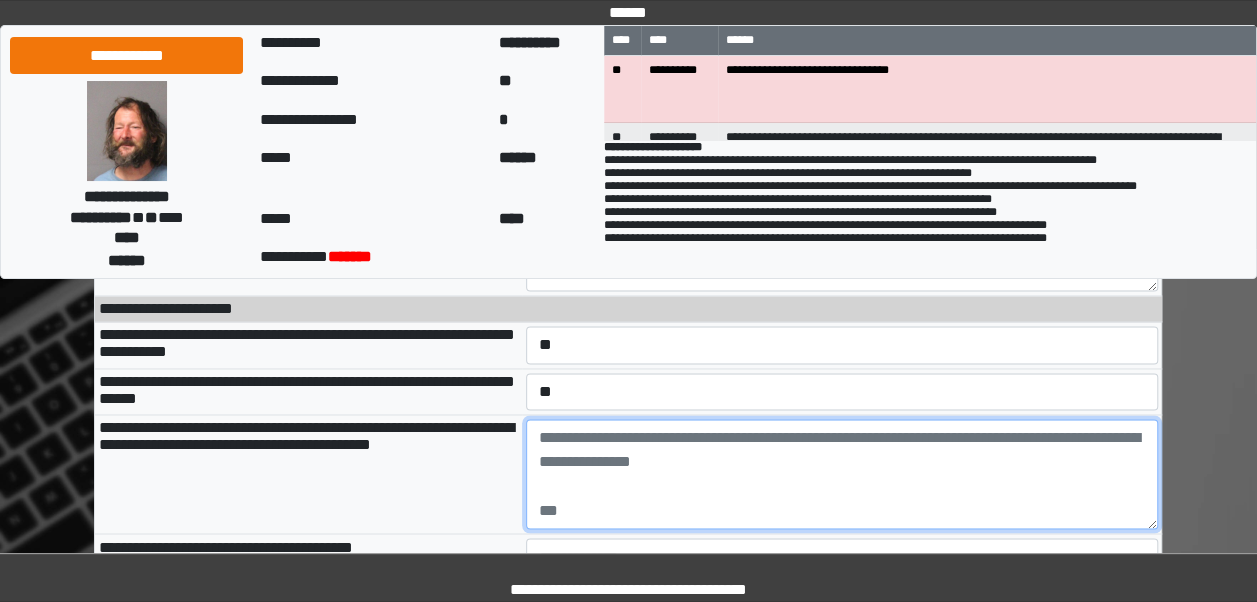 click at bounding box center [842, 474] 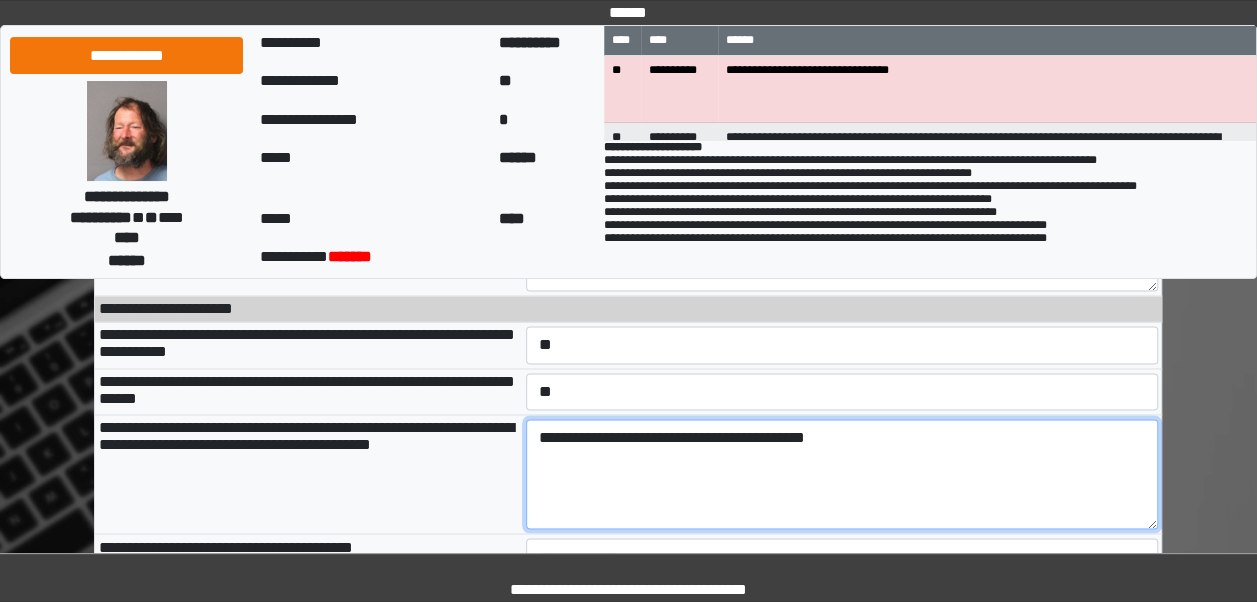 click on "**********" at bounding box center (842, 474) 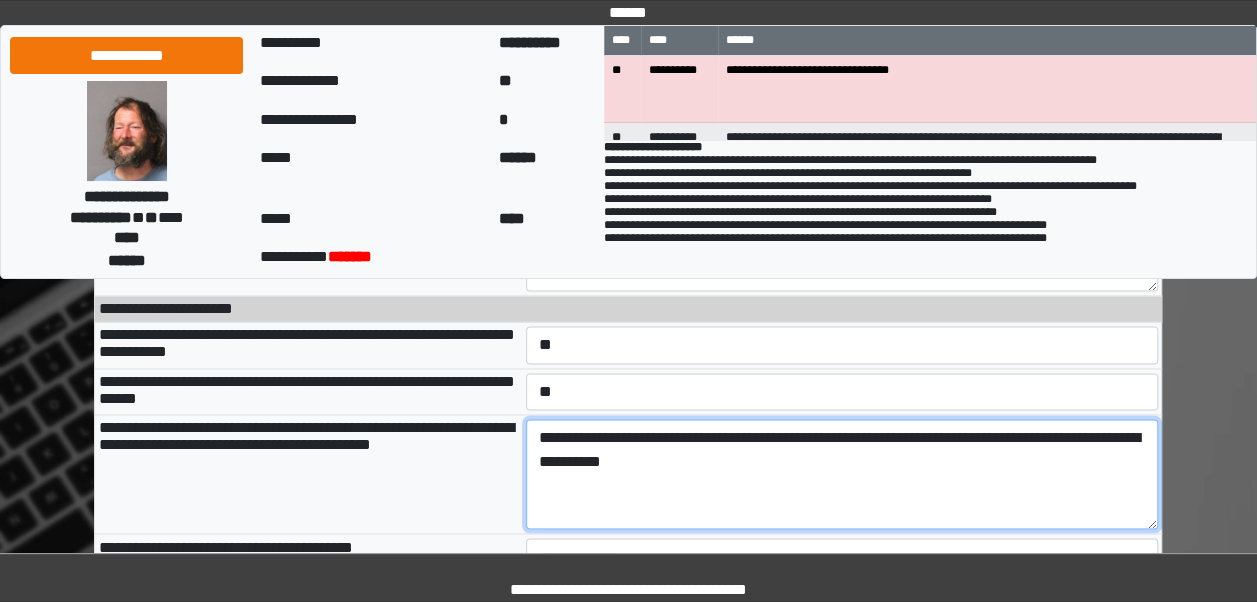 click on "**********" at bounding box center (842, 474) 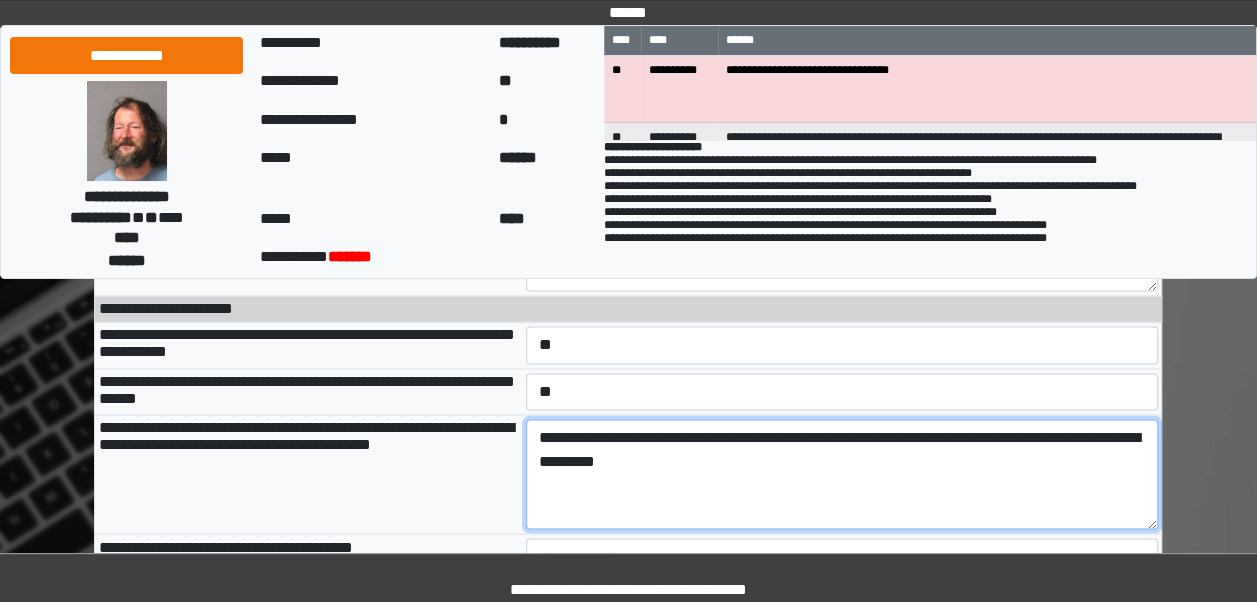 click on "**********" at bounding box center (842, 474) 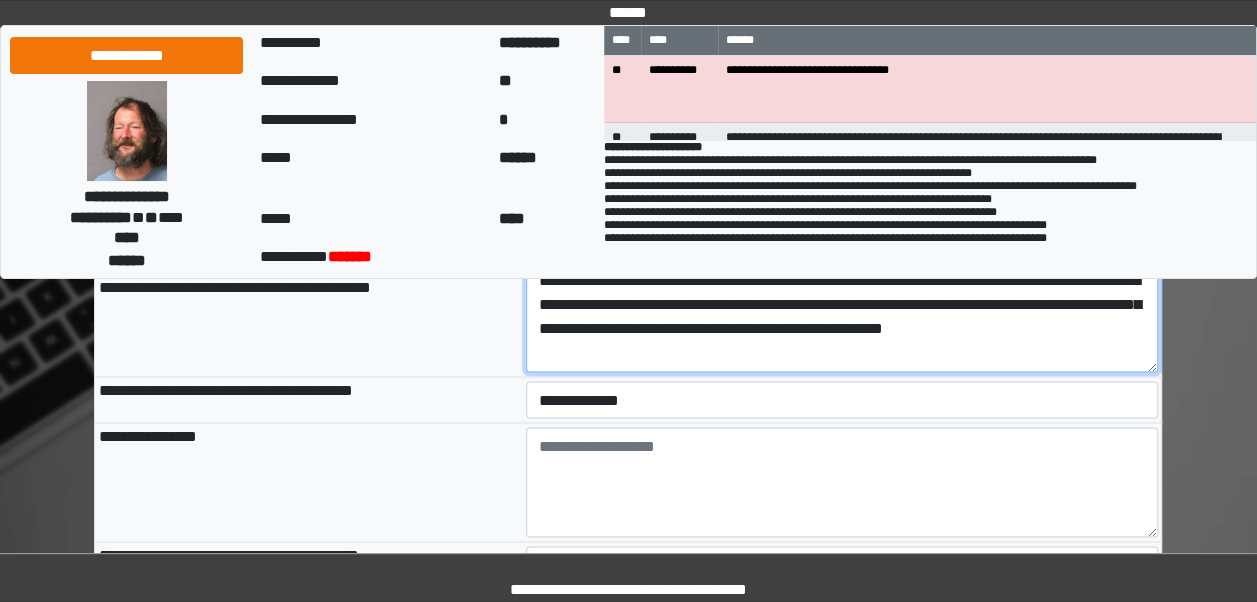 scroll, scrollTop: 1533, scrollLeft: 0, axis: vertical 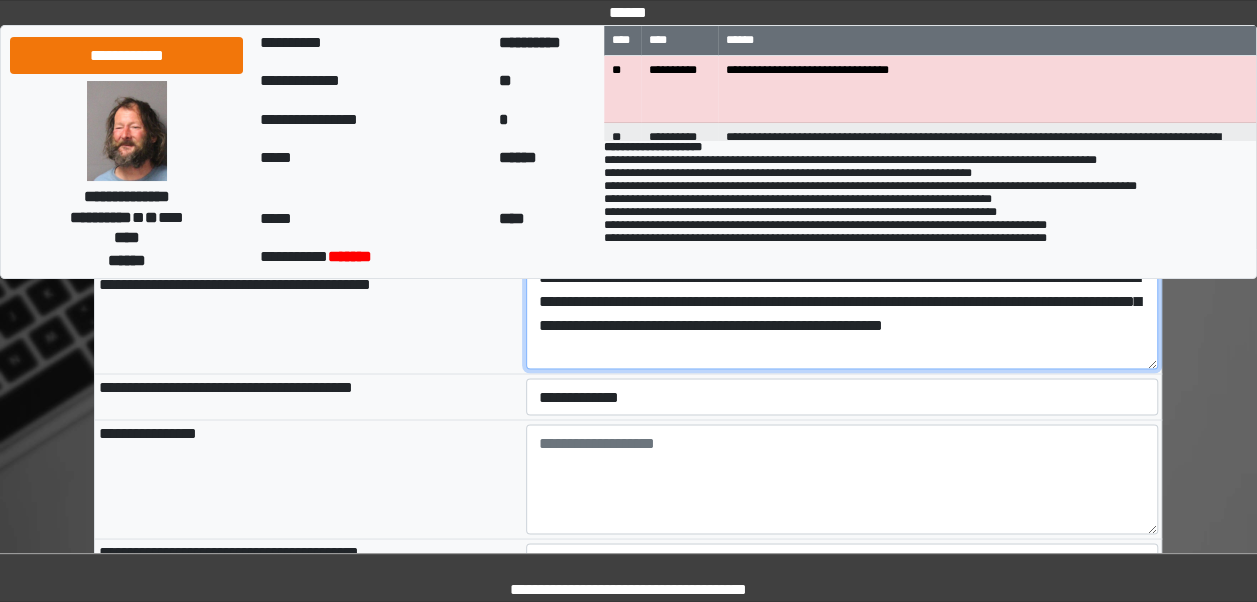 type on "**********" 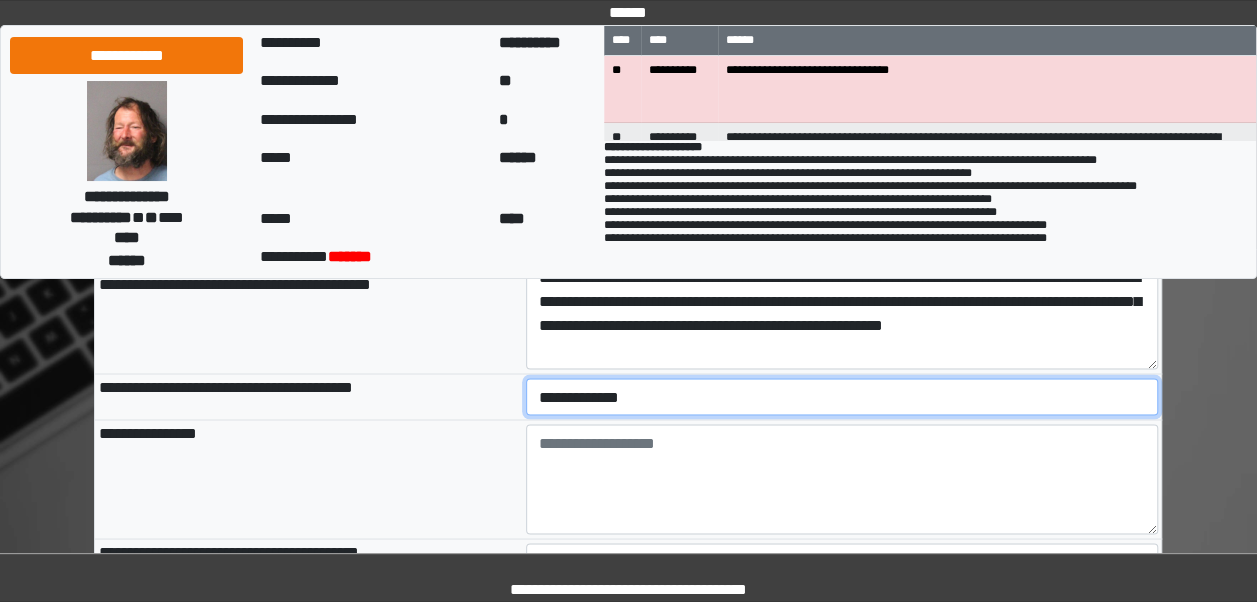 click on "**********" at bounding box center (842, 396) 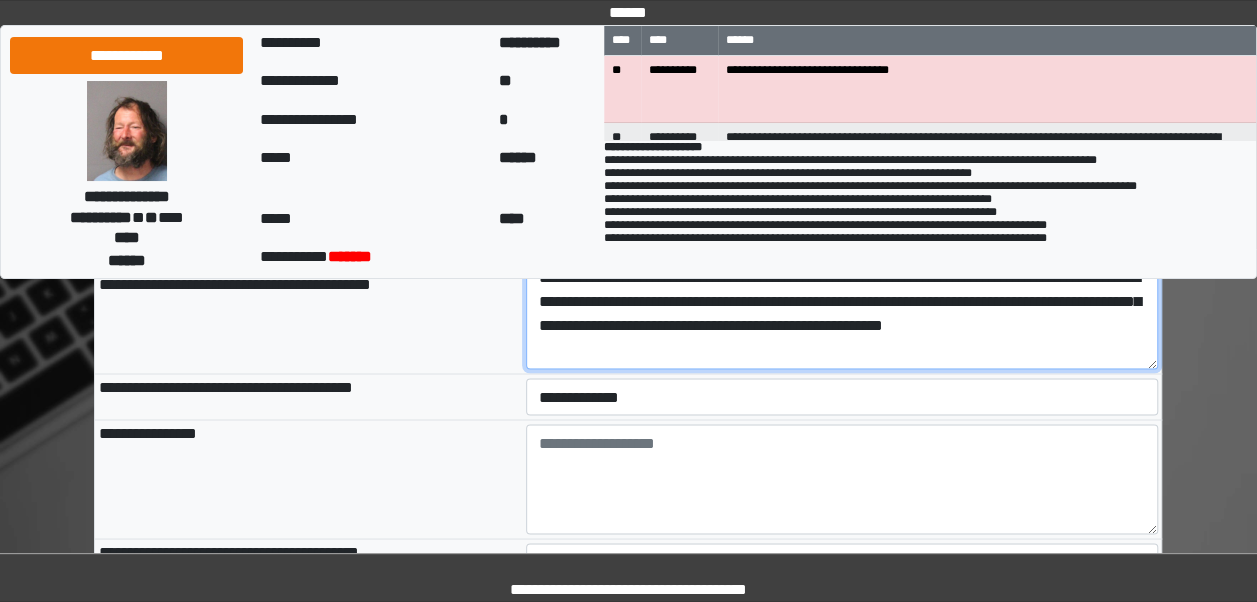 click on "**********" at bounding box center (842, 314) 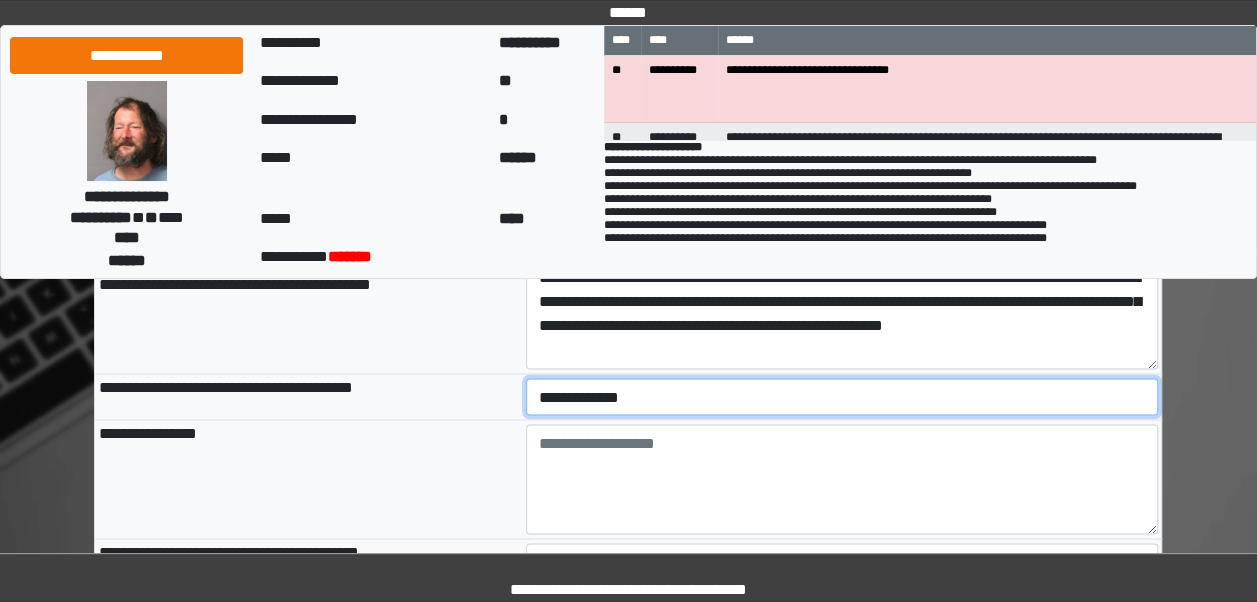 click on "**********" at bounding box center (842, 396) 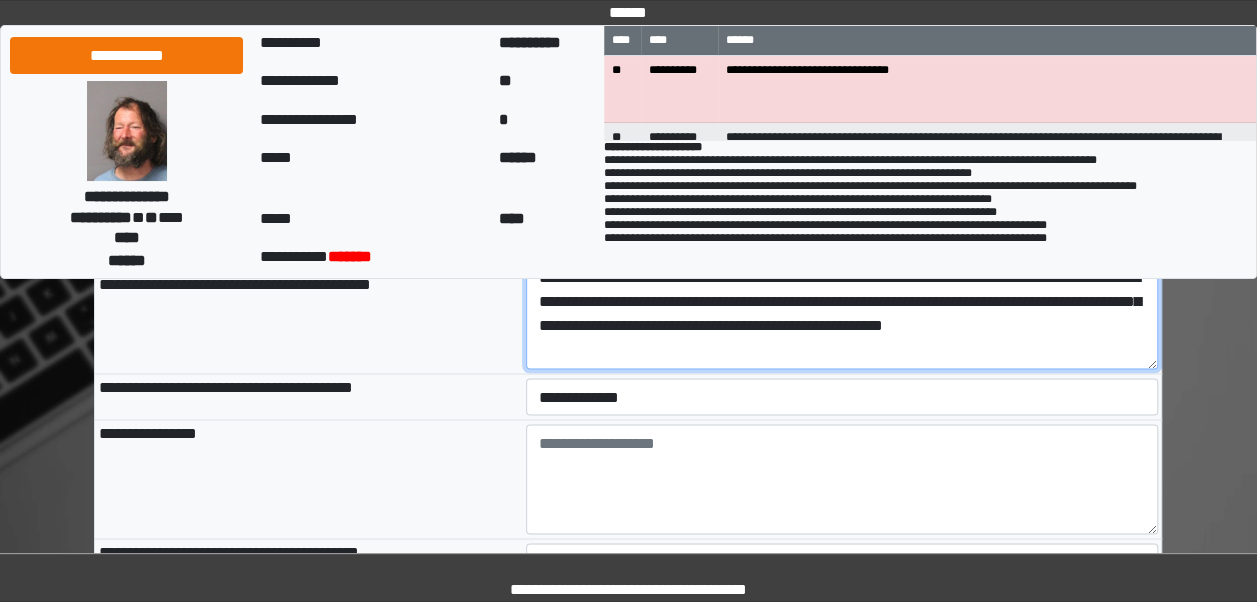 click on "**********" at bounding box center (842, 314) 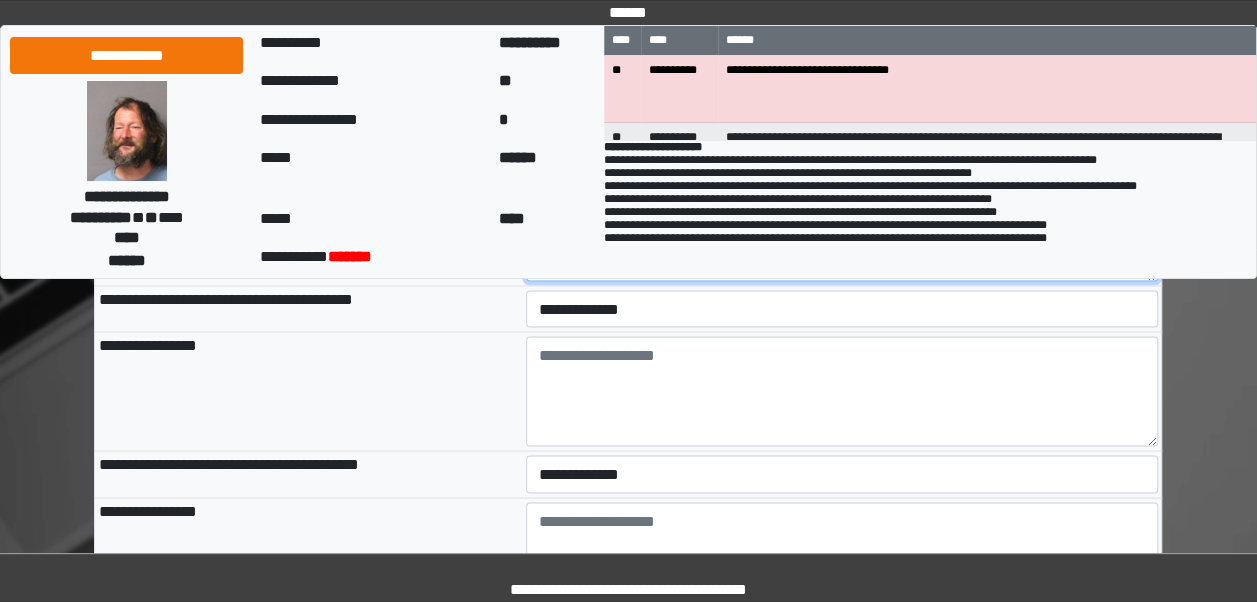 scroll, scrollTop: 1653, scrollLeft: 0, axis: vertical 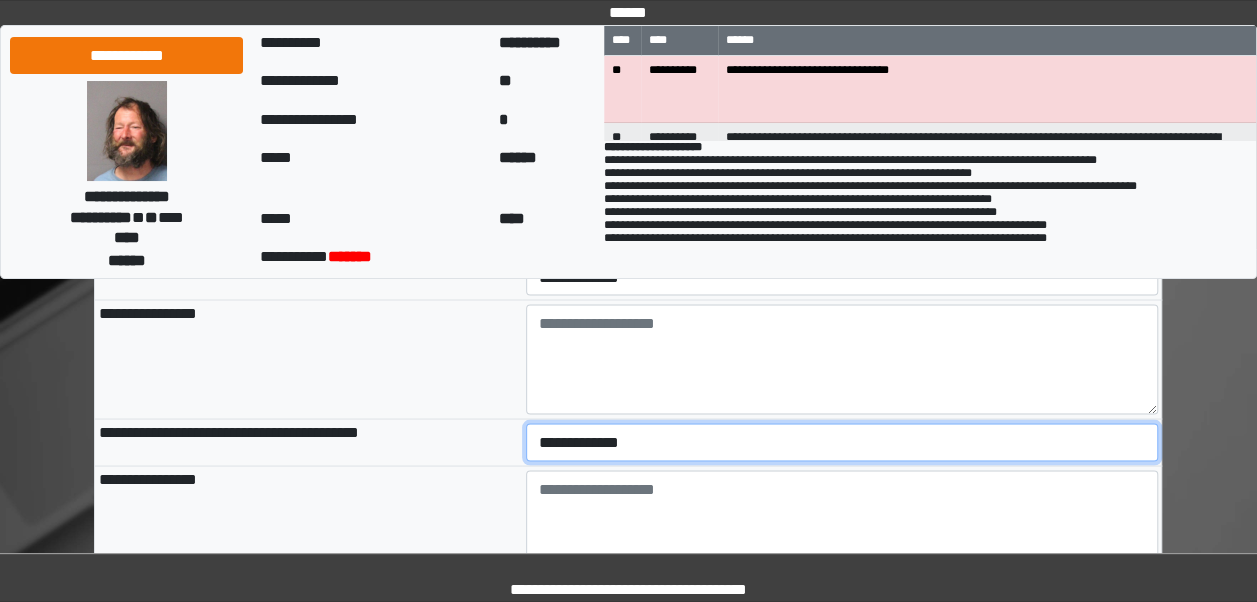 click on "**********" at bounding box center [842, 441] 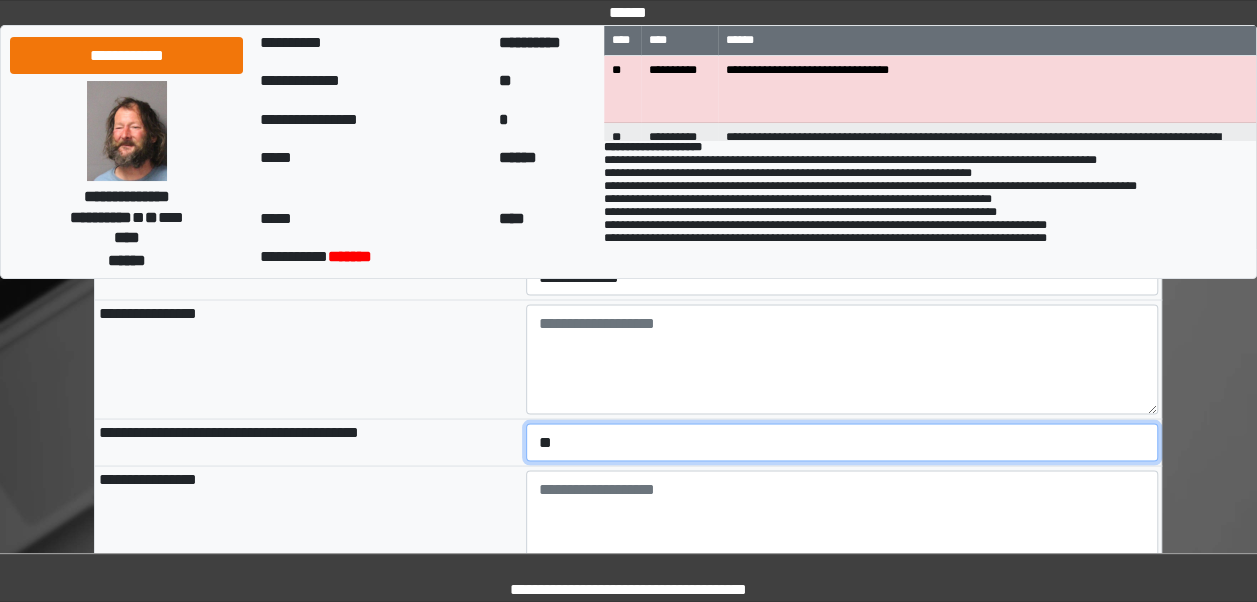 click on "**********" at bounding box center (842, 441) 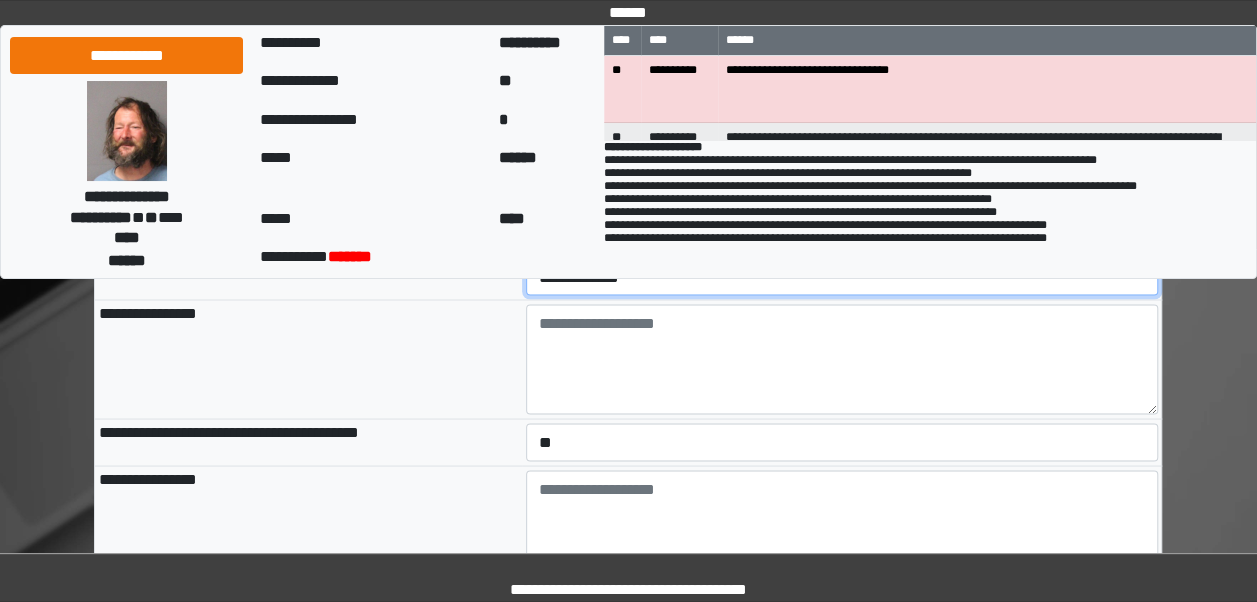 click on "**********" at bounding box center [842, 276] 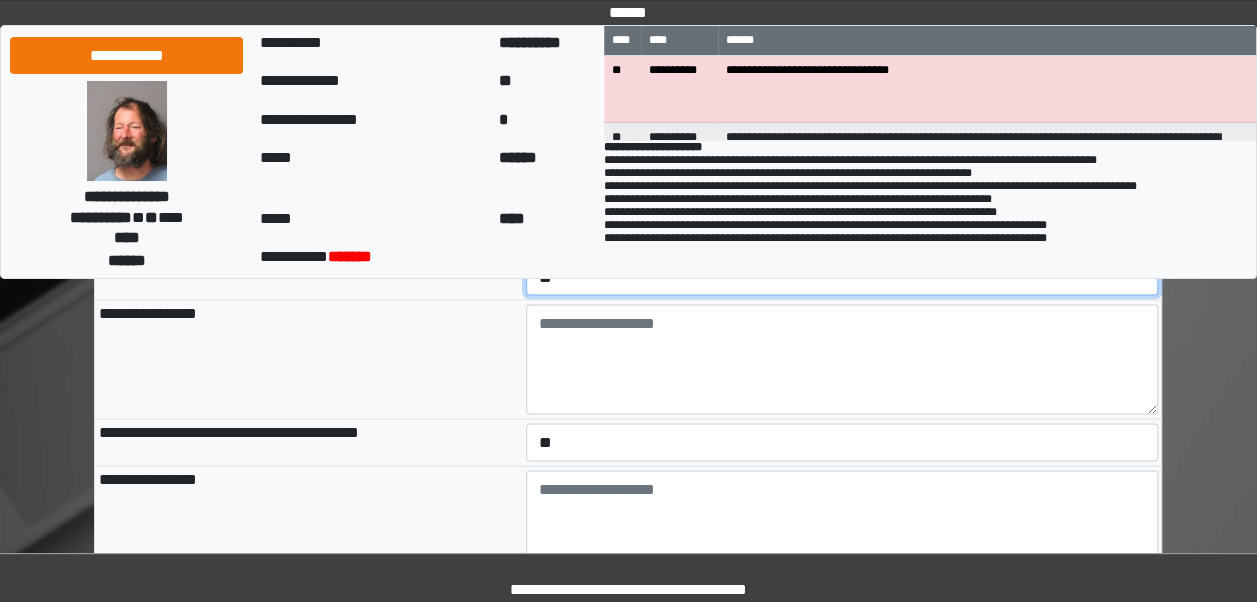 click on "**********" at bounding box center (842, 276) 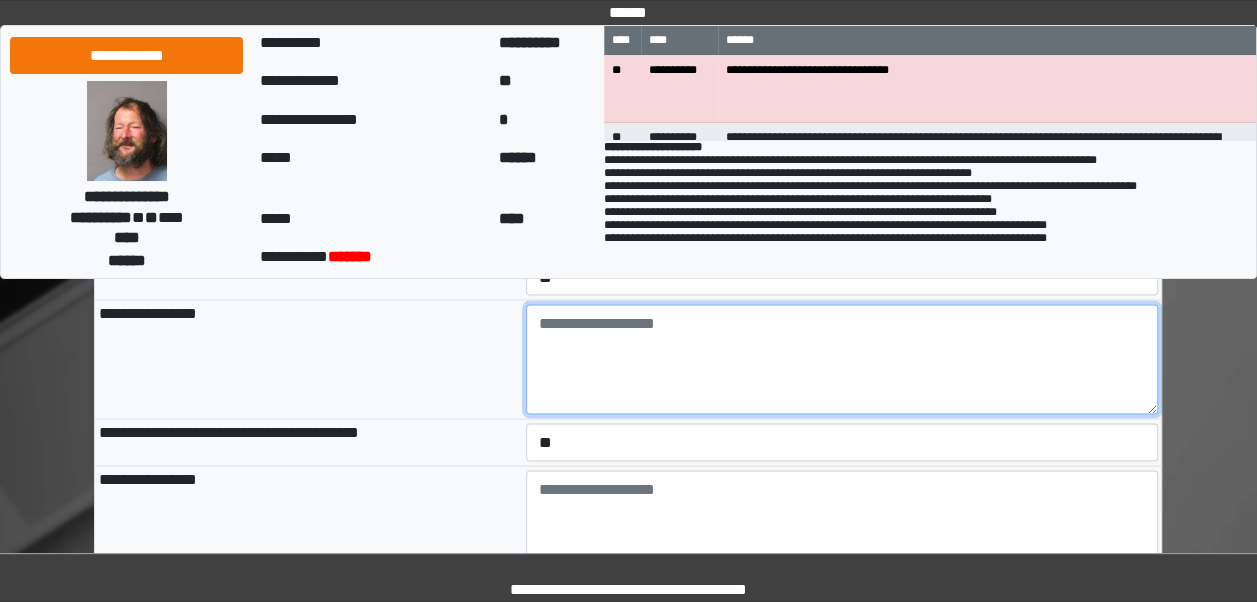 click at bounding box center (842, 359) 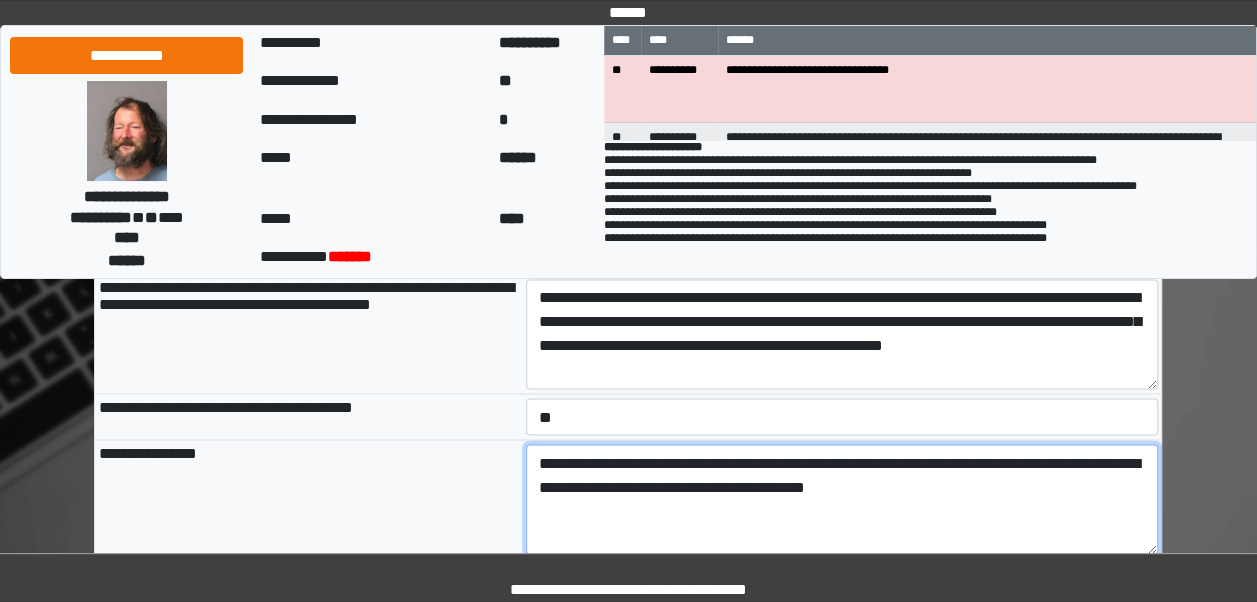 scroll, scrollTop: 1493, scrollLeft: 0, axis: vertical 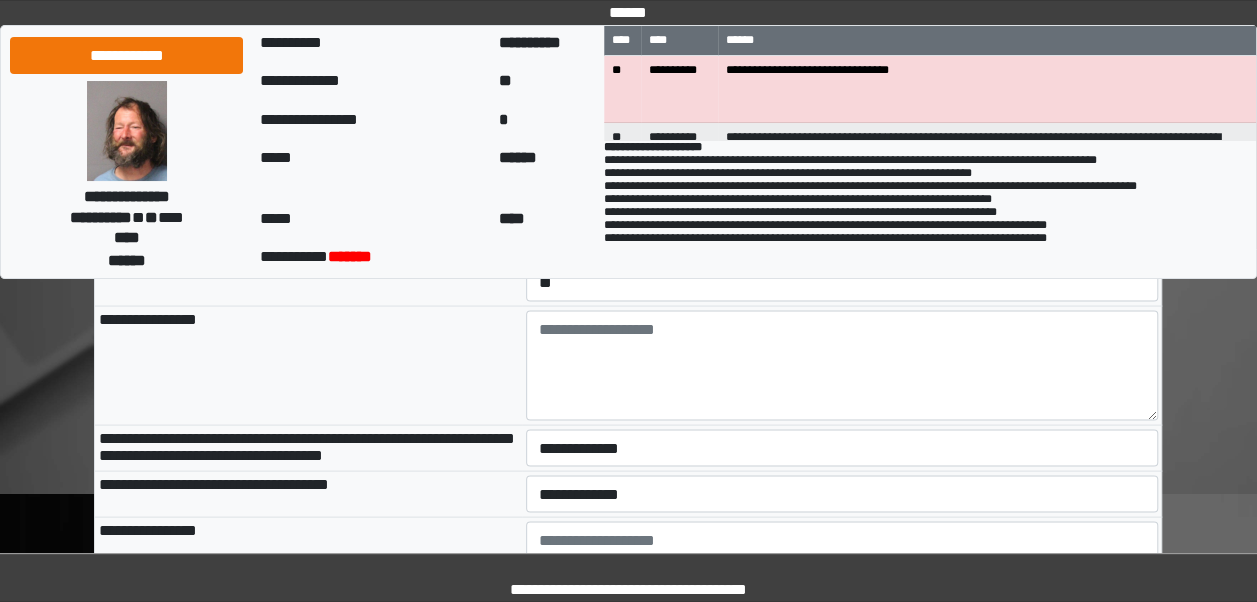type on "**********" 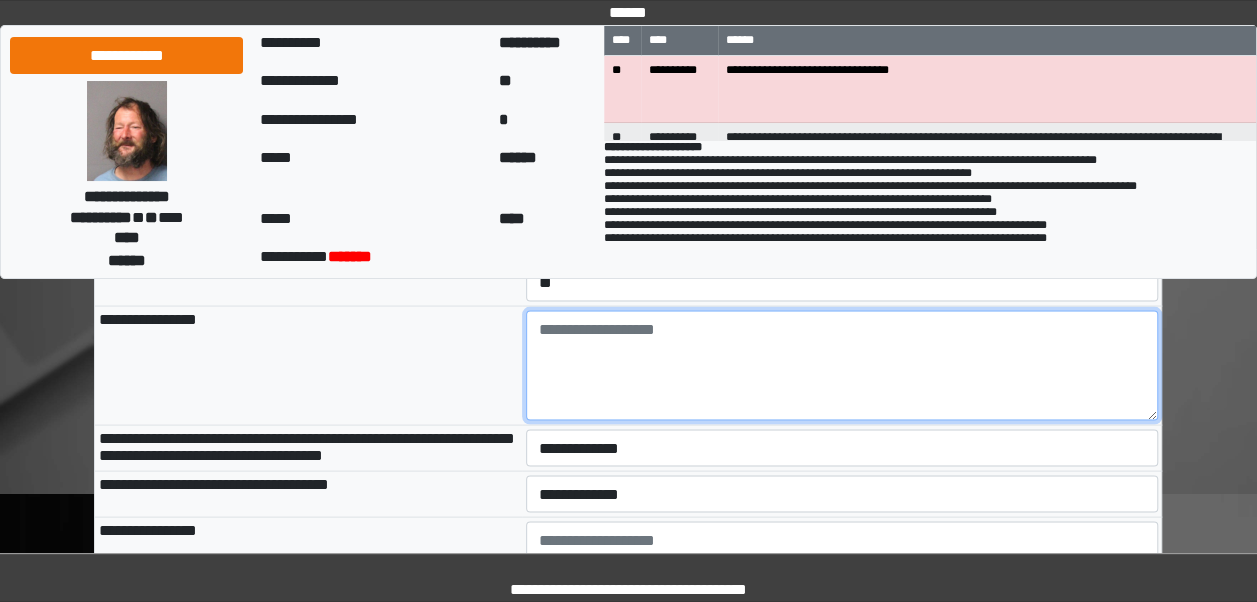 click at bounding box center [842, 365] 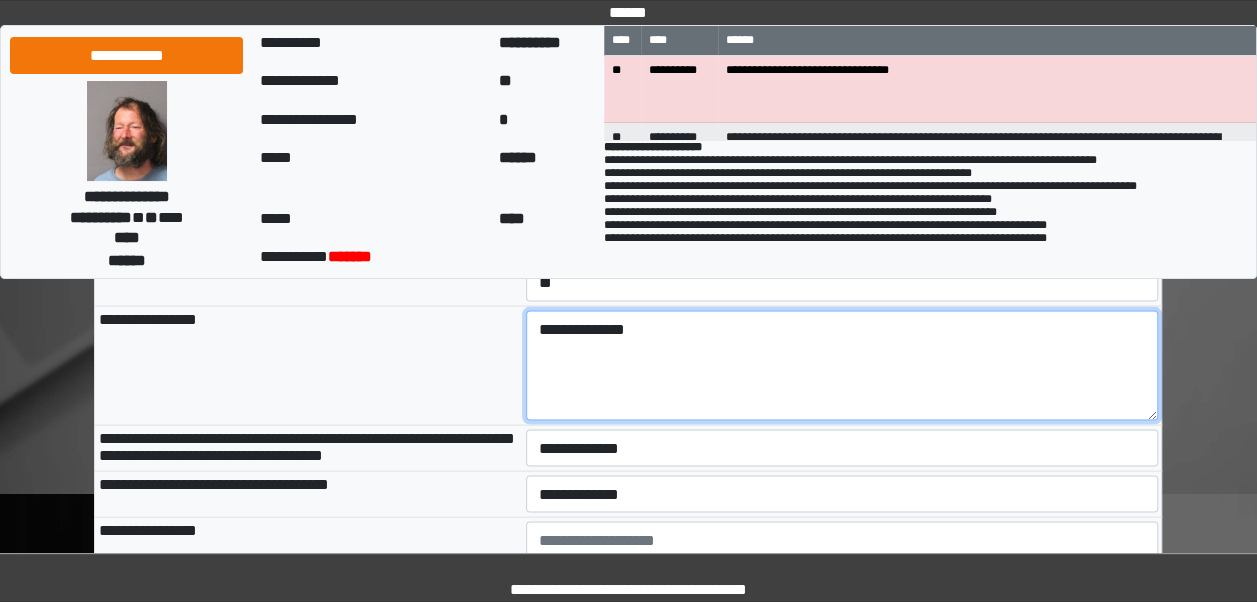click on "**********" at bounding box center [842, 365] 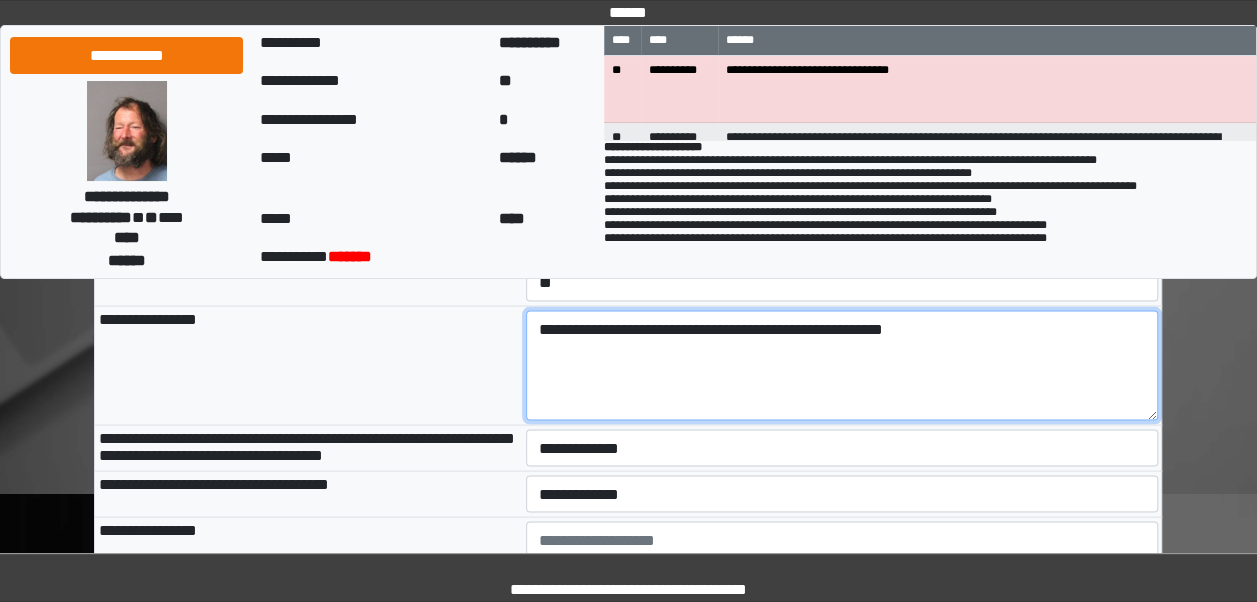 click on "**********" at bounding box center (842, 365) 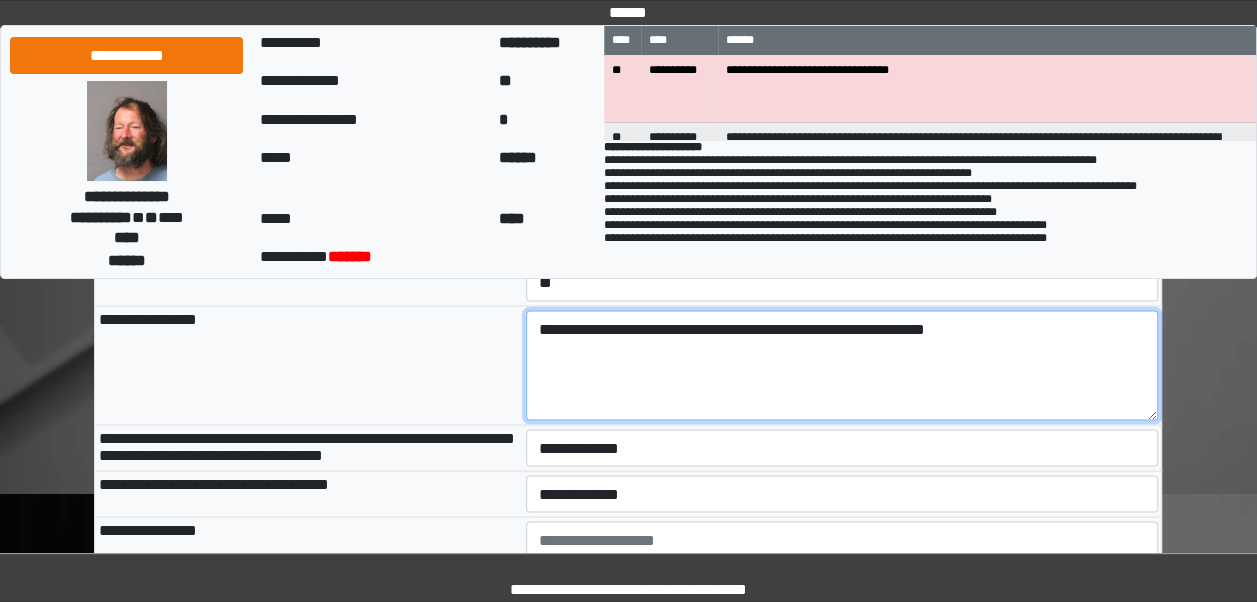 click on "**********" at bounding box center (842, 365) 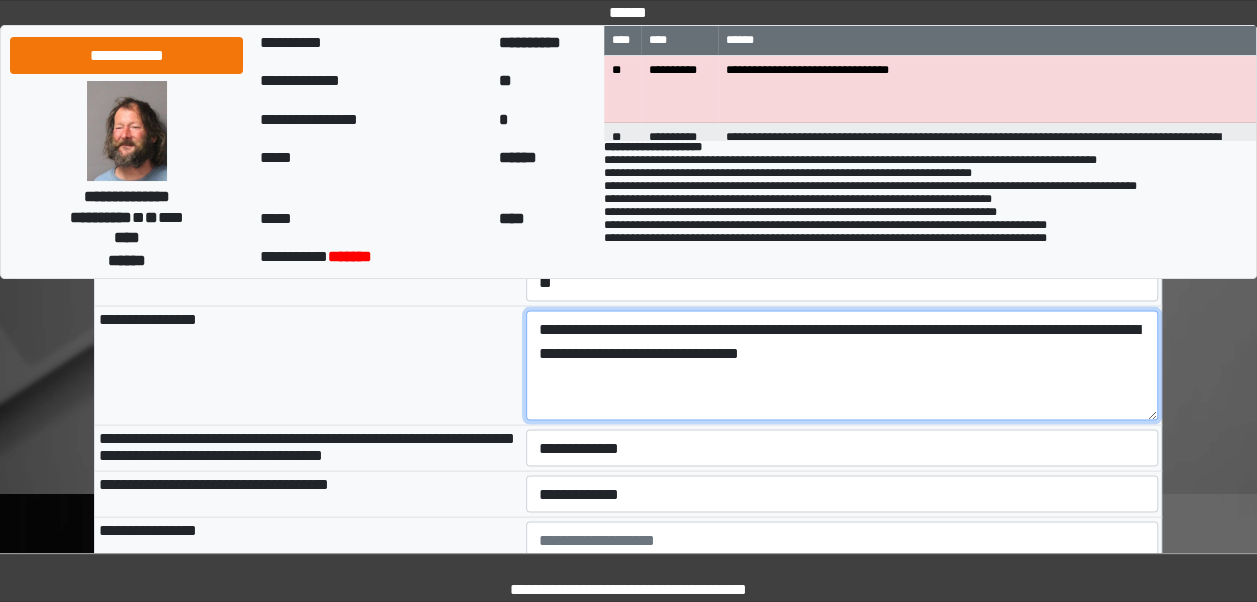 type on "**********" 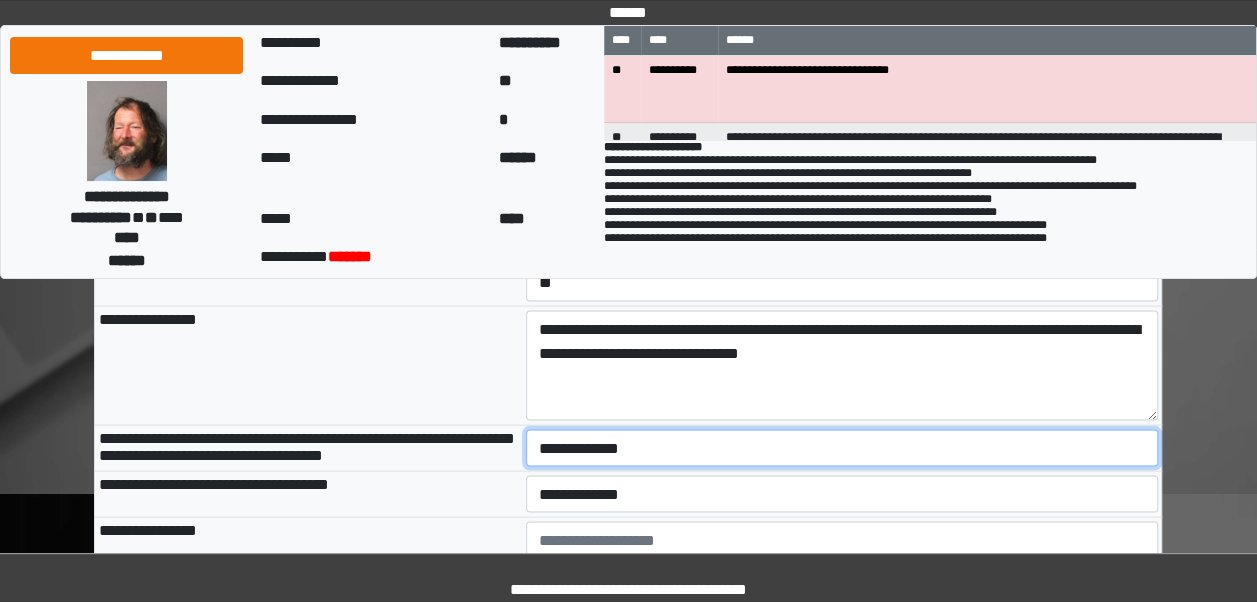 click on "**********" at bounding box center (842, 447) 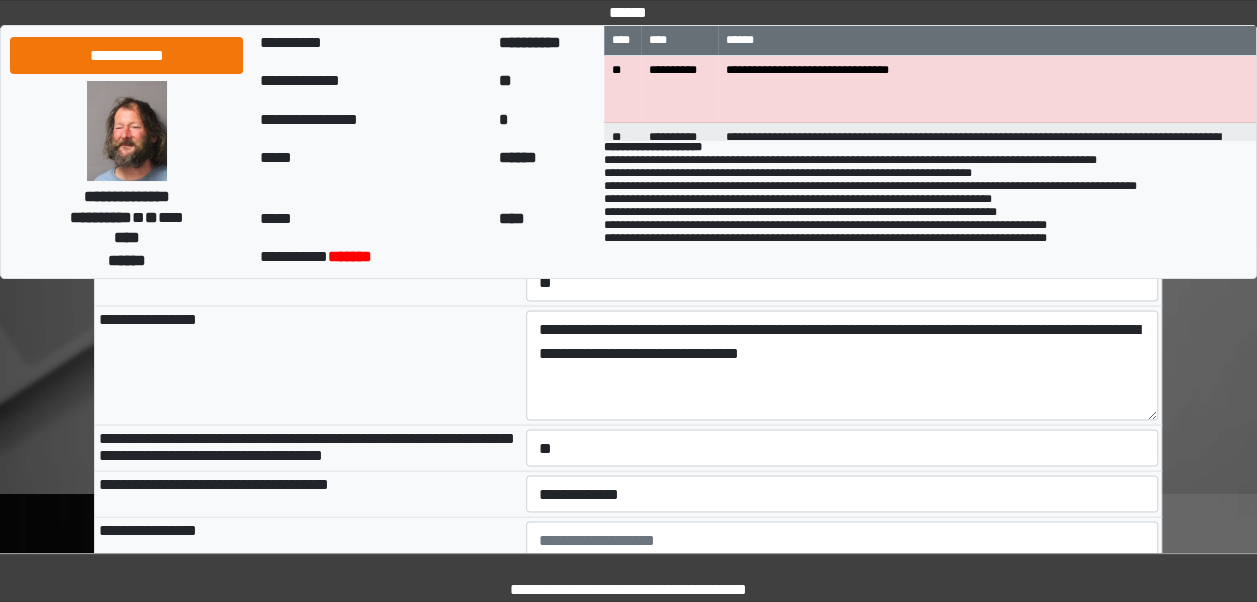 click on "**********" 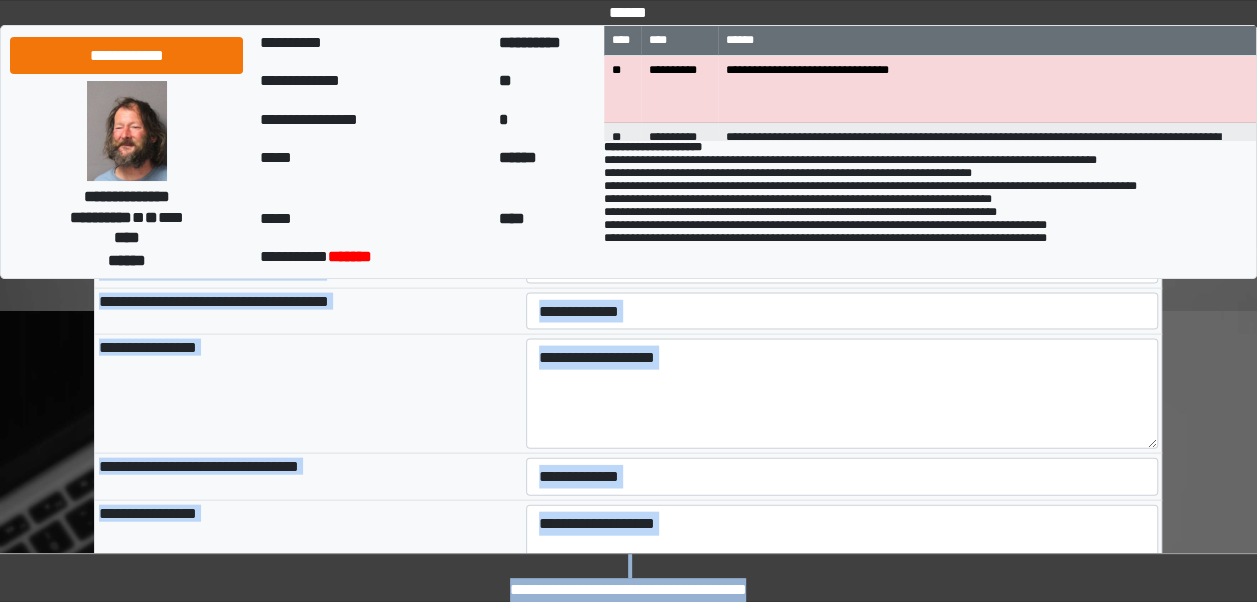 scroll, scrollTop: 2013, scrollLeft: 0, axis: vertical 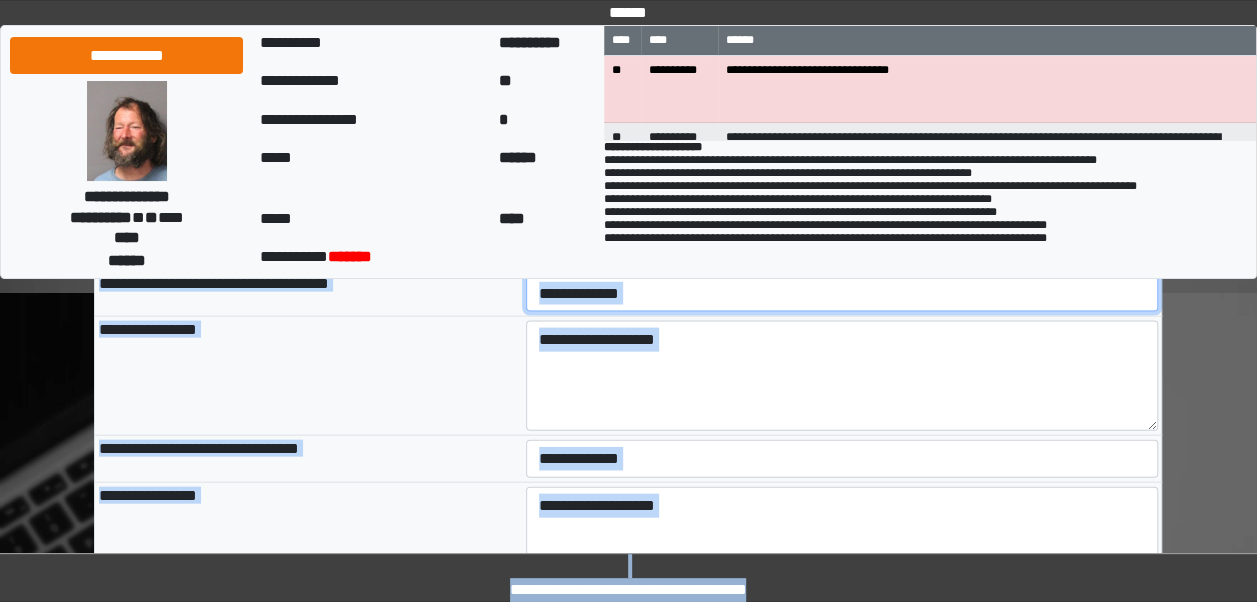 click on "**********" at bounding box center [842, 293] 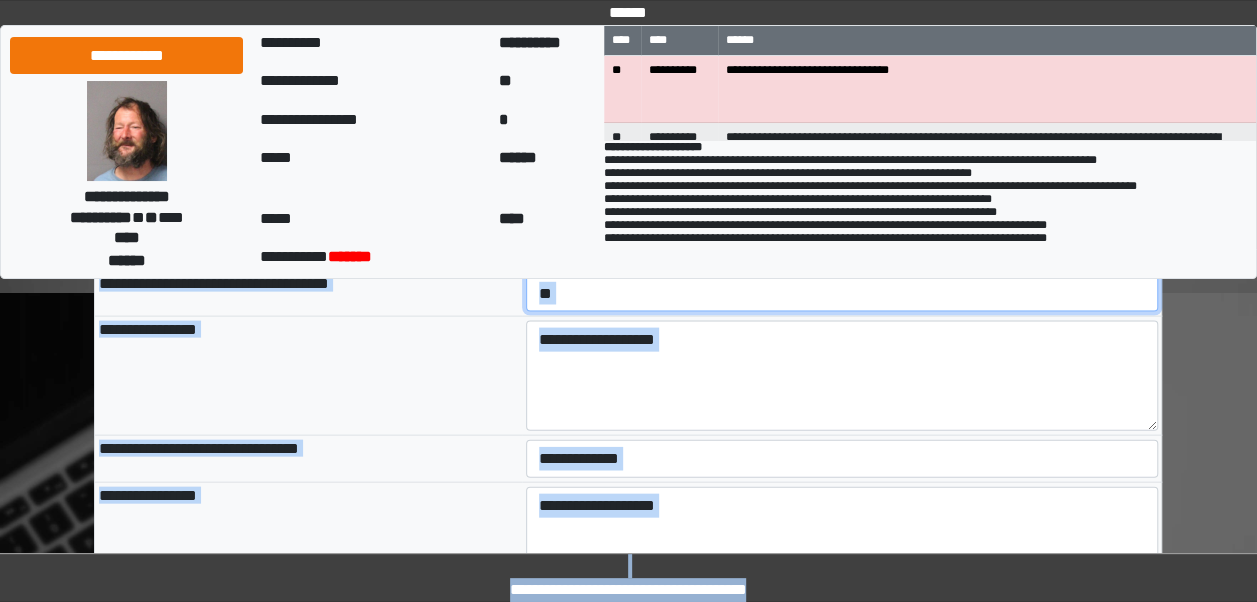 click on "**********" at bounding box center [842, 293] 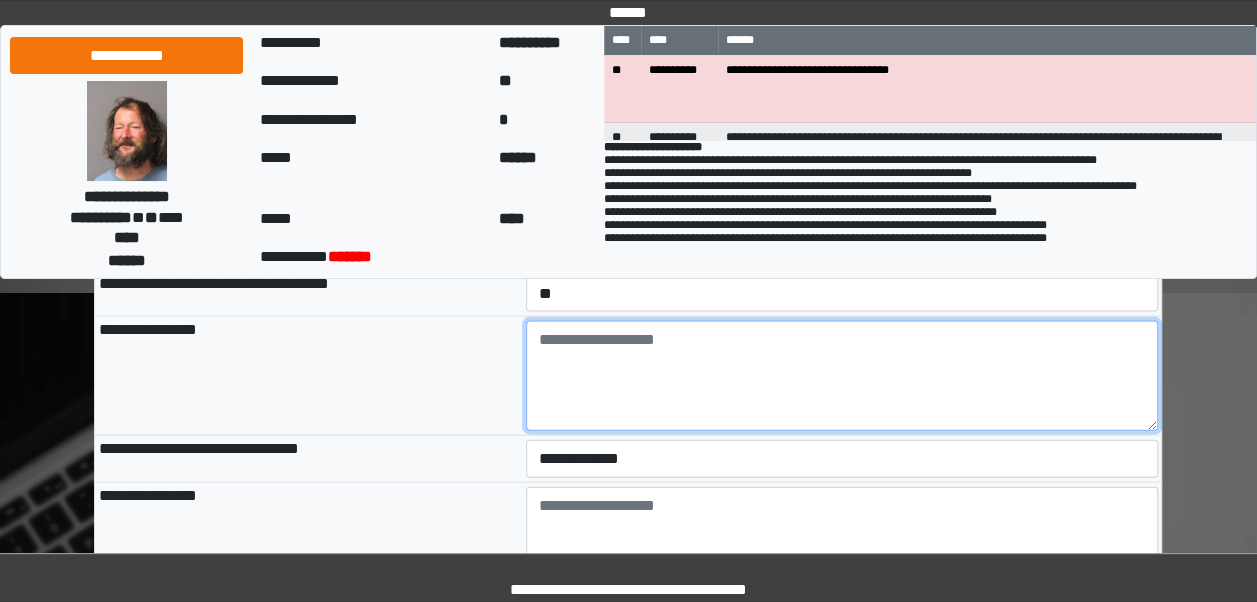 click at bounding box center (842, 376) 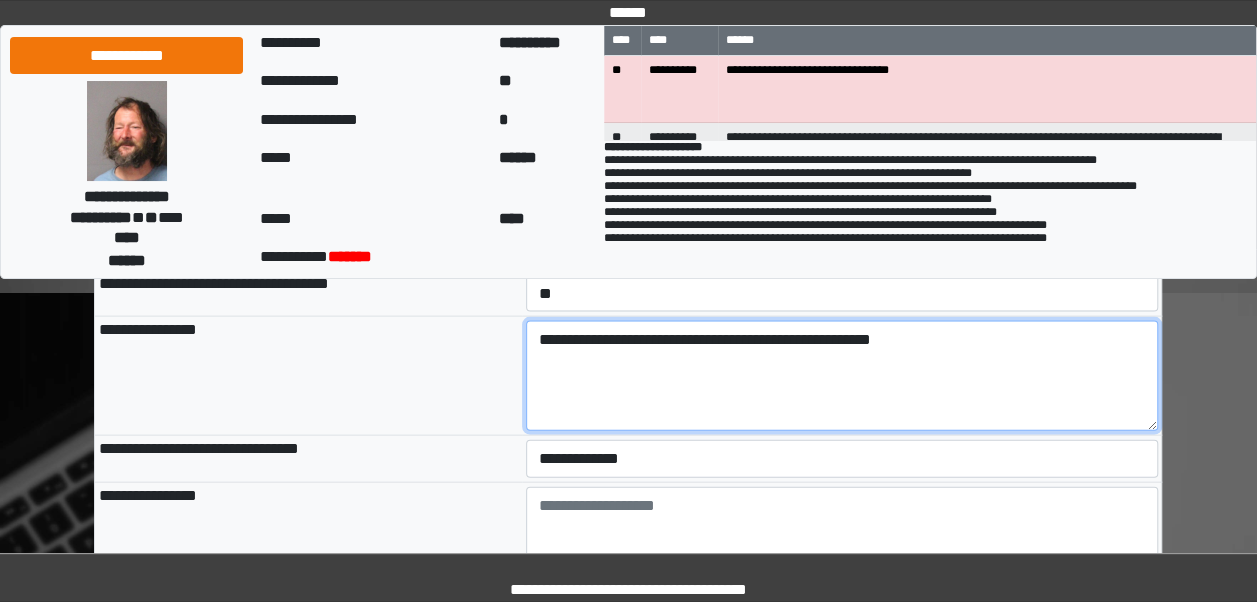 click on "**********" at bounding box center [842, 376] 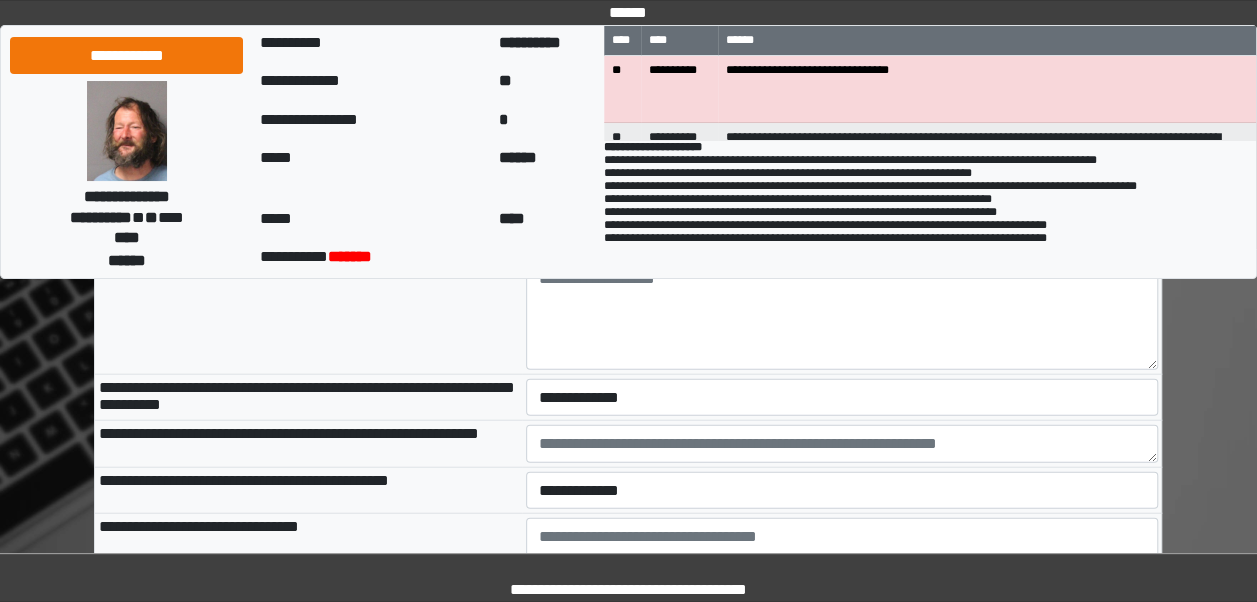 scroll, scrollTop: 2280, scrollLeft: 0, axis: vertical 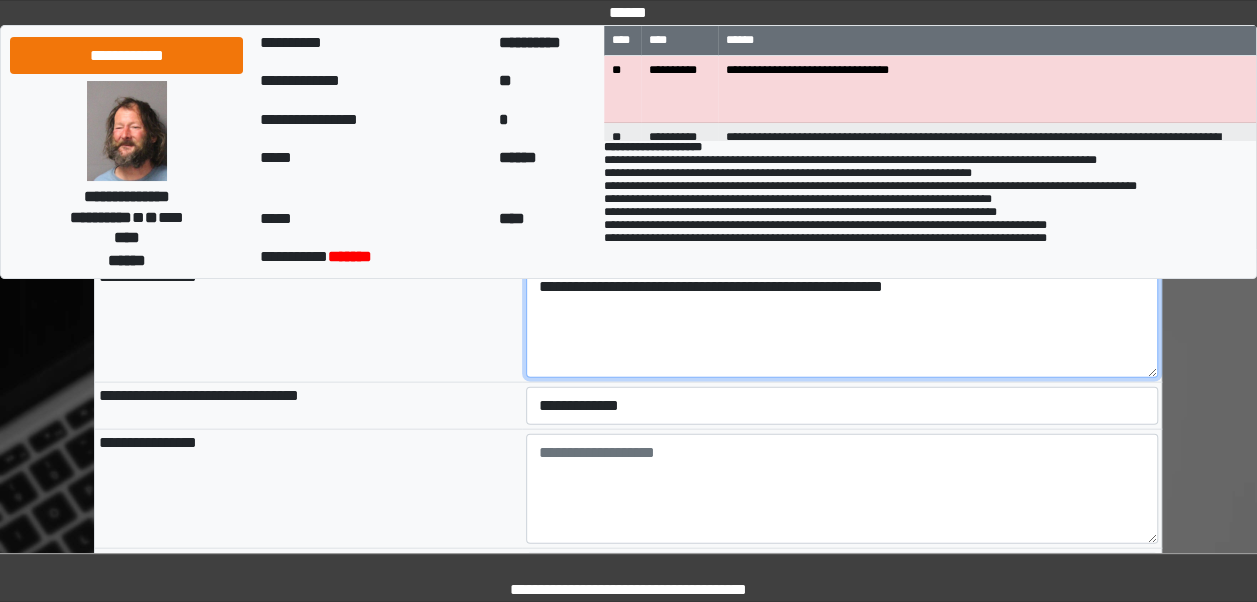 type on "**********" 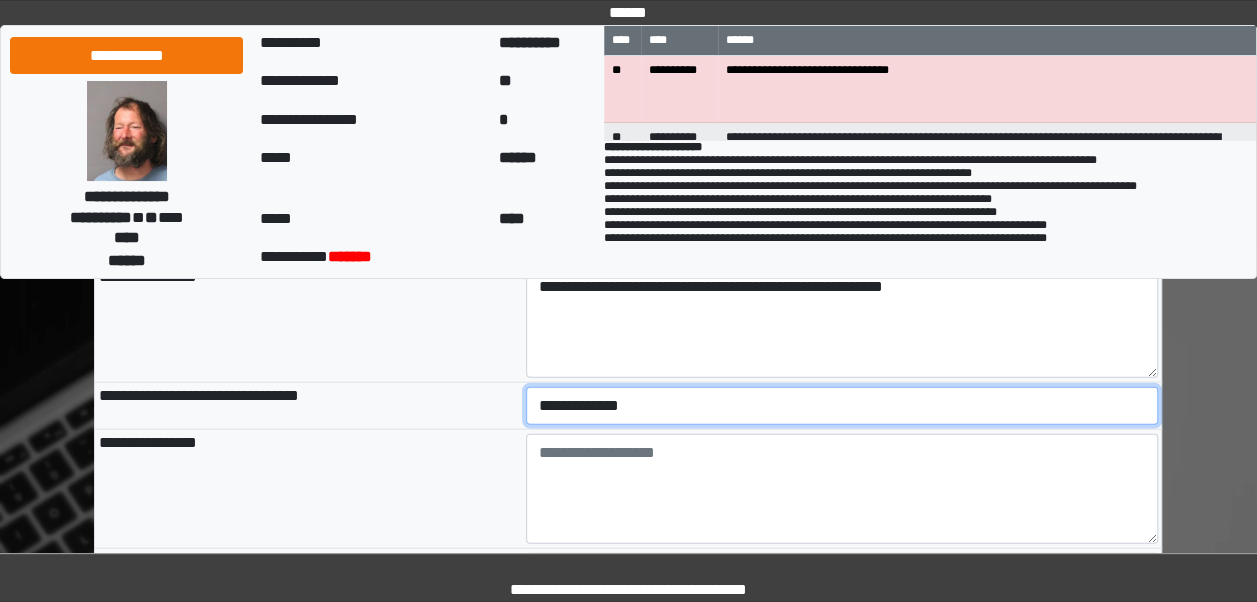 click on "**********" at bounding box center [842, 405] 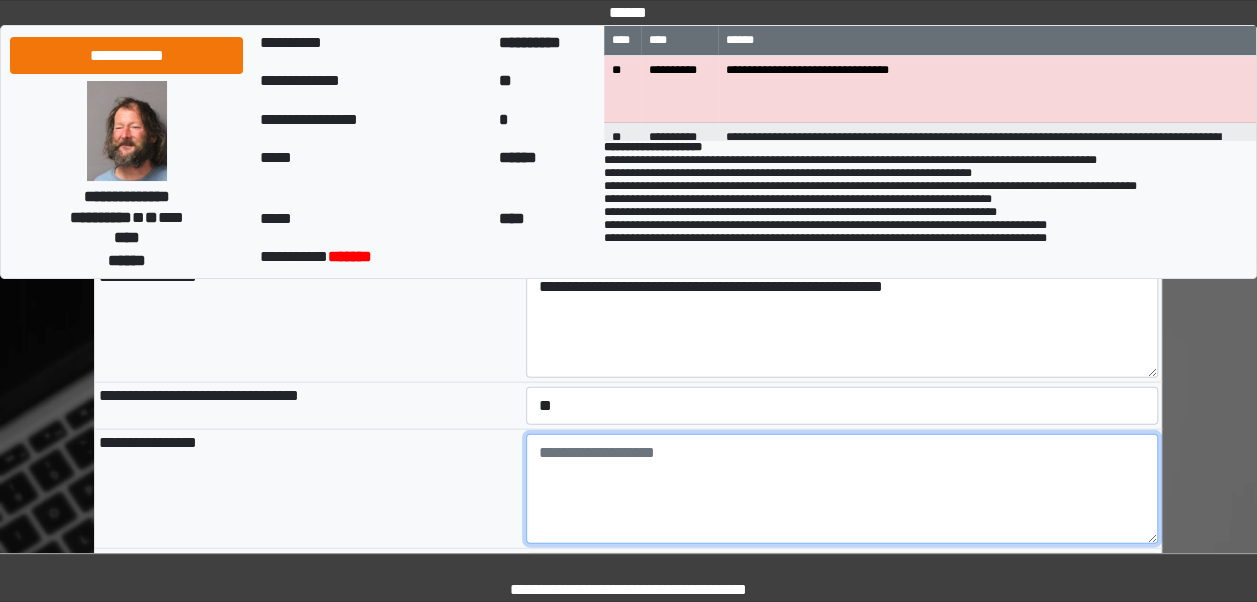 click at bounding box center (842, 489) 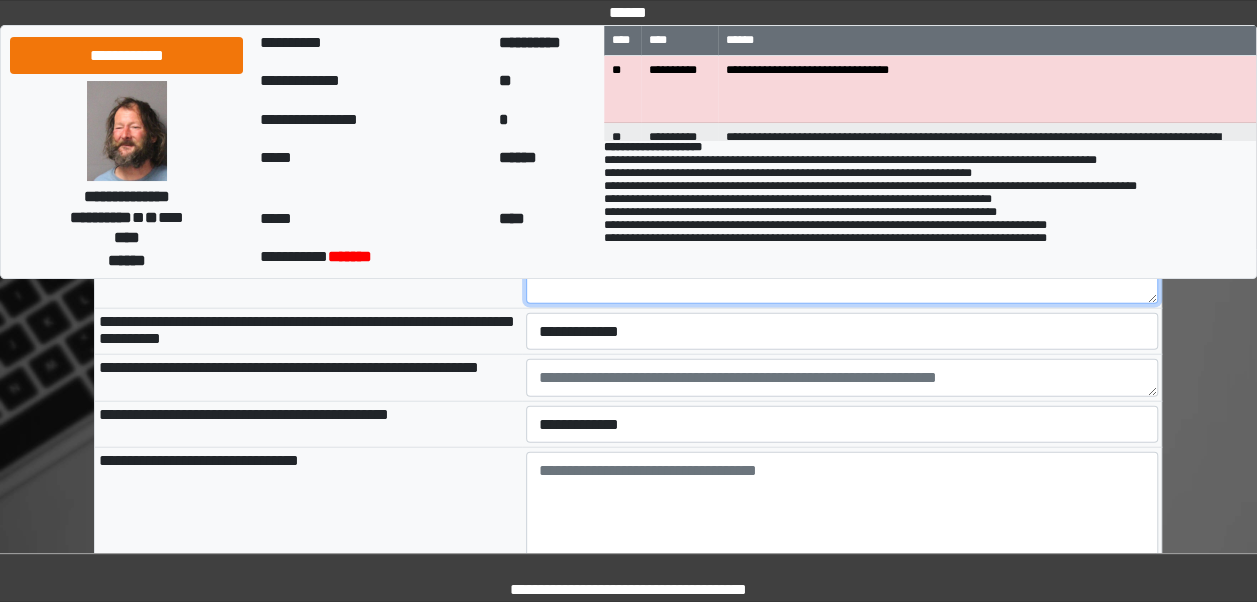 scroll, scrollTop: 2346, scrollLeft: 0, axis: vertical 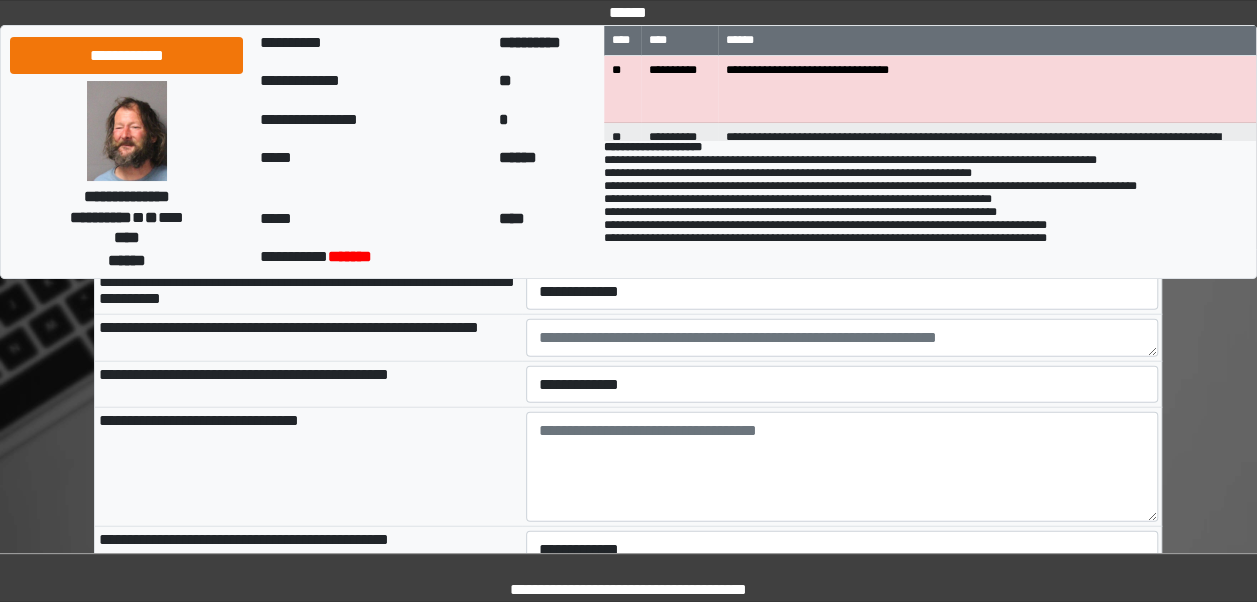 type on "**********" 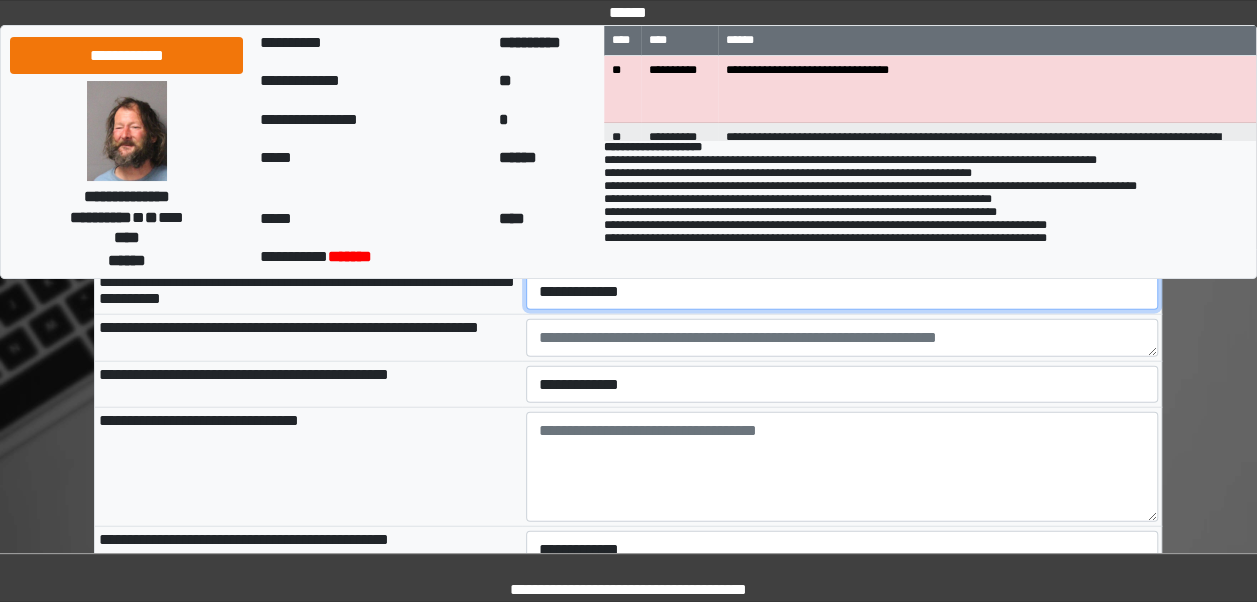 click on "**********" at bounding box center [842, 291] 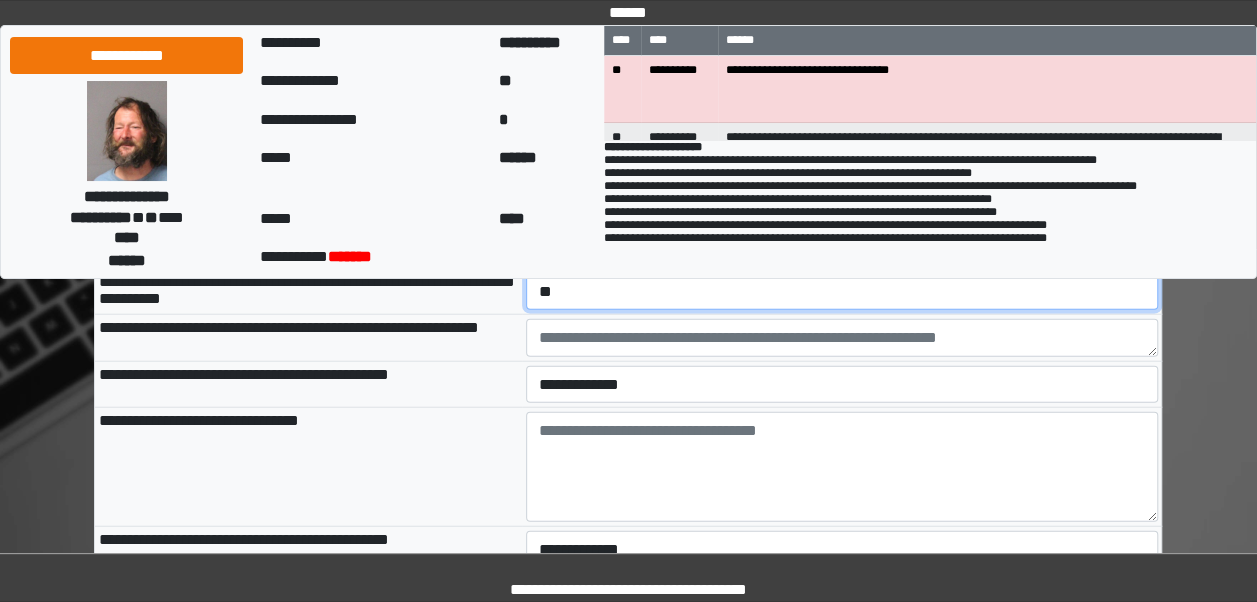 click on "**********" at bounding box center (842, 291) 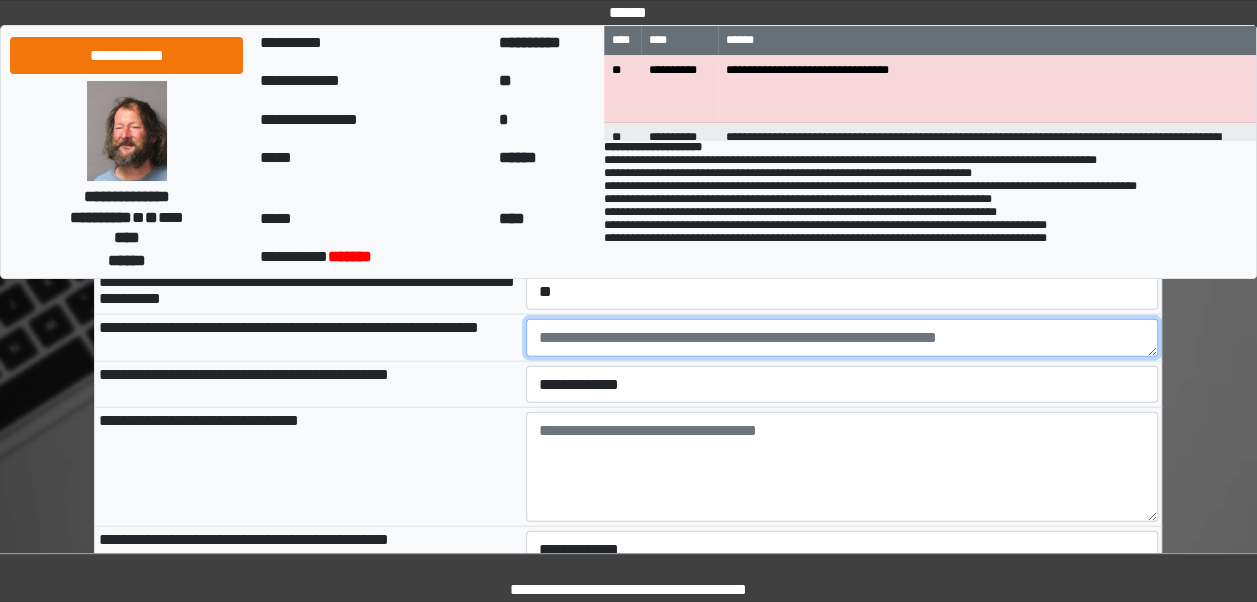 click at bounding box center (842, 338) 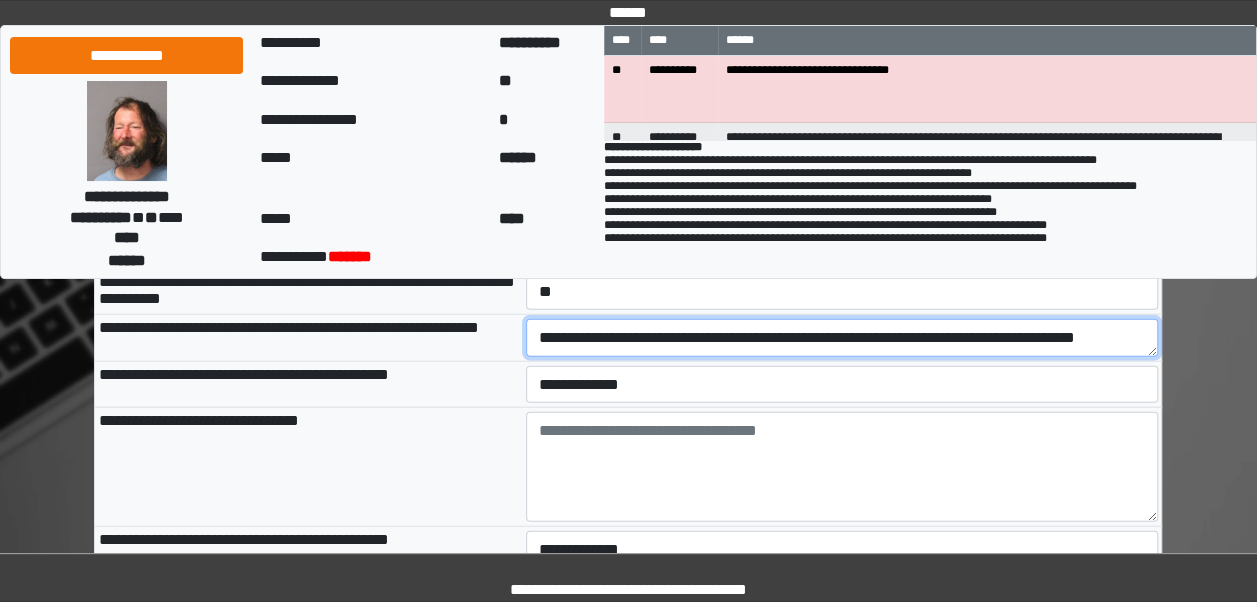 scroll, scrollTop: 16, scrollLeft: 0, axis: vertical 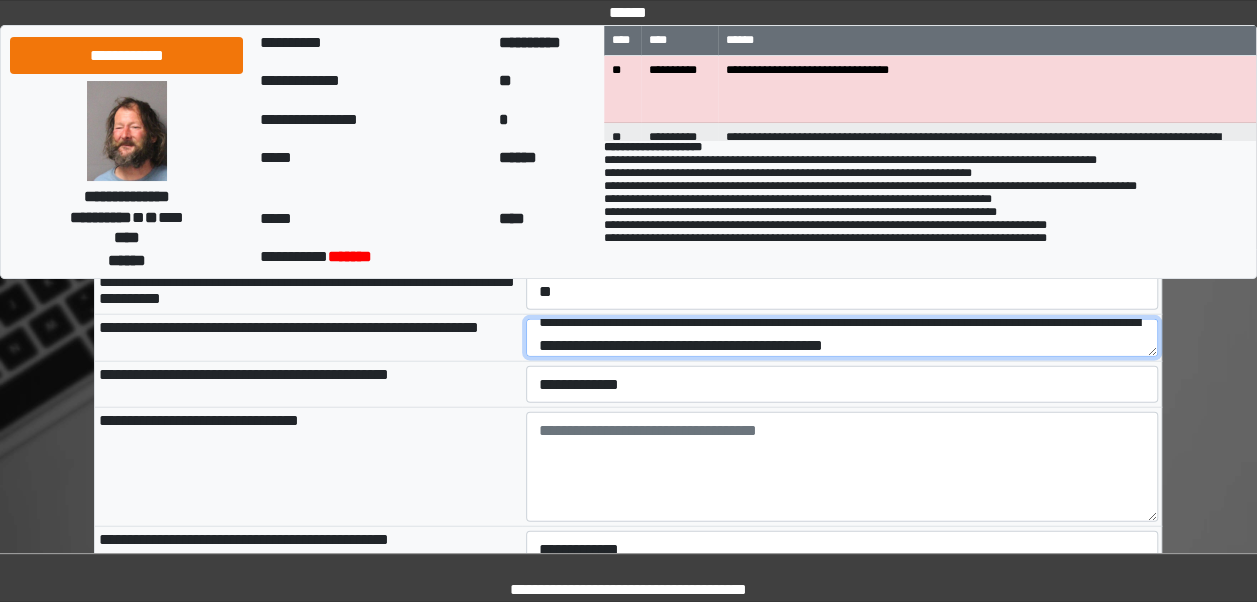 type on "**********" 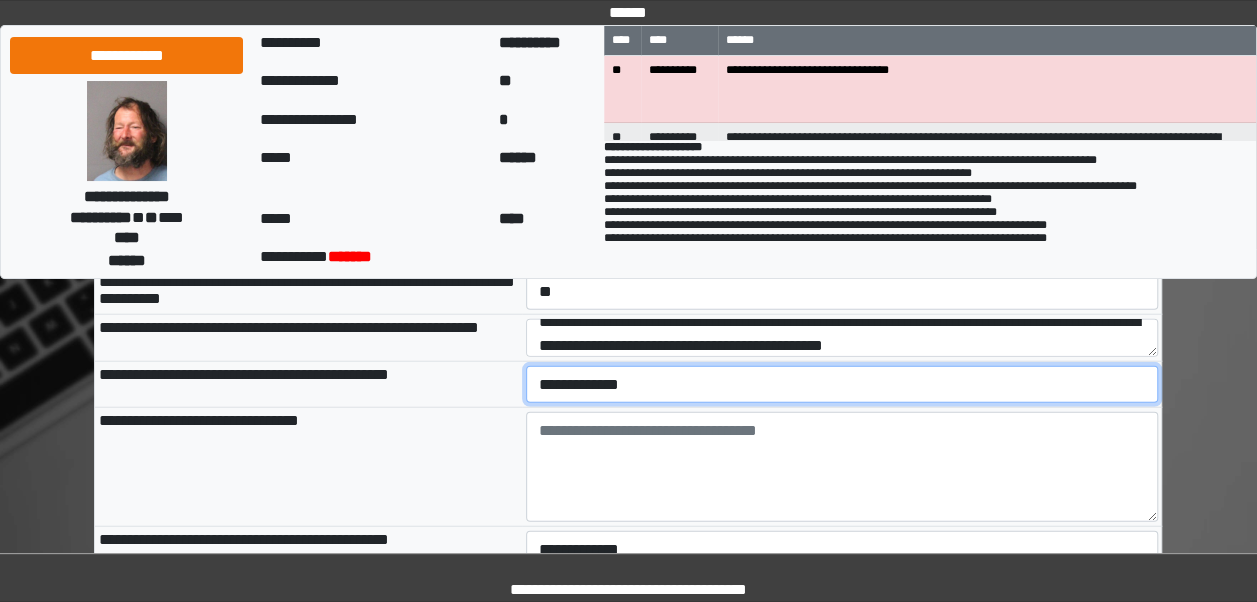click on "**********" at bounding box center [842, 384] 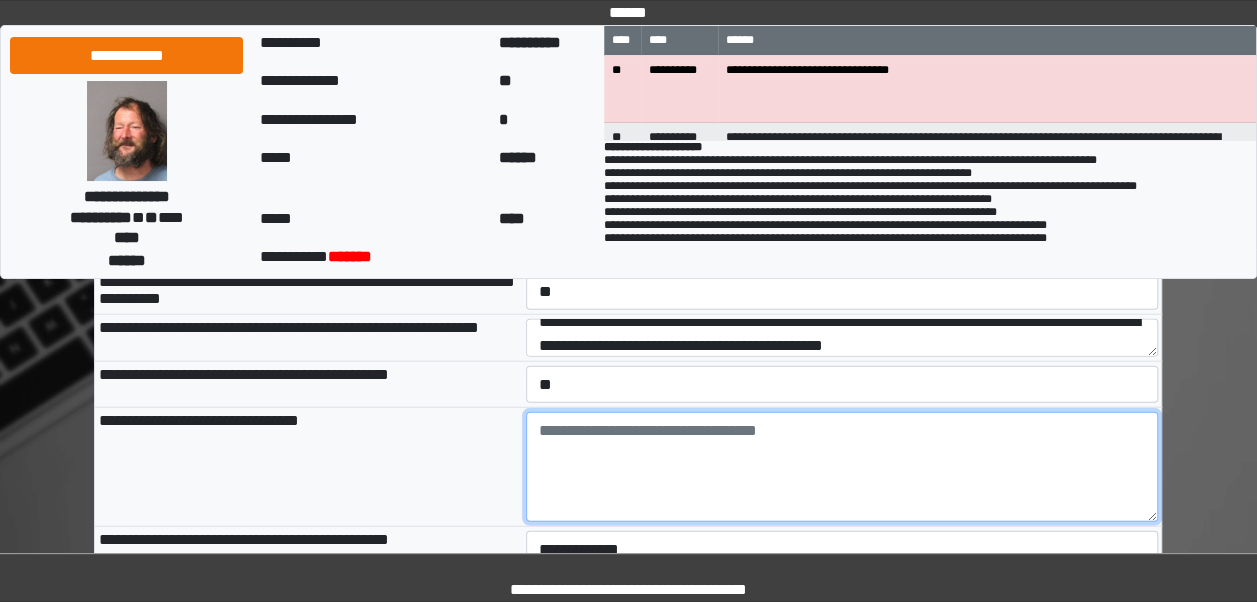 click at bounding box center (842, 467) 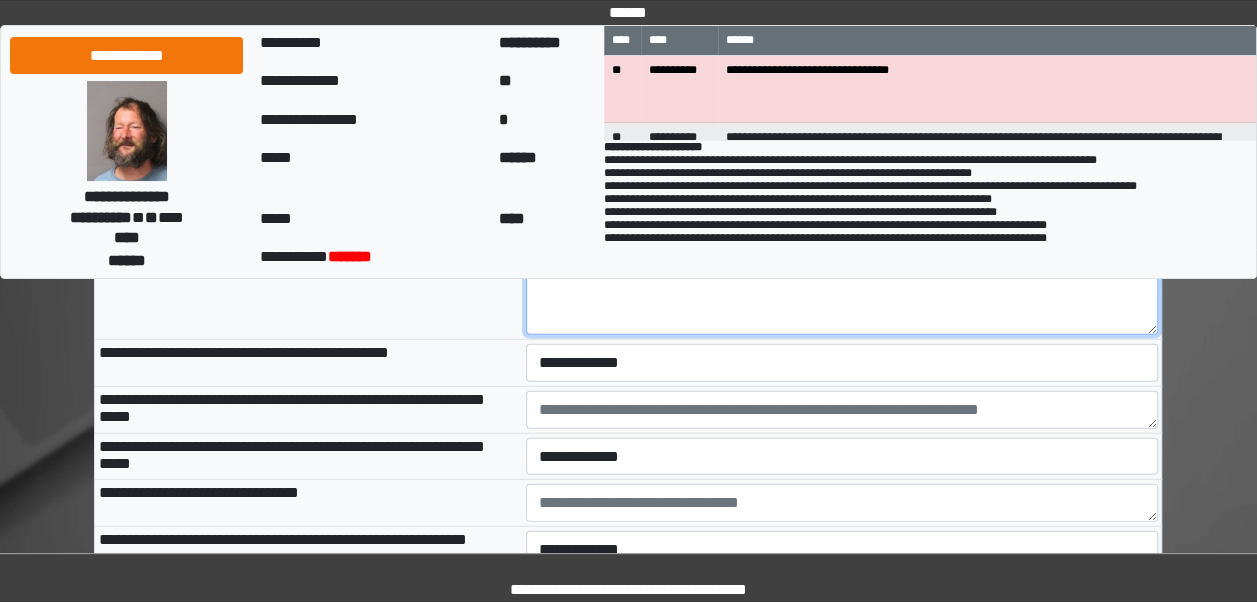 scroll, scrollTop: 2573, scrollLeft: 0, axis: vertical 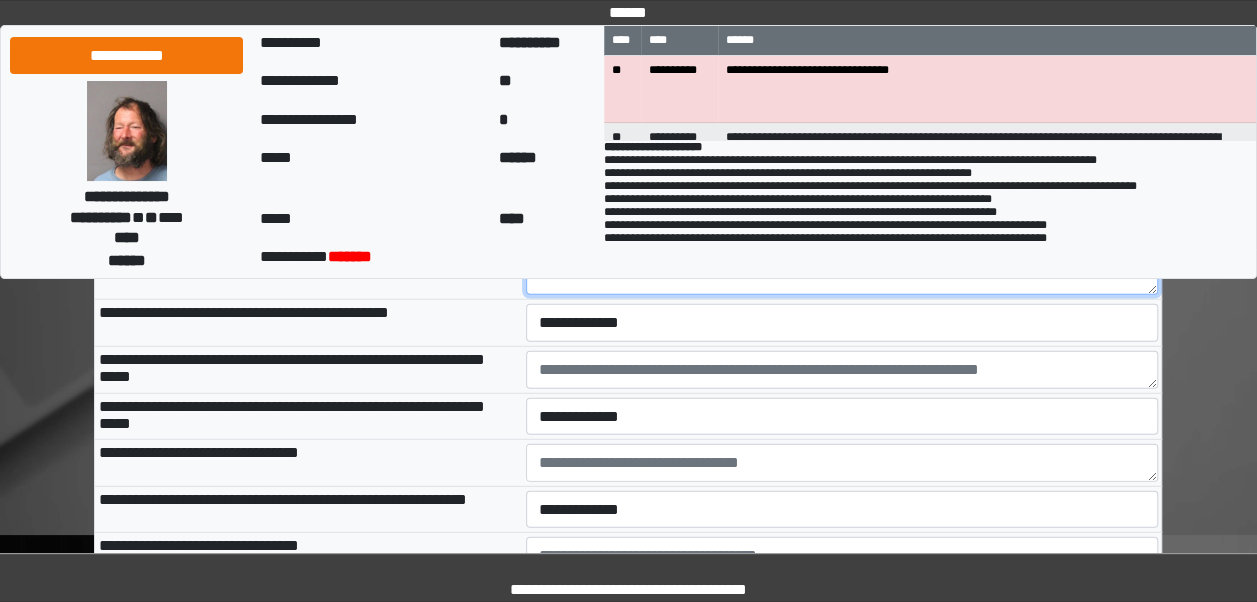 type on "***" 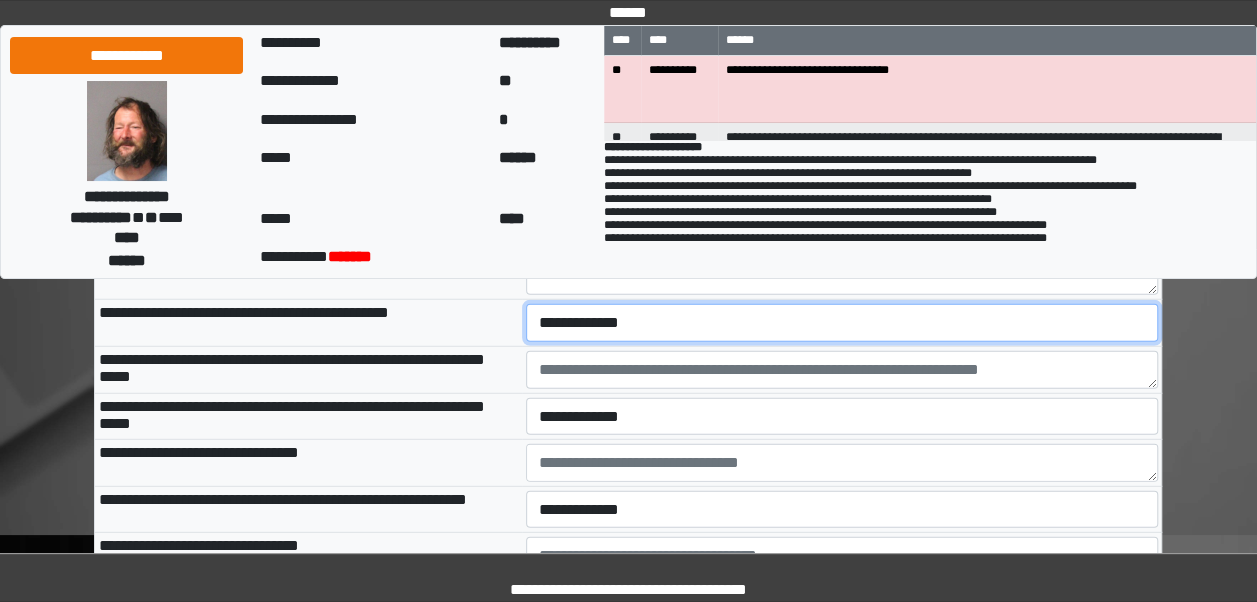 click on "**********" at bounding box center [842, 322] 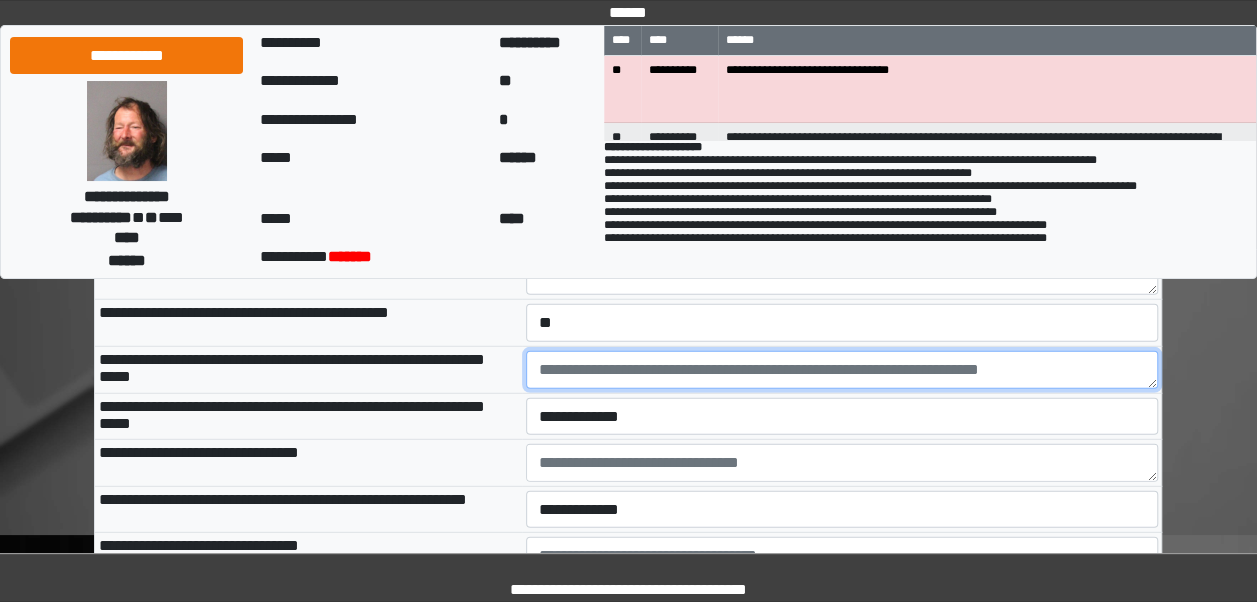 click at bounding box center (842, 370) 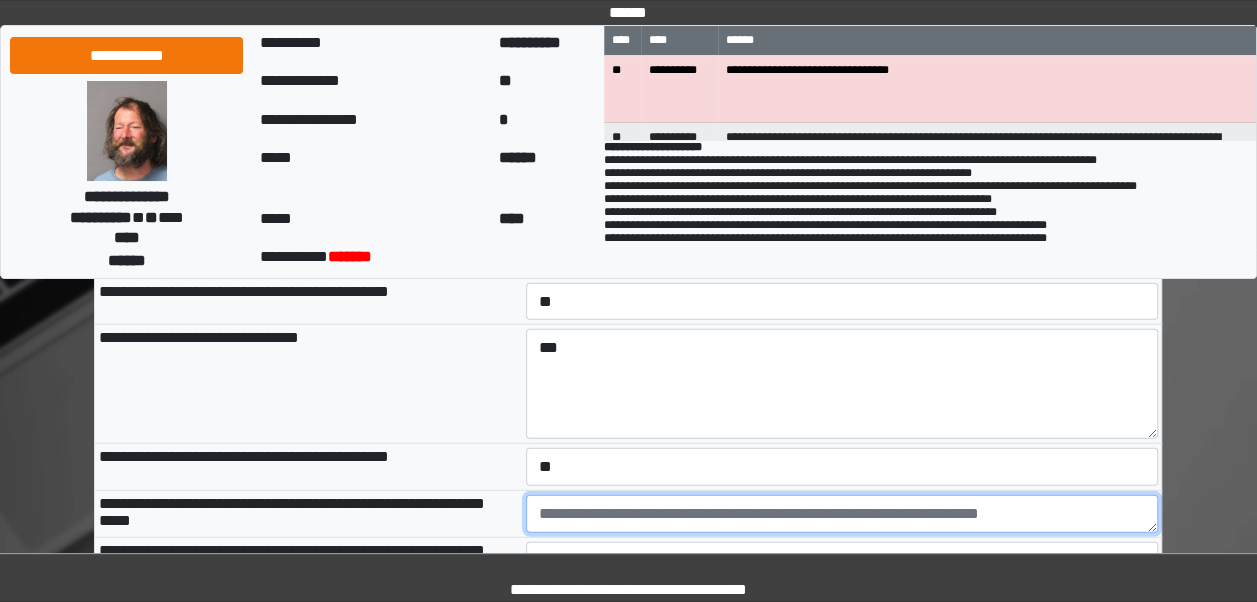scroll, scrollTop: 2413, scrollLeft: 0, axis: vertical 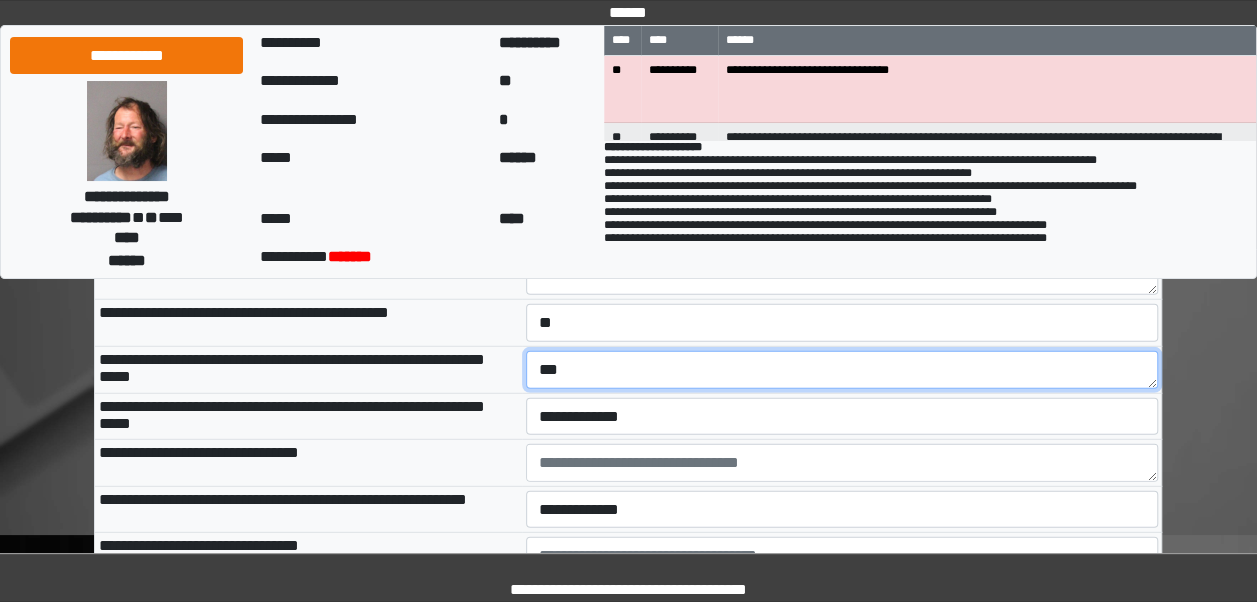 type on "***" 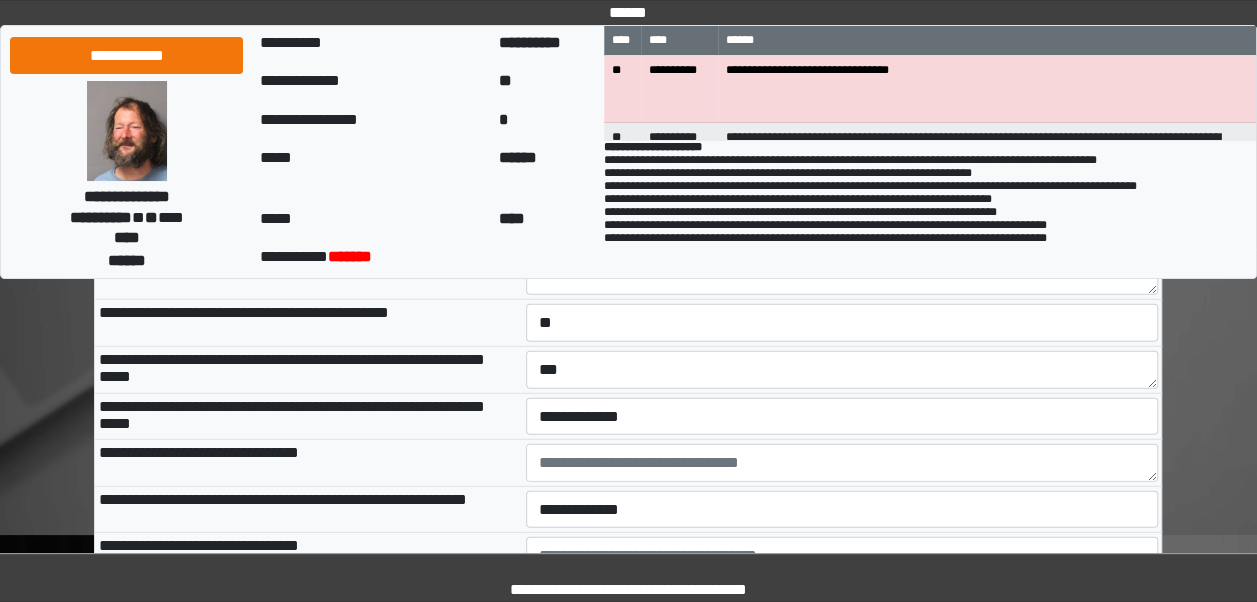 click on "**********" at bounding box center (628, 4419) 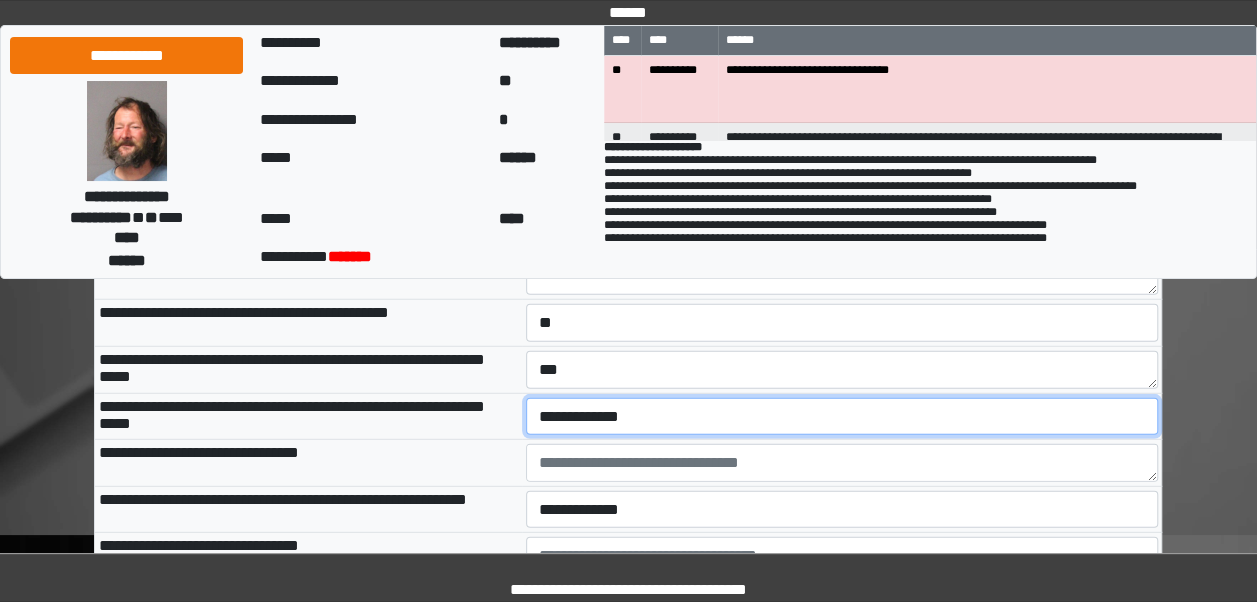 click on "**********" at bounding box center [842, 416] 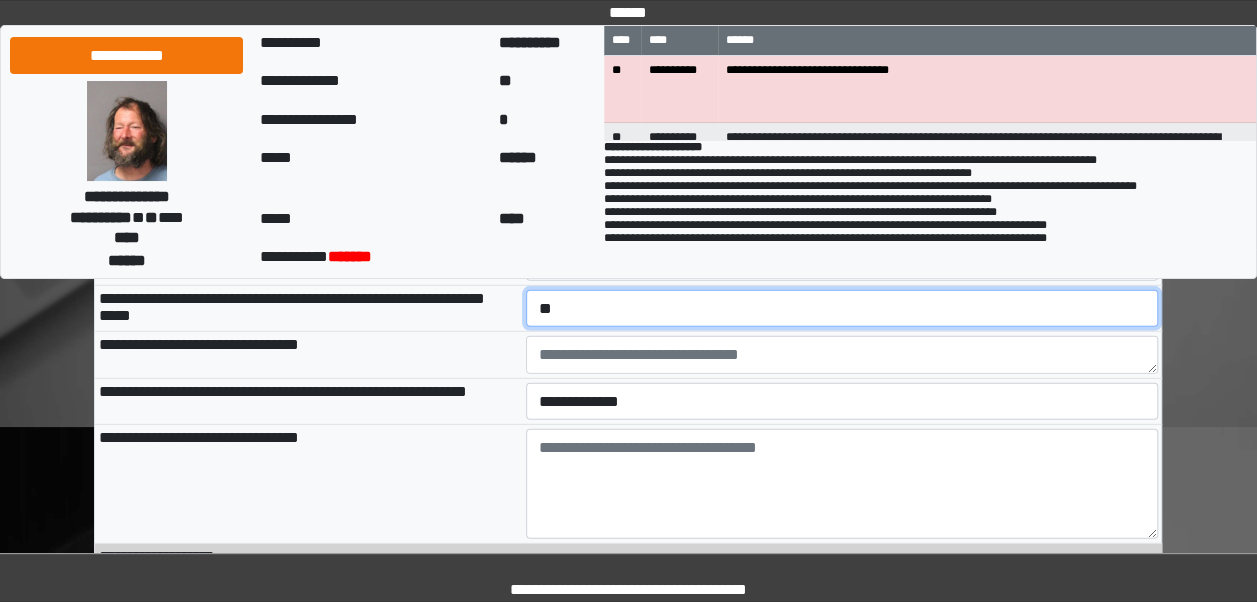 scroll, scrollTop: 2693, scrollLeft: 0, axis: vertical 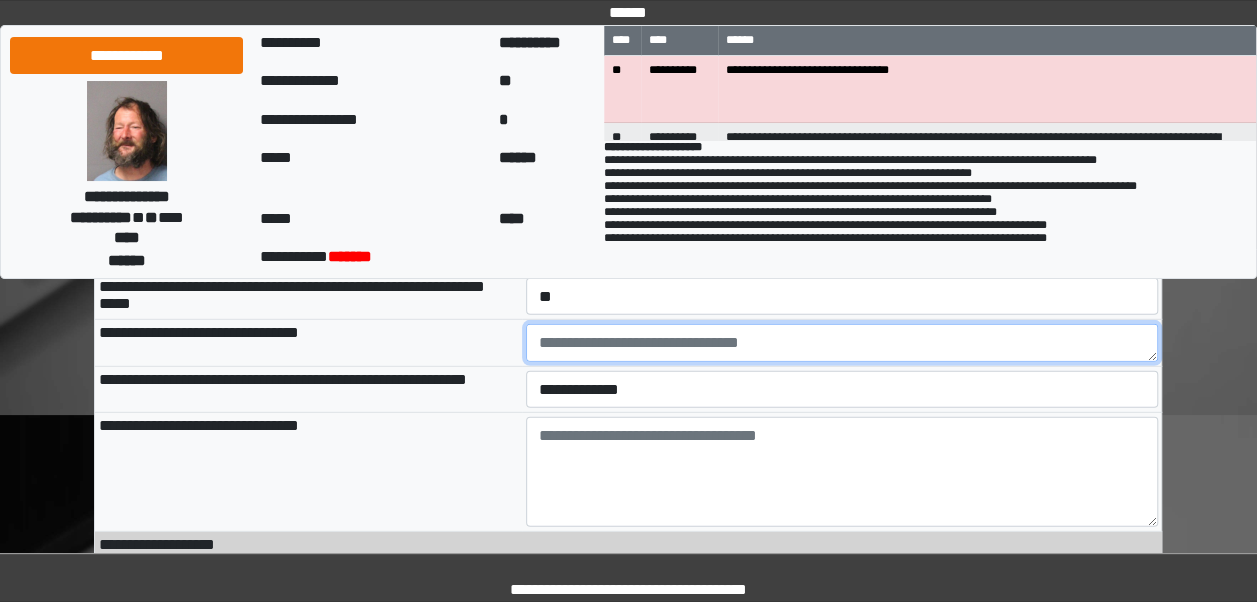 click at bounding box center [842, 343] 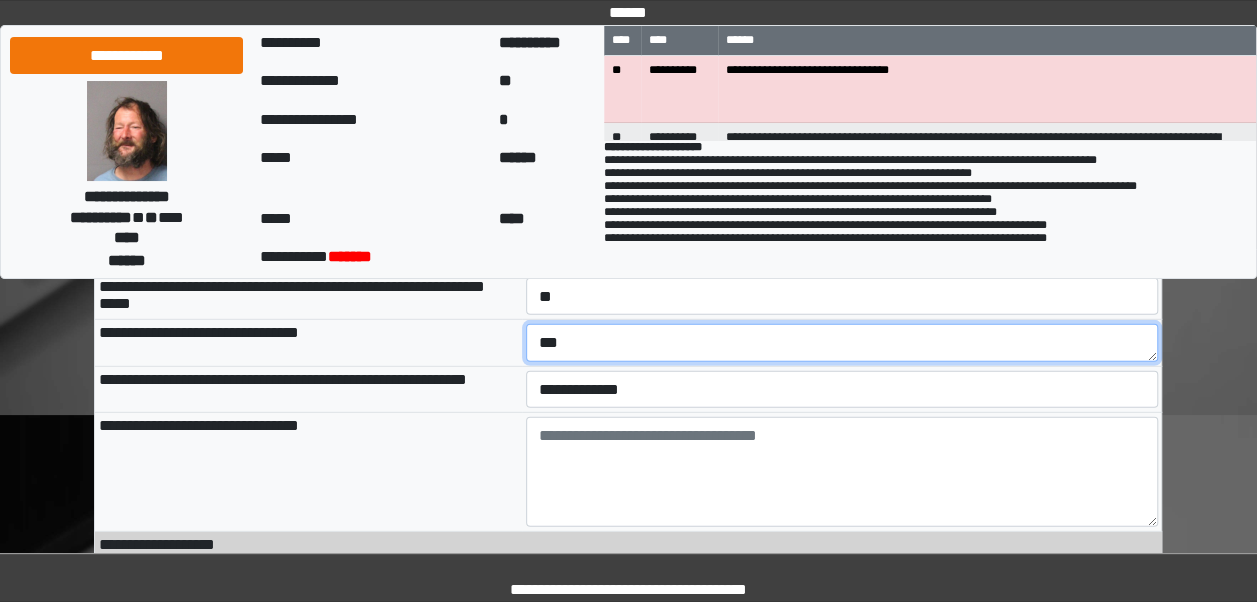 type on "***" 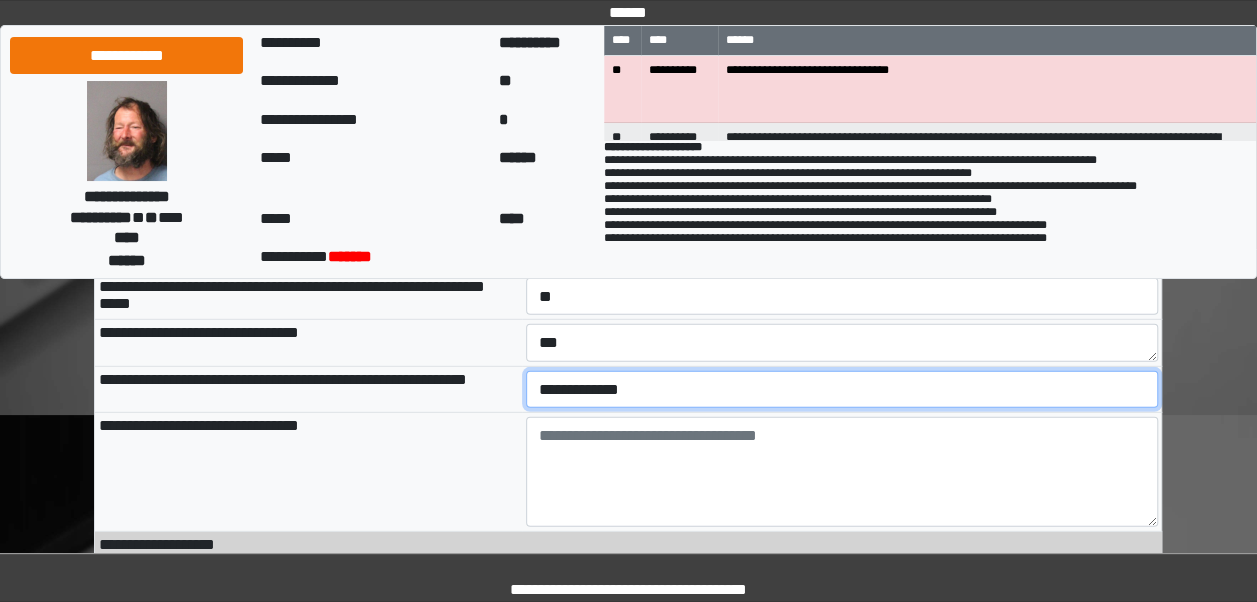 click on "**********" at bounding box center [842, 389] 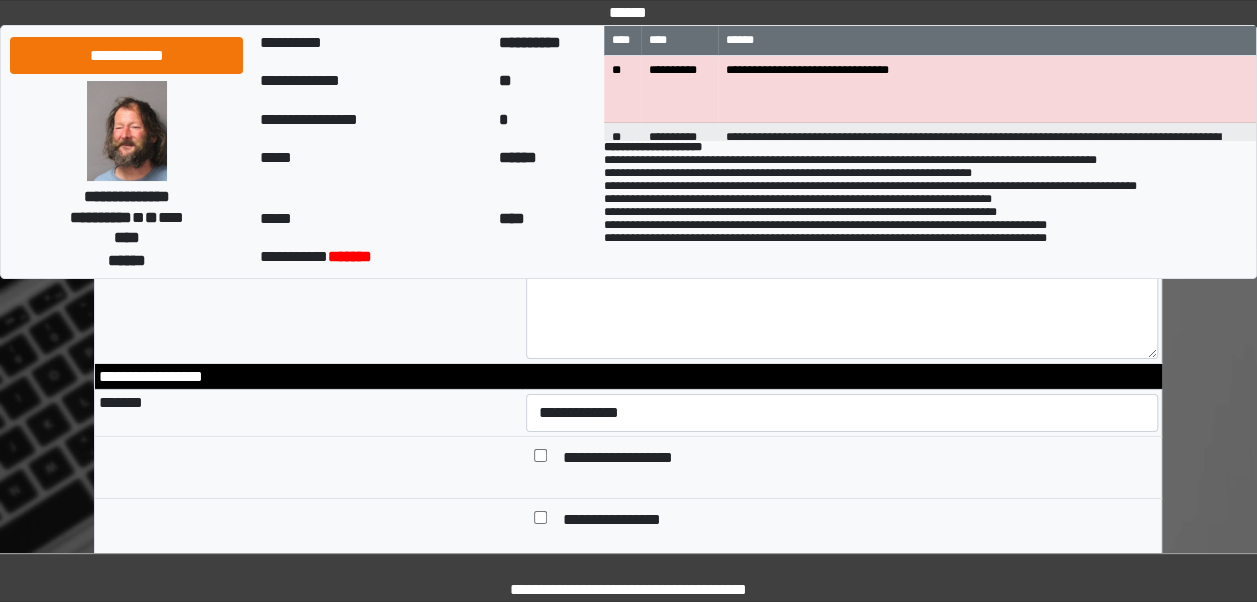 scroll, scrollTop: 3013, scrollLeft: 0, axis: vertical 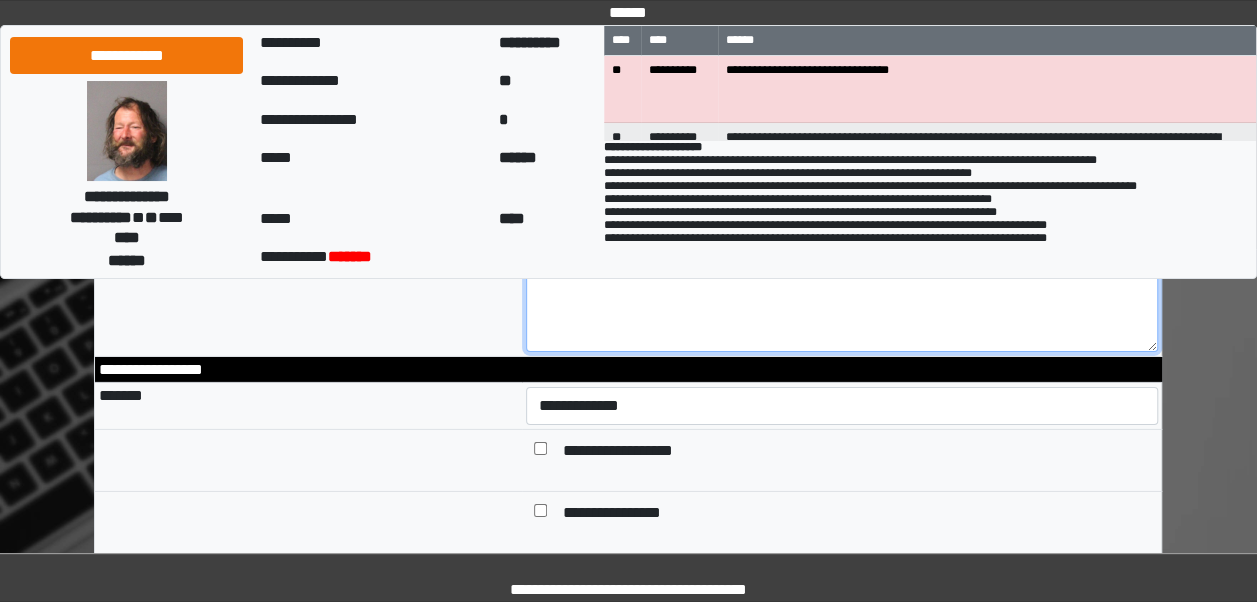 click at bounding box center (842, 297) 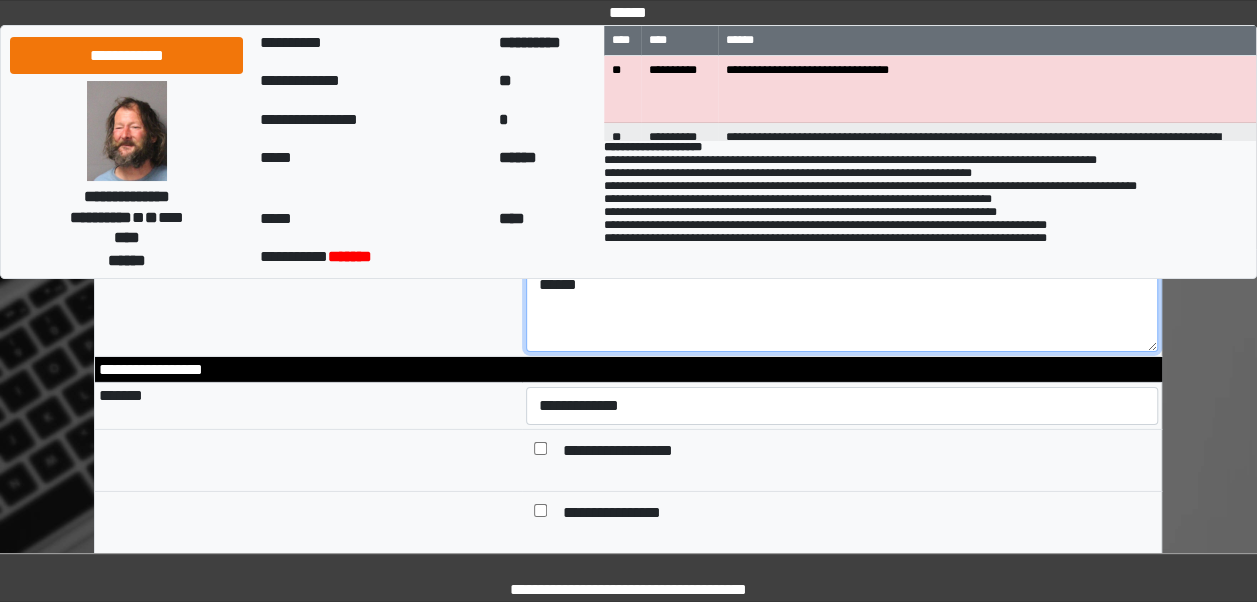 click on "**********" at bounding box center [842, 297] 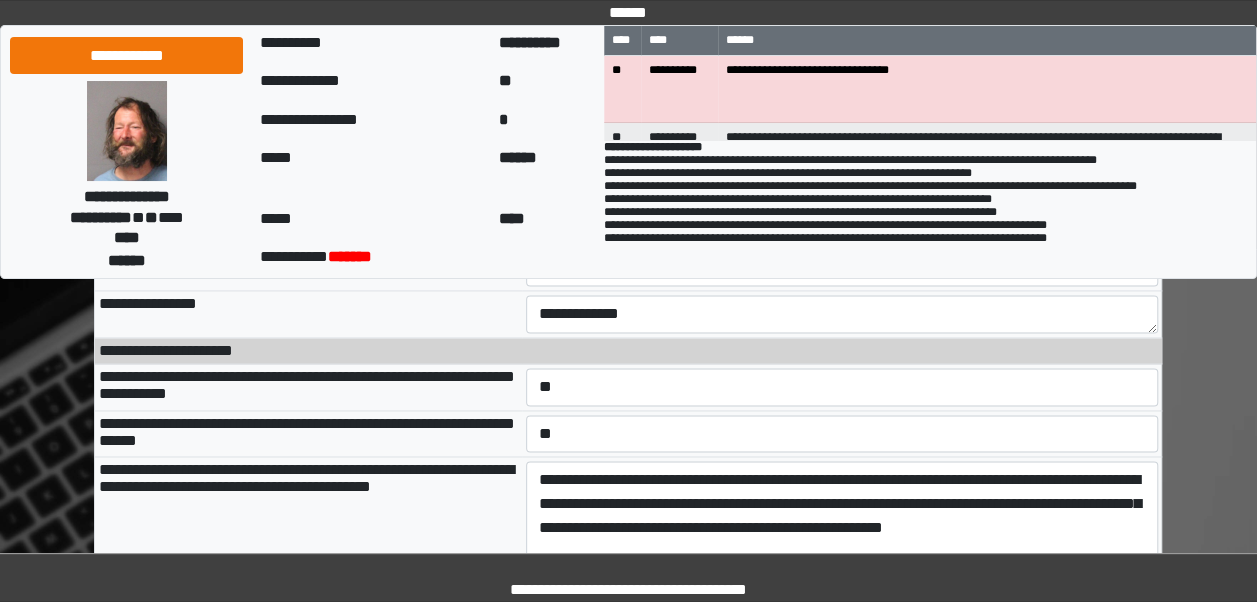 scroll, scrollTop: 1533, scrollLeft: 0, axis: vertical 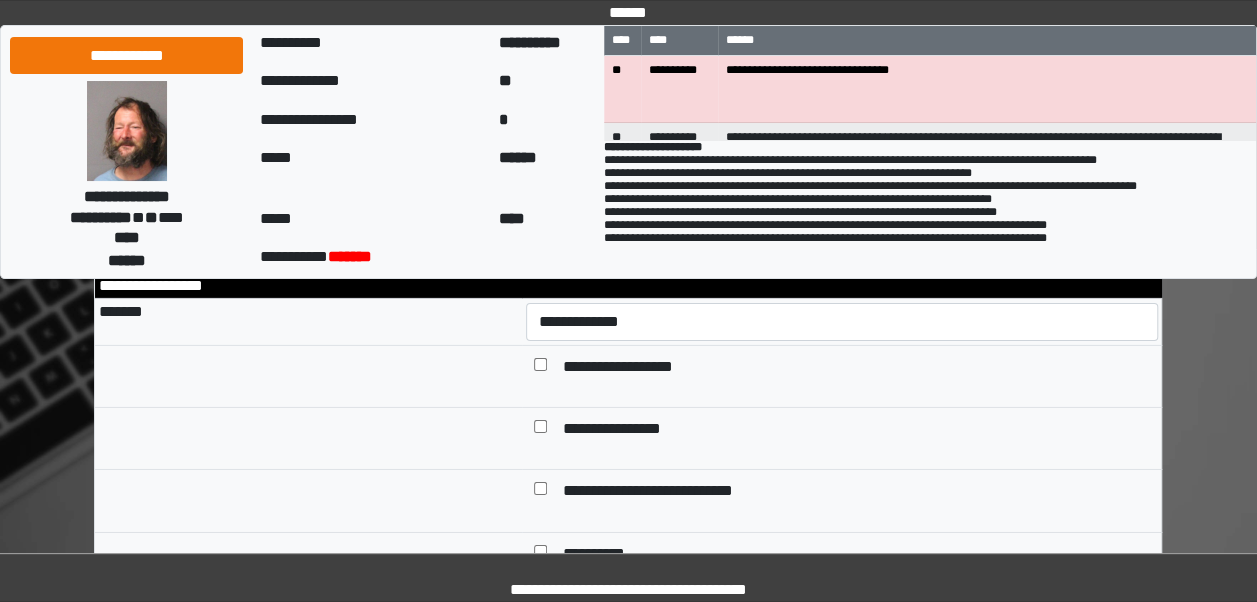 type on "**********" 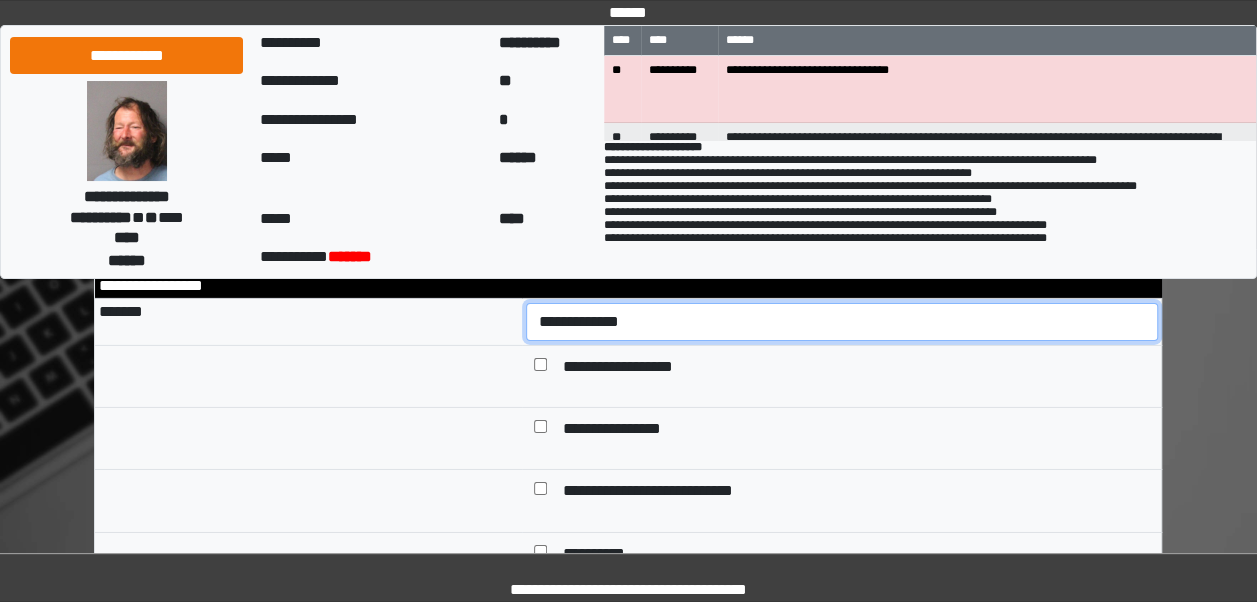 click on "**********" at bounding box center [842, 321] 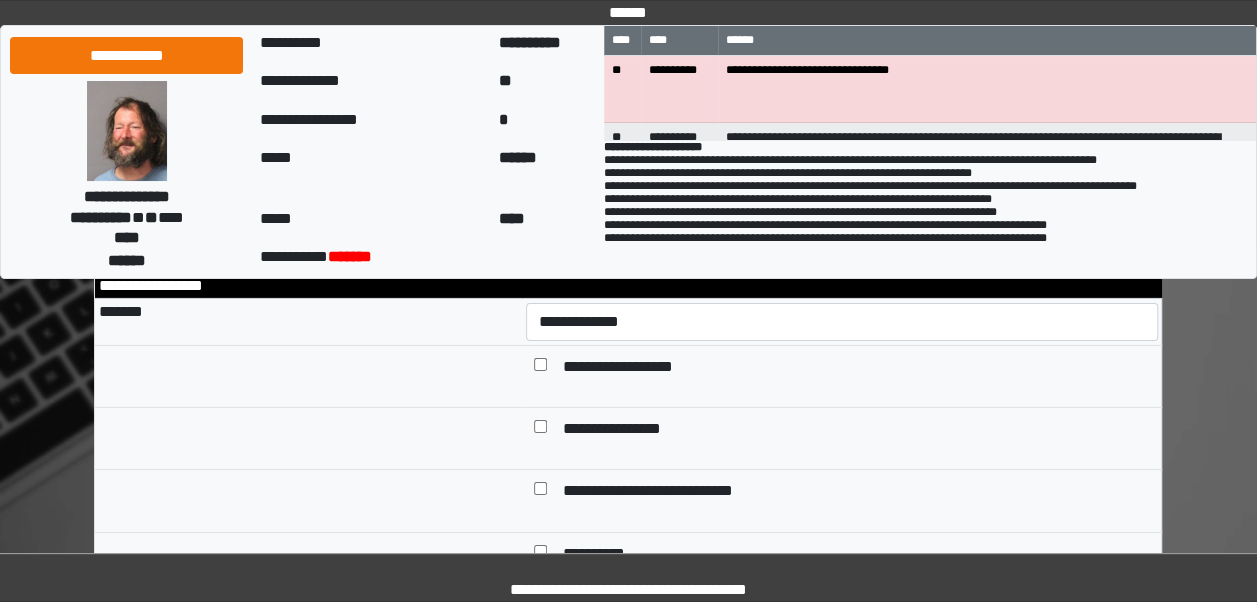 click on "**********" at bounding box center [628, 3895] 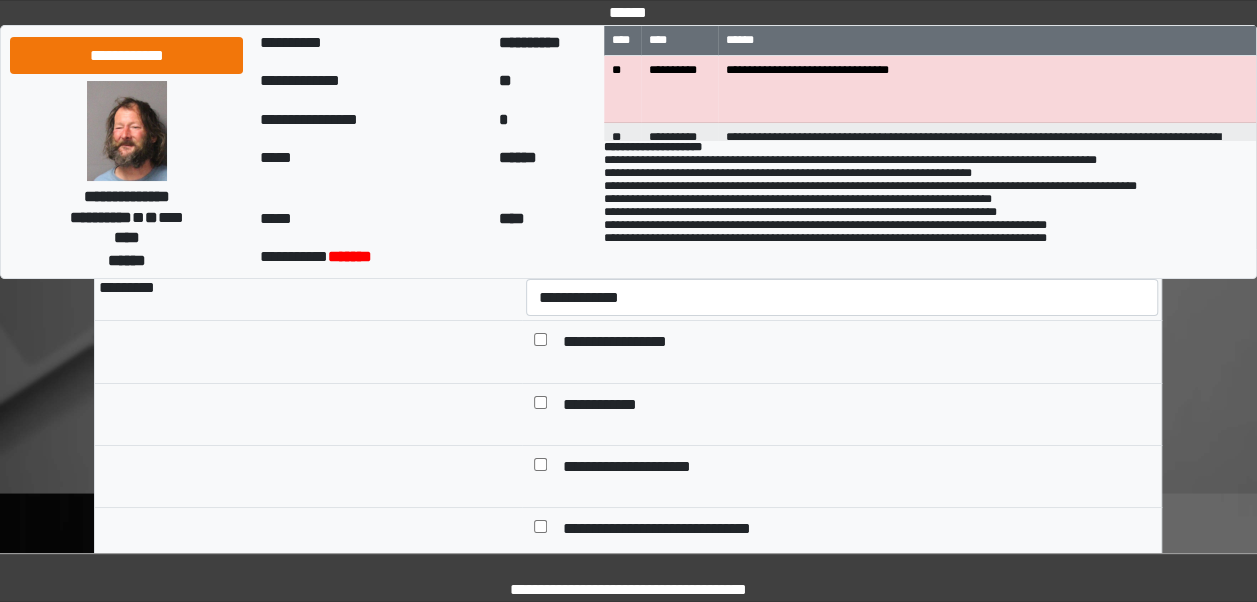 scroll, scrollTop: 3484, scrollLeft: 0, axis: vertical 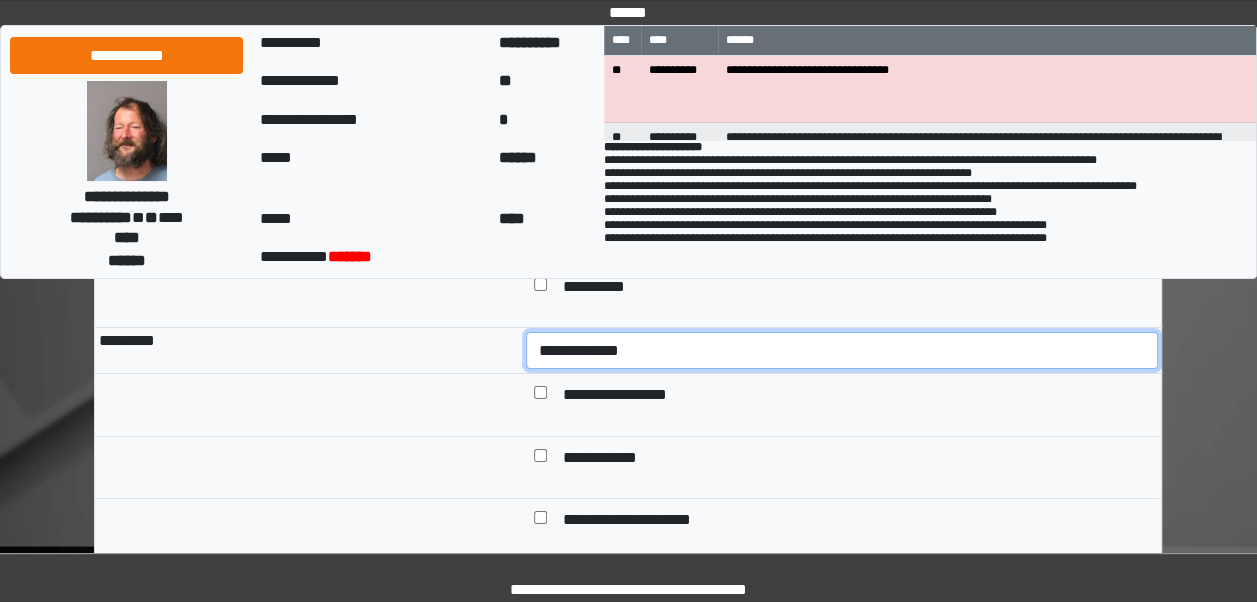 click on "**********" at bounding box center (842, 350) 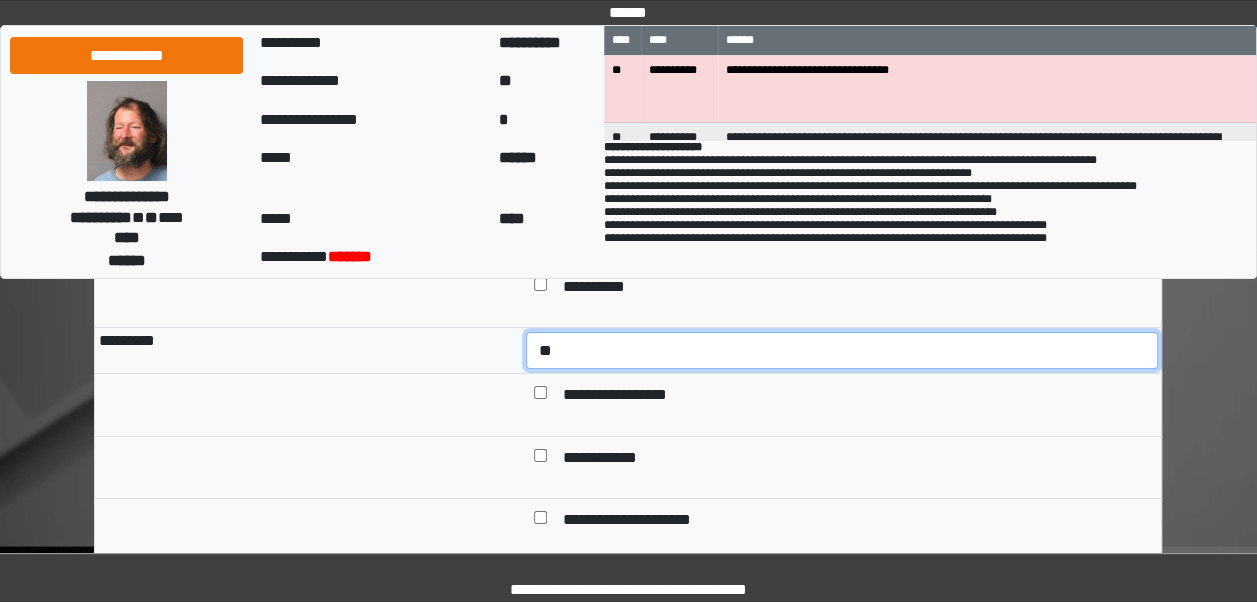 click on "**********" at bounding box center (842, 350) 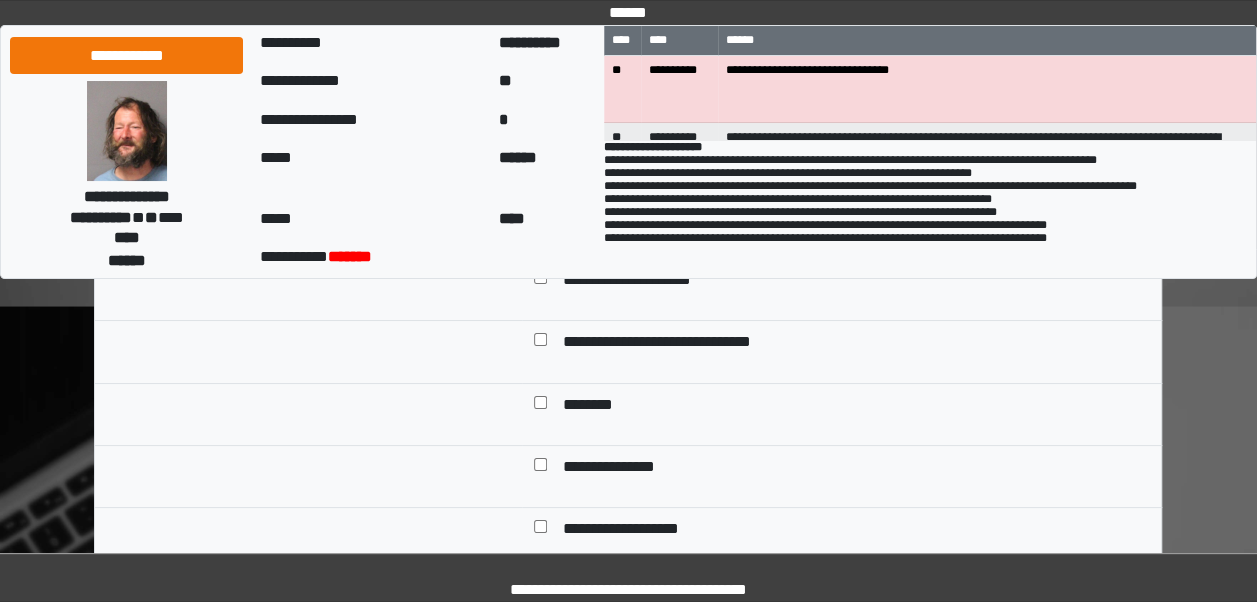 scroll, scrollTop: 3644, scrollLeft: 0, axis: vertical 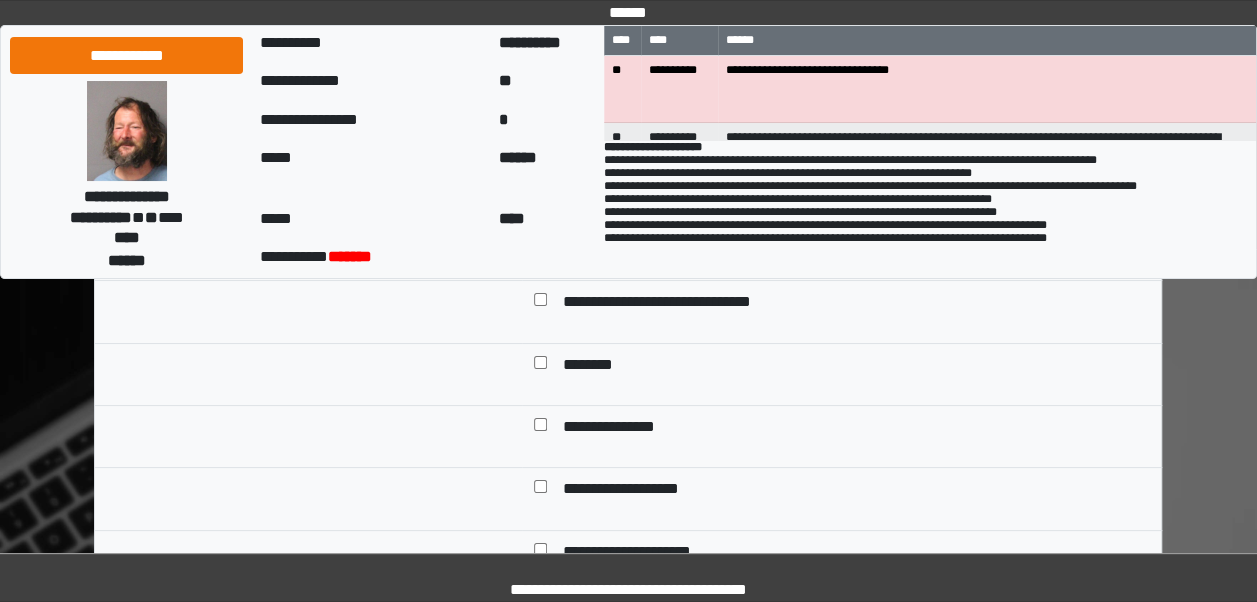 click at bounding box center (540, 366) 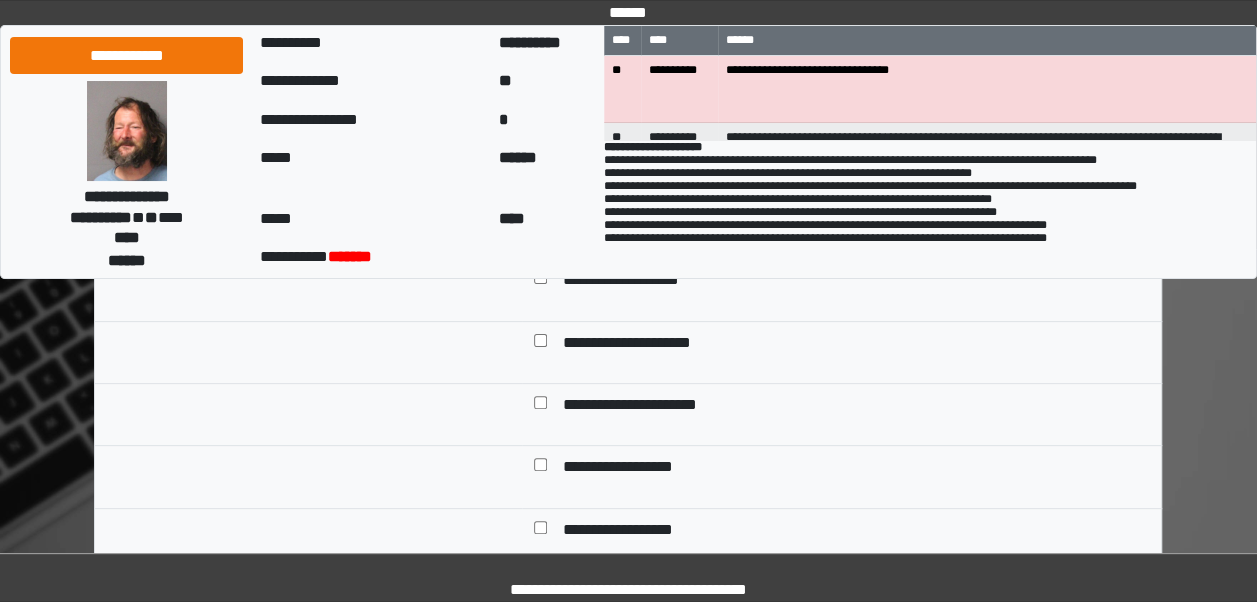 scroll, scrollTop: 3884, scrollLeft: 0, axis: vertical 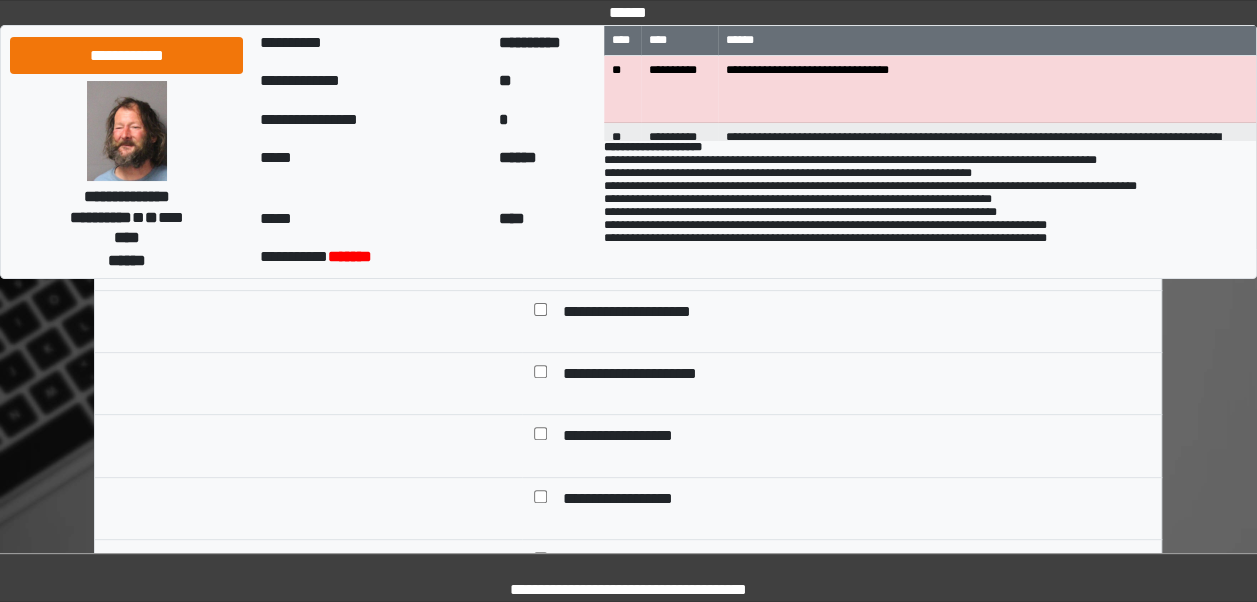 click at bounding box center (540, 313) 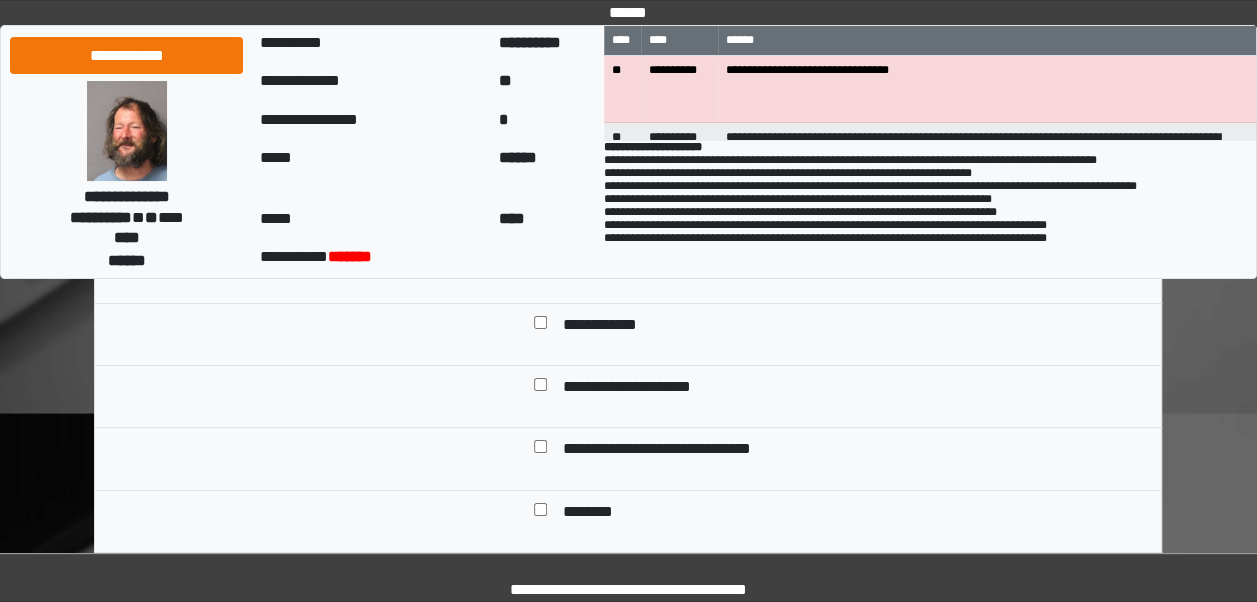 scroll, scrollTop: 3524, scrollLeft: 0, axis: vertical 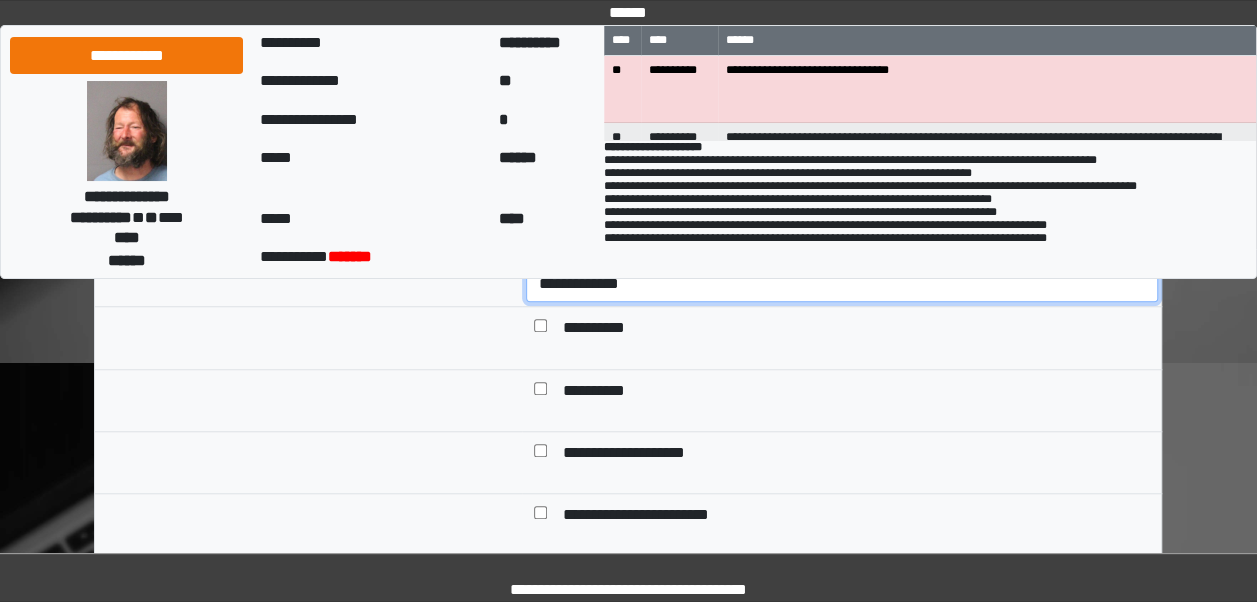 click on "**********" at bounding box center [842, 283] 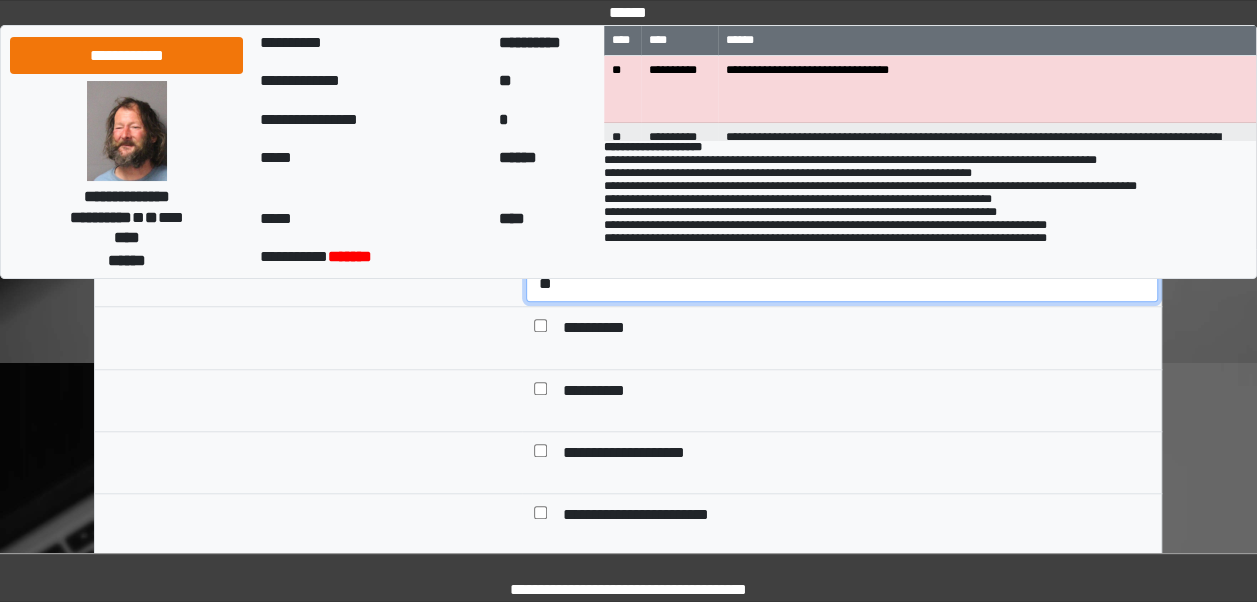 click on "**********" at bounding box center (842, 283) 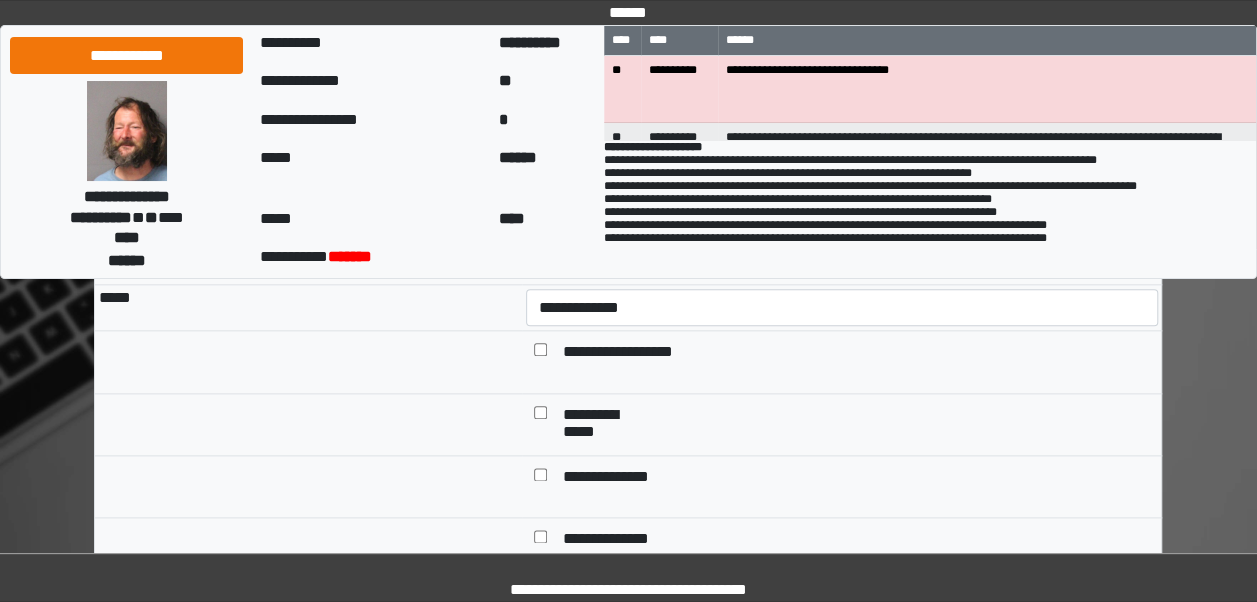 scroll, scrollTop: 4763, scrollLeft: 0, axis: vertical 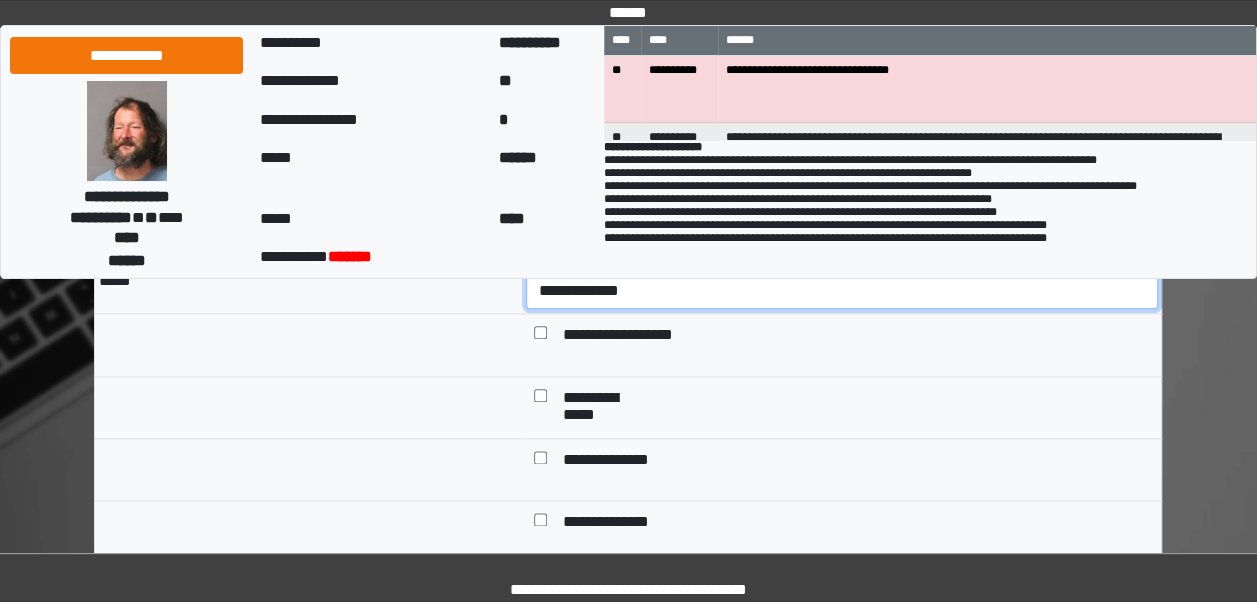 click on "**********" at bounding box center (842, 290) 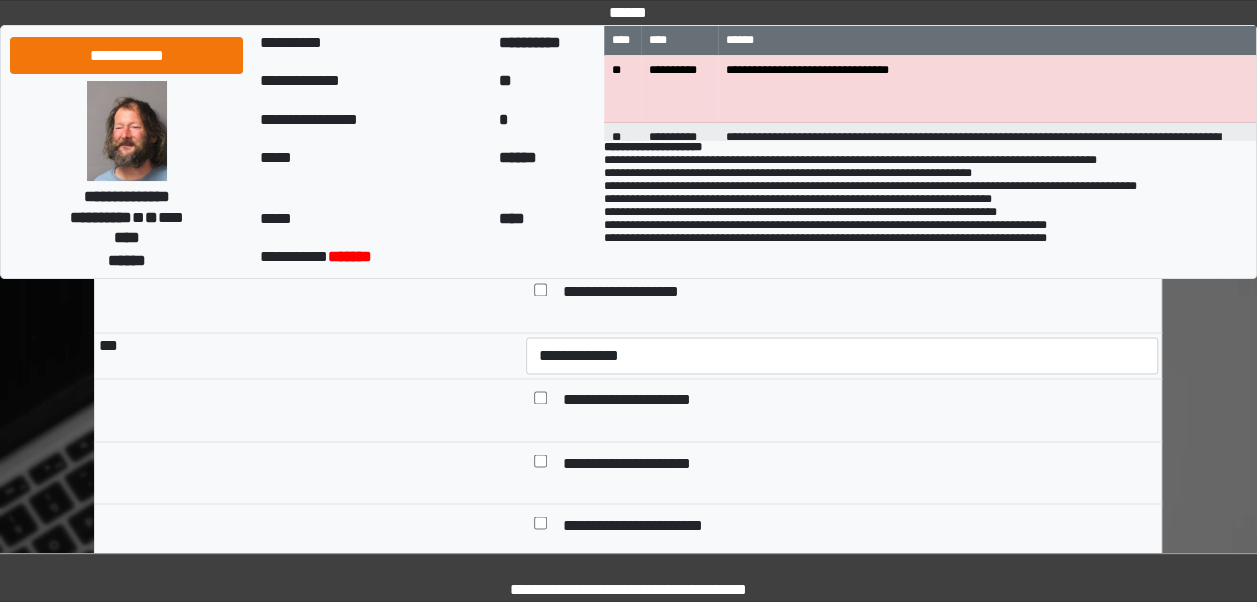 scroll, scrollTop: 5283, scrollLeft: 0, axis: vertical 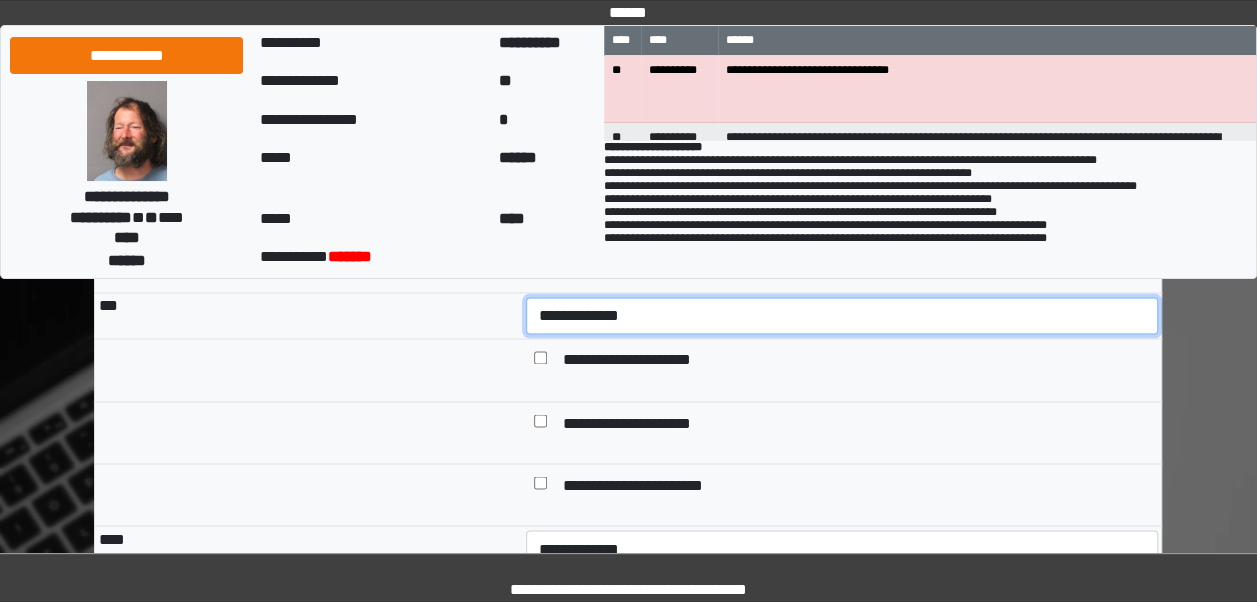 click on "**********" at bounding box center (842, 315) 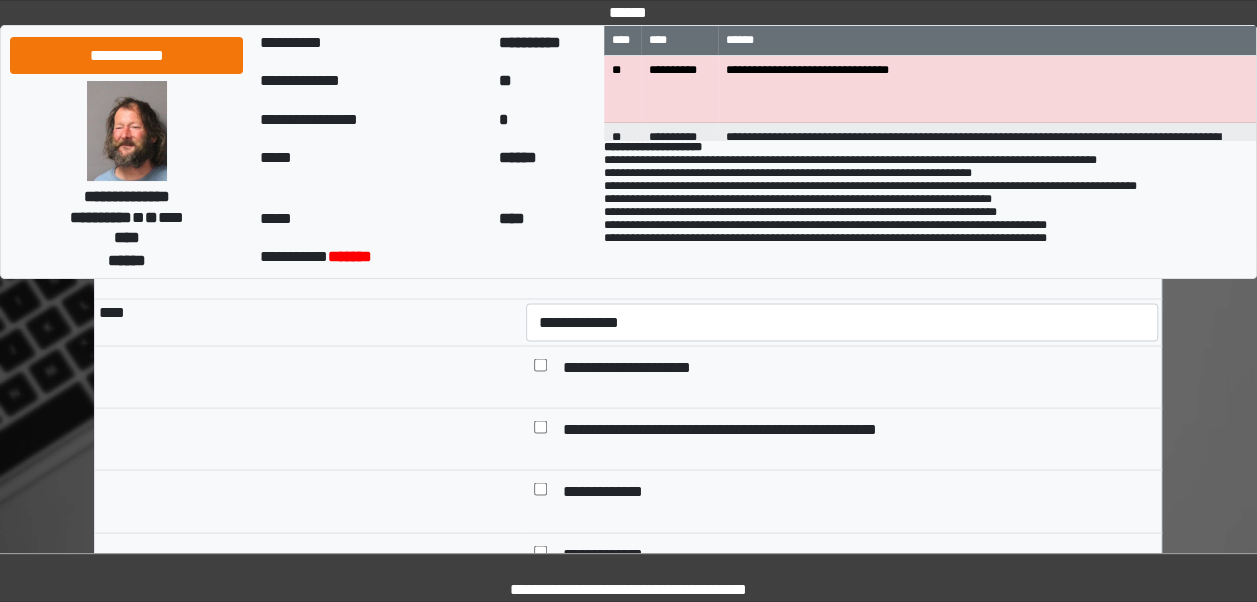scroll, scrollTop: 5603, scrollLeft: 0, axis: vertical 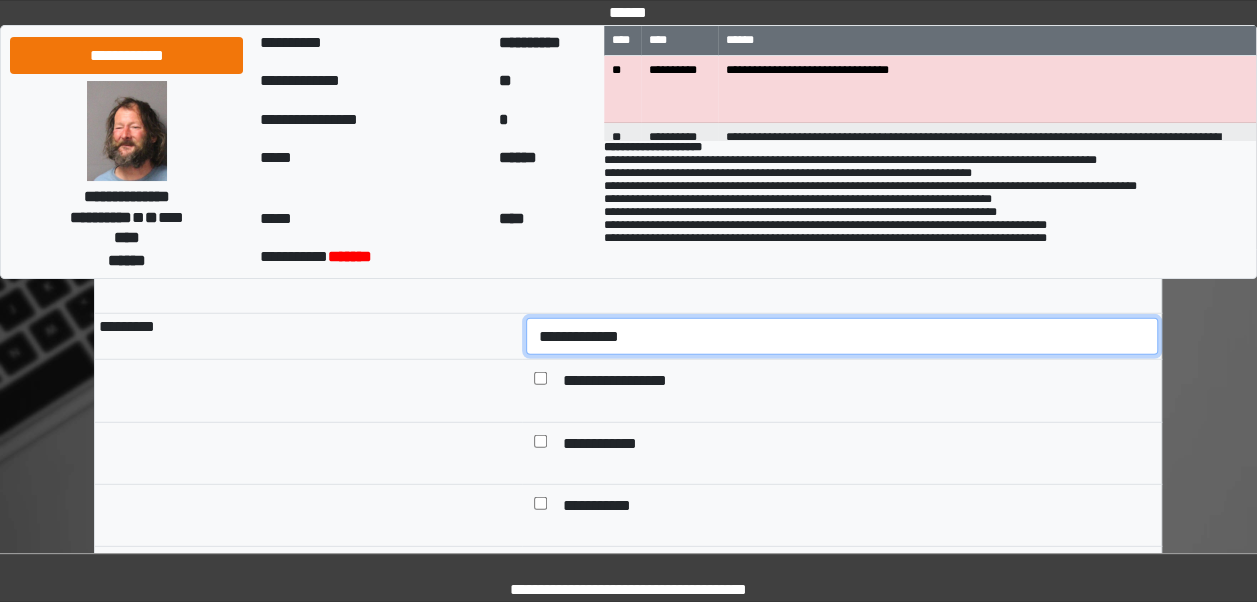 click on "**********" at bounding box center (842, 336) 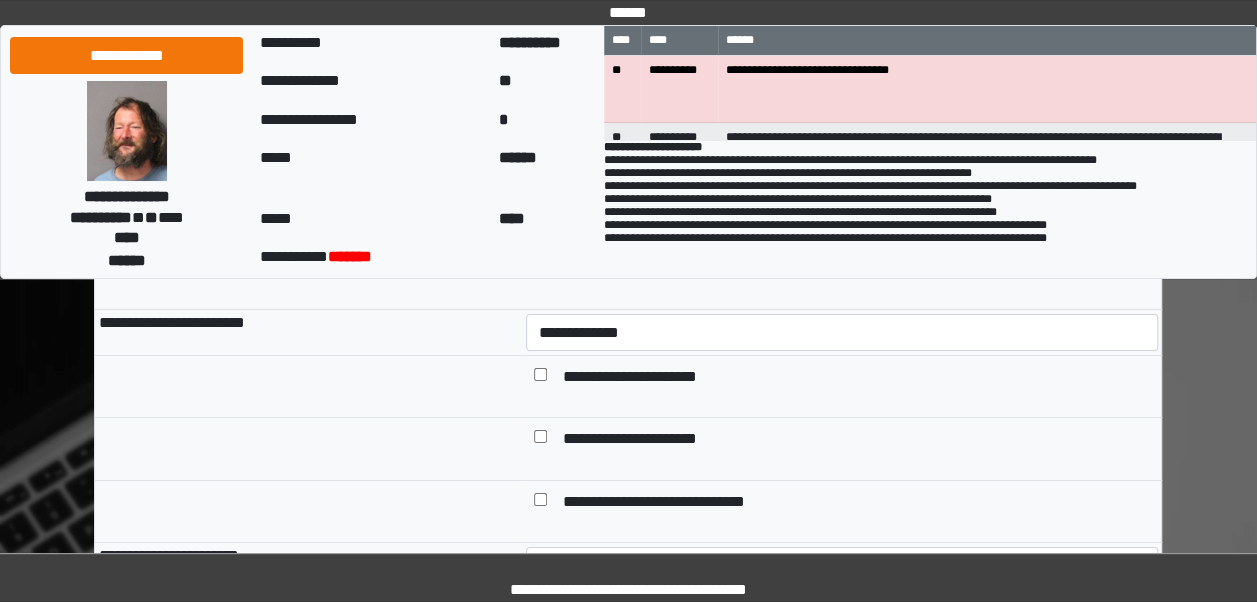 scroll, scrollTop: 6806, scrollLeft: 0, axis: vertical 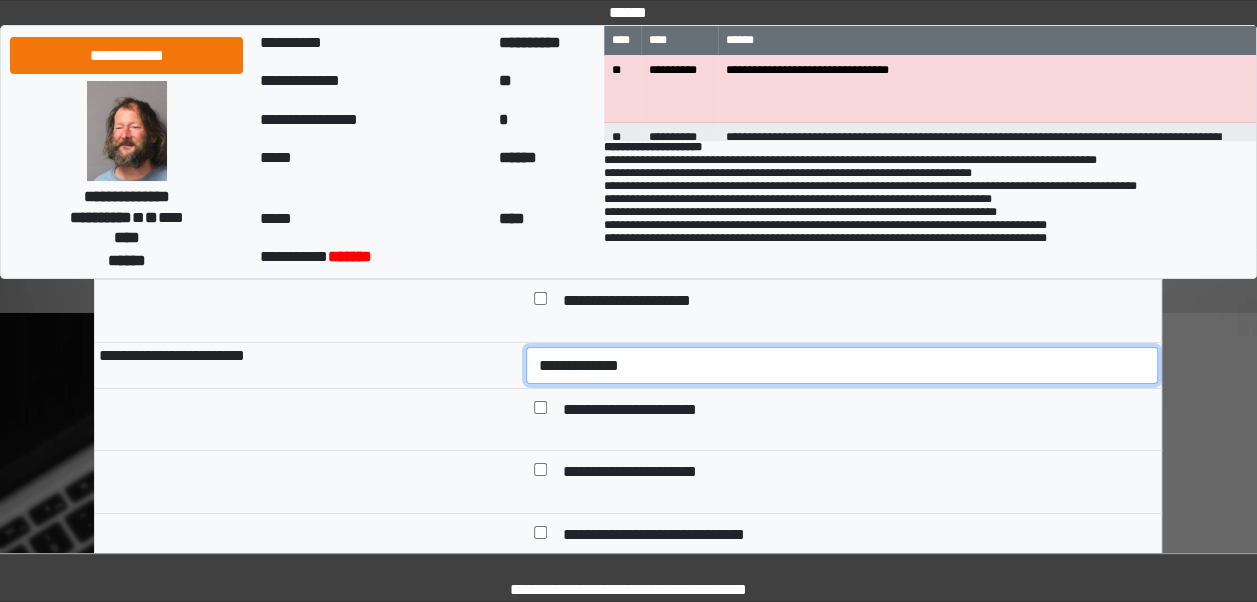 click on "**********" at bounding box center (842, 365) 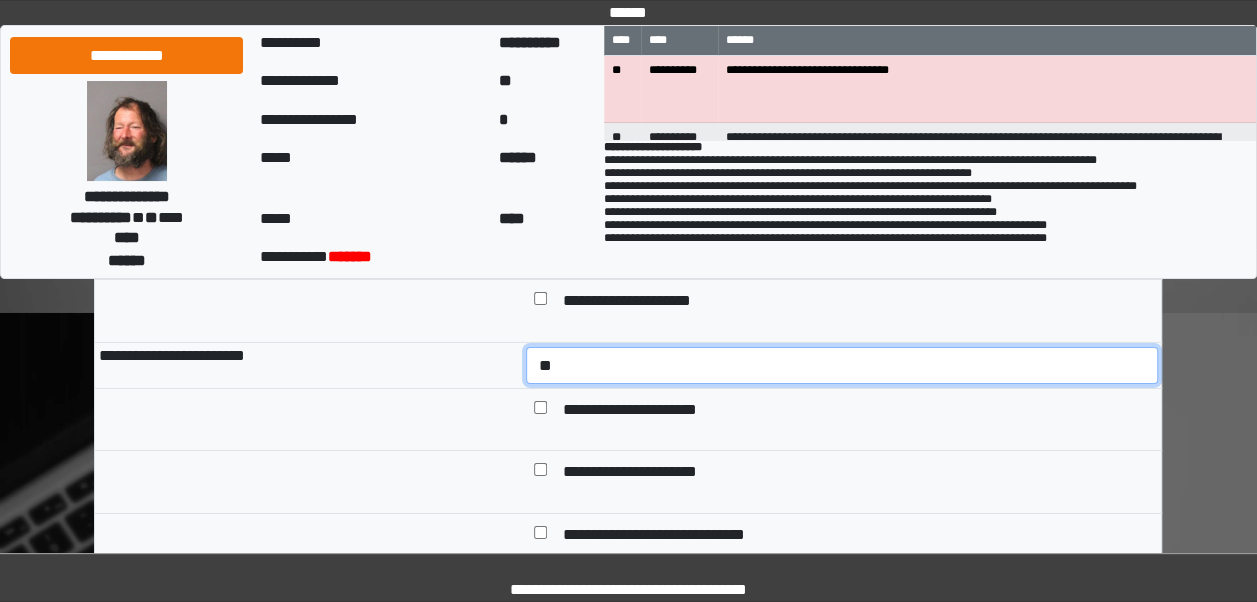 click on "**********" at bounding box center [842, 365] 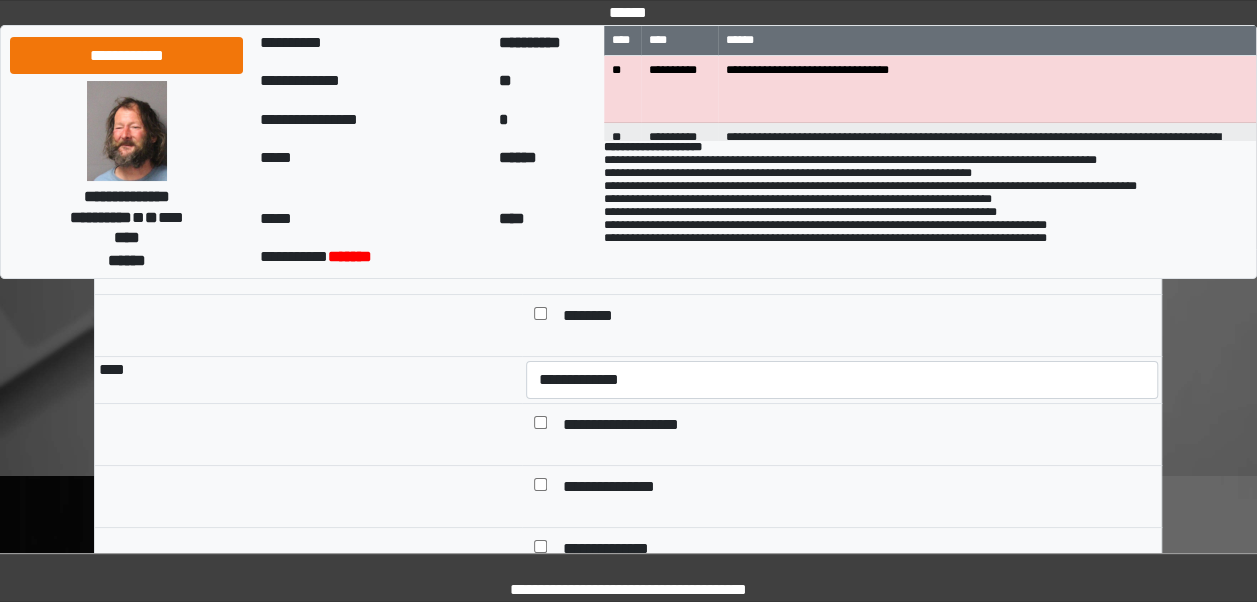 scroll, scrollTop: 7462, scrollLeft: 0, axis: vertical 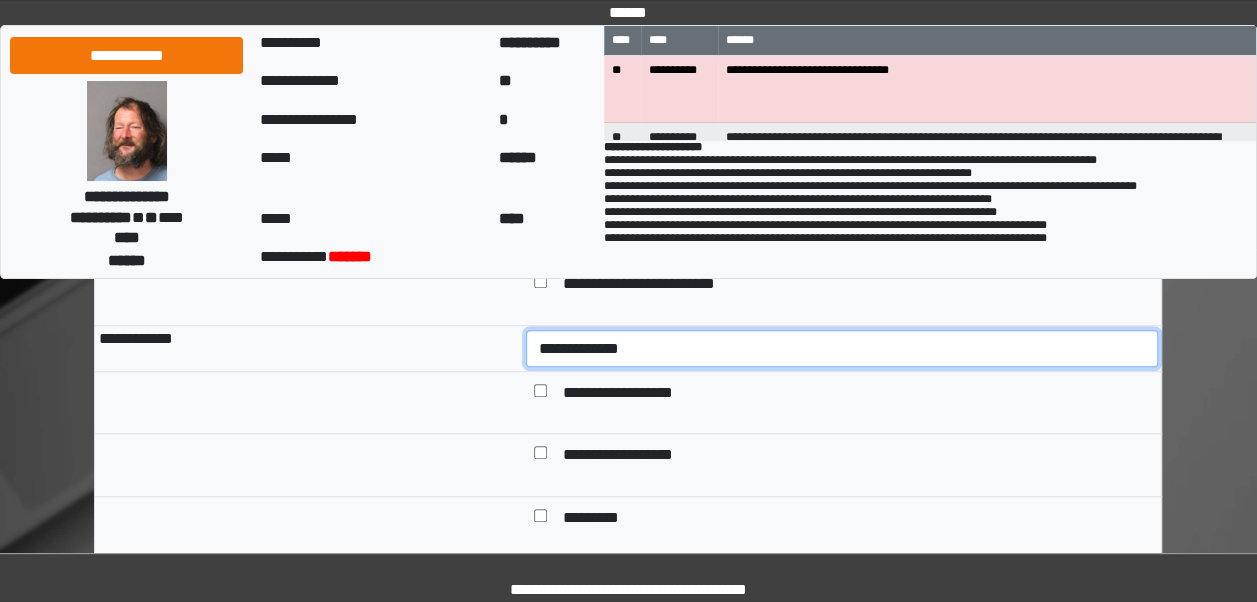 click on "**********" at bounding box center (842, 348) 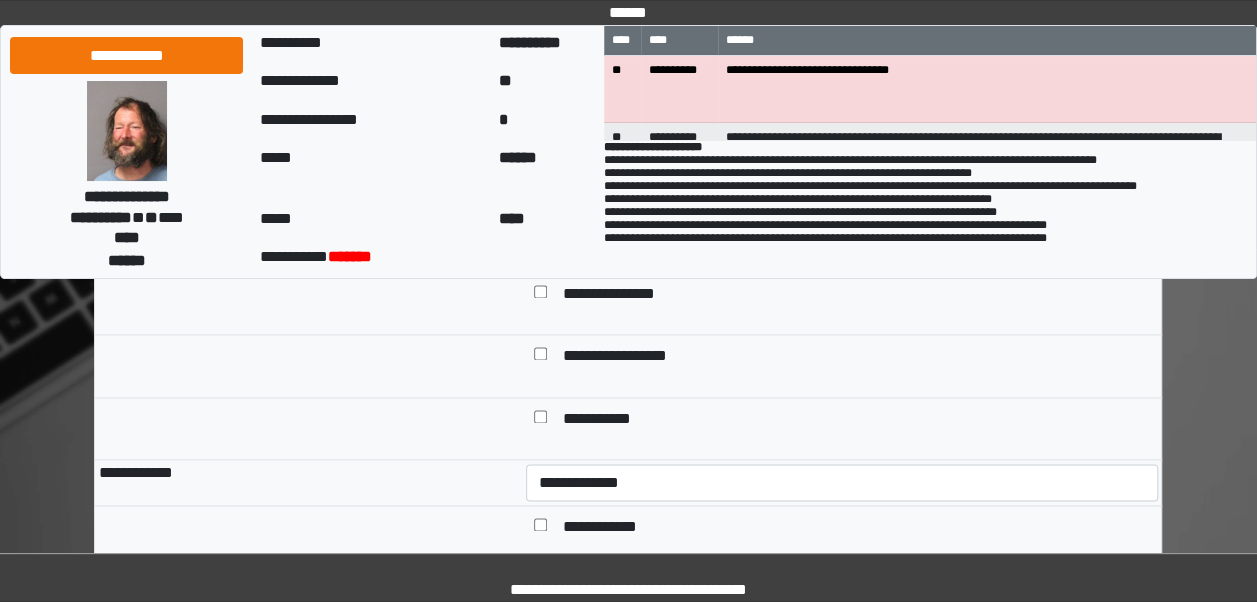 scroll, scrollTop: 8791, scrollLeft: 0, axis: vertical 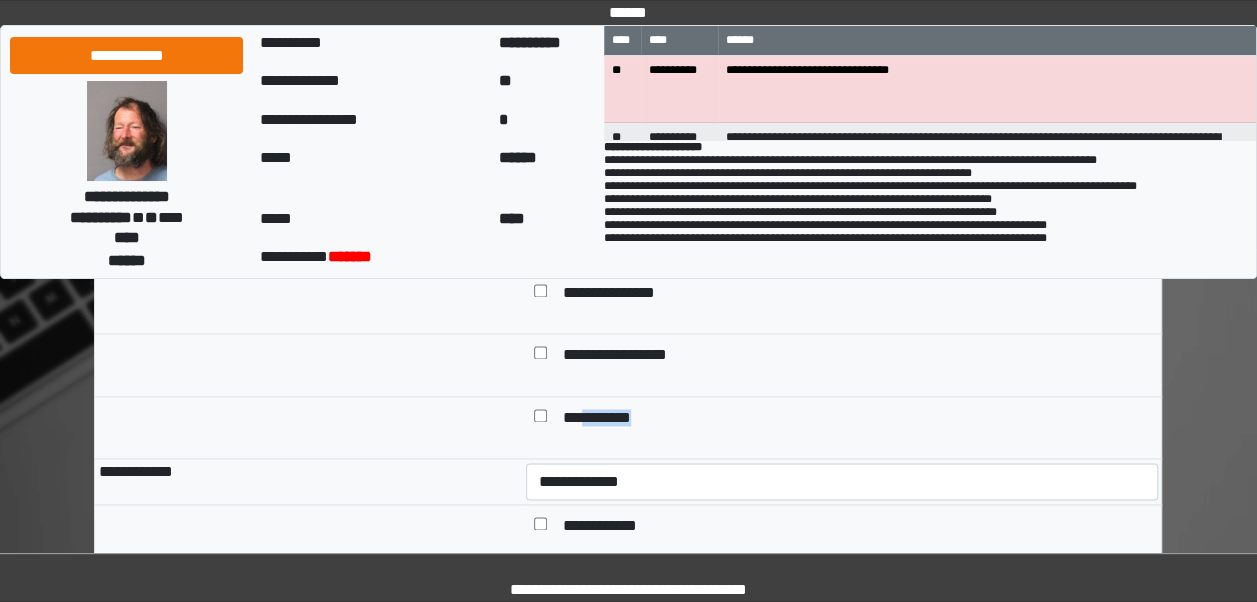 drag, startPoint x: 648, startPoint y: 440, endPoint x: 586, endPoint y: 445, distance: 62.201286 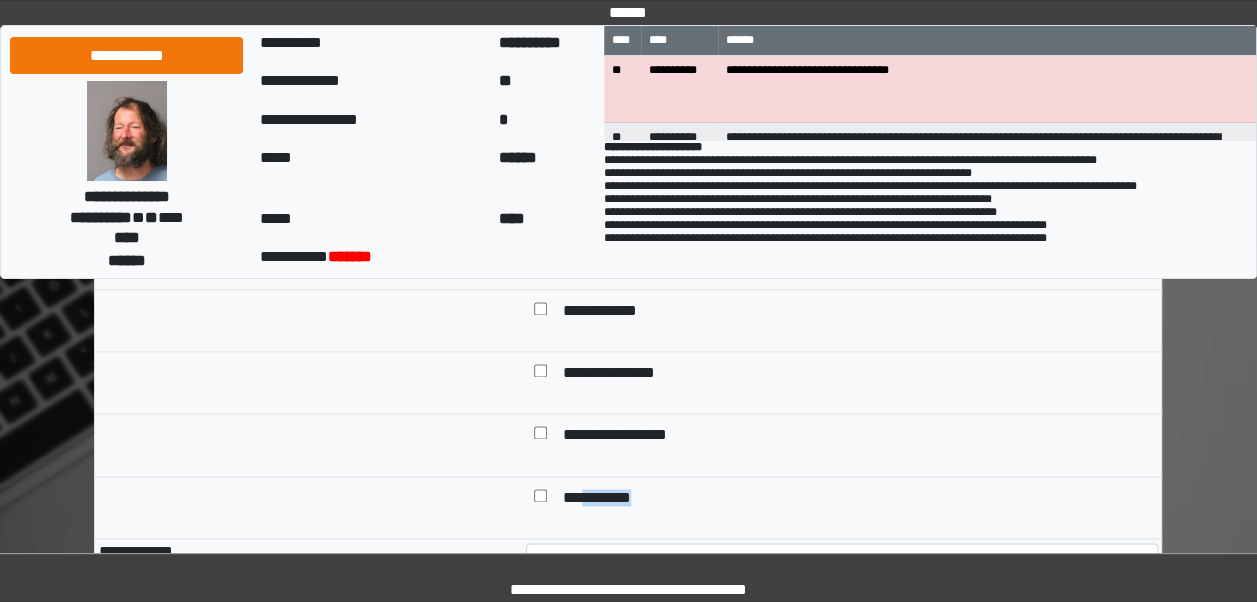 scroll, scrollTop: 8671, scrollLeft: 0, axis: vertical 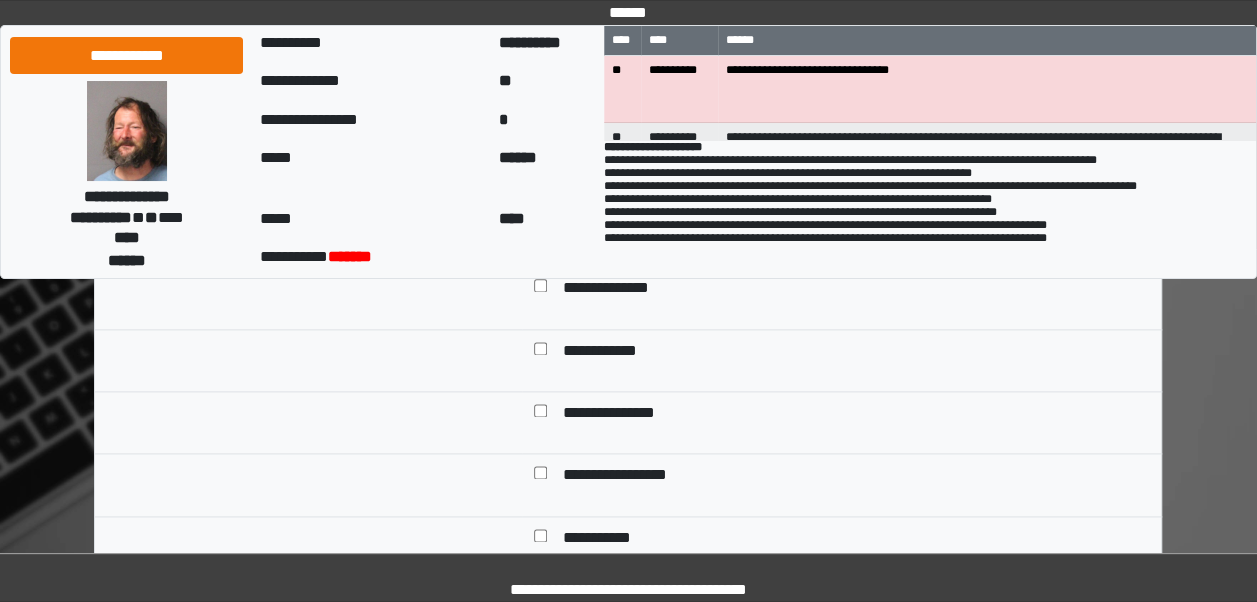 click on "**********" at bounding box center (611, 289) 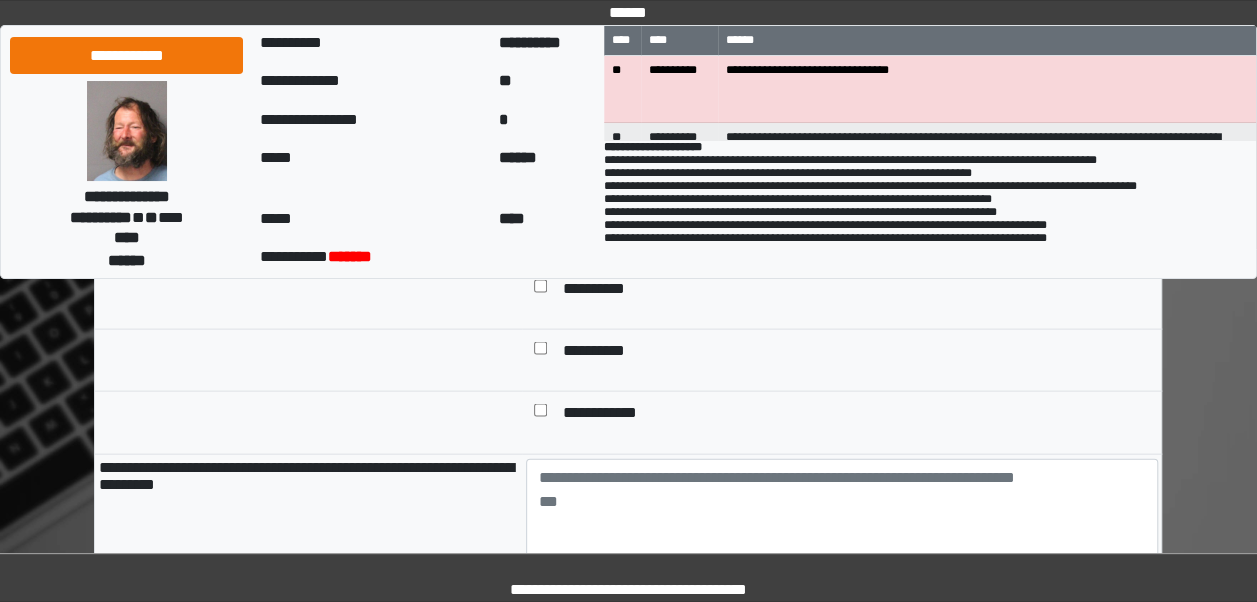scroll, scrollTop: 9524, scrollLeft: 0, axis: vertical 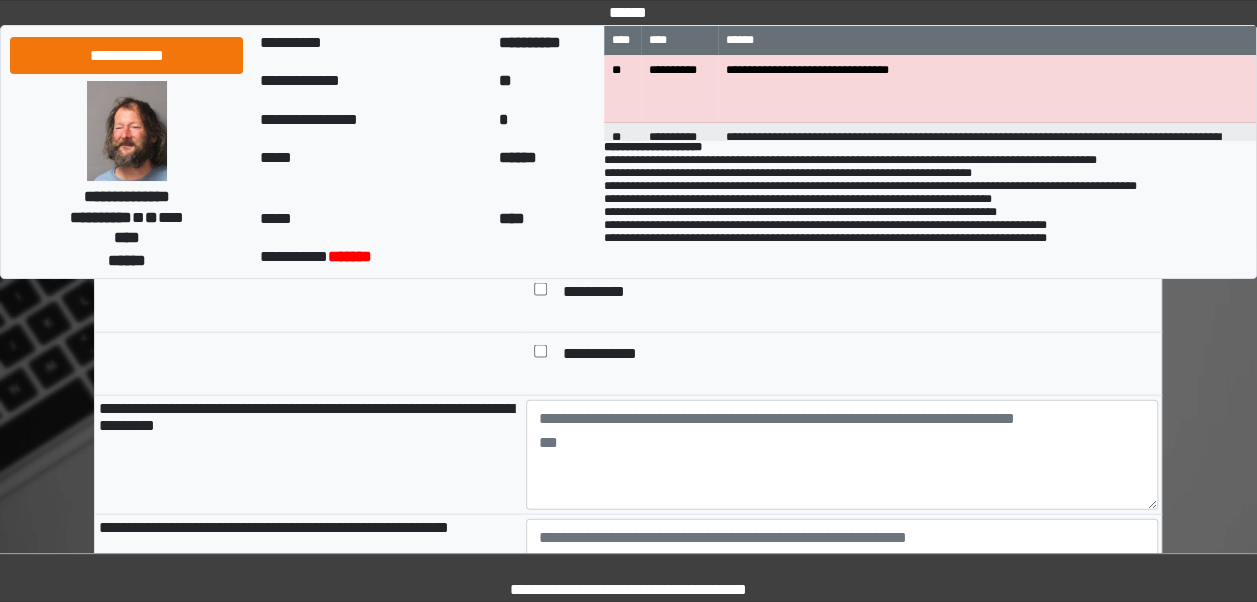 click at bounding box center (540, 293) 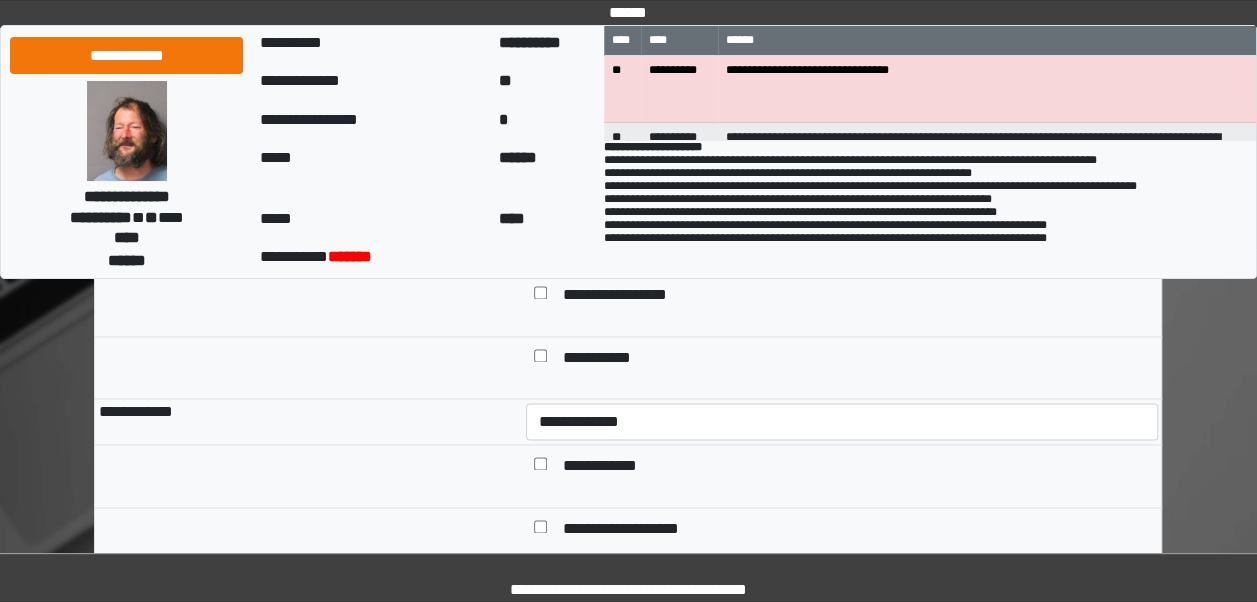 scroll, scrollTop: 8818, scrollLeft: 0, axis: vertical 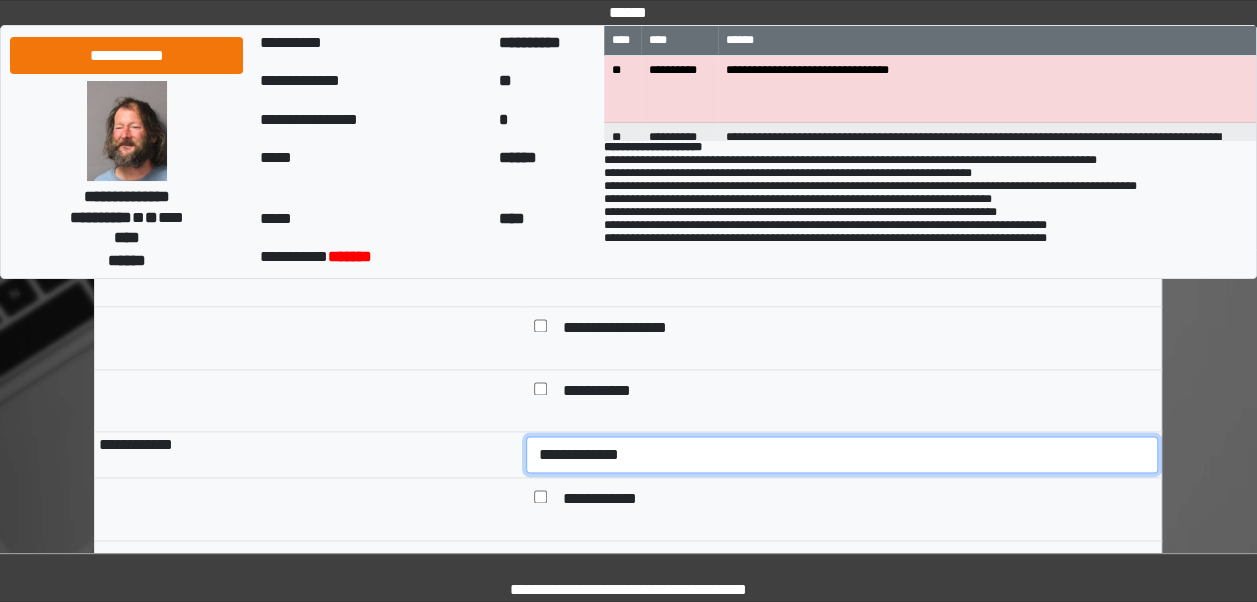 click on "**********" at bounding box center [842, 454] 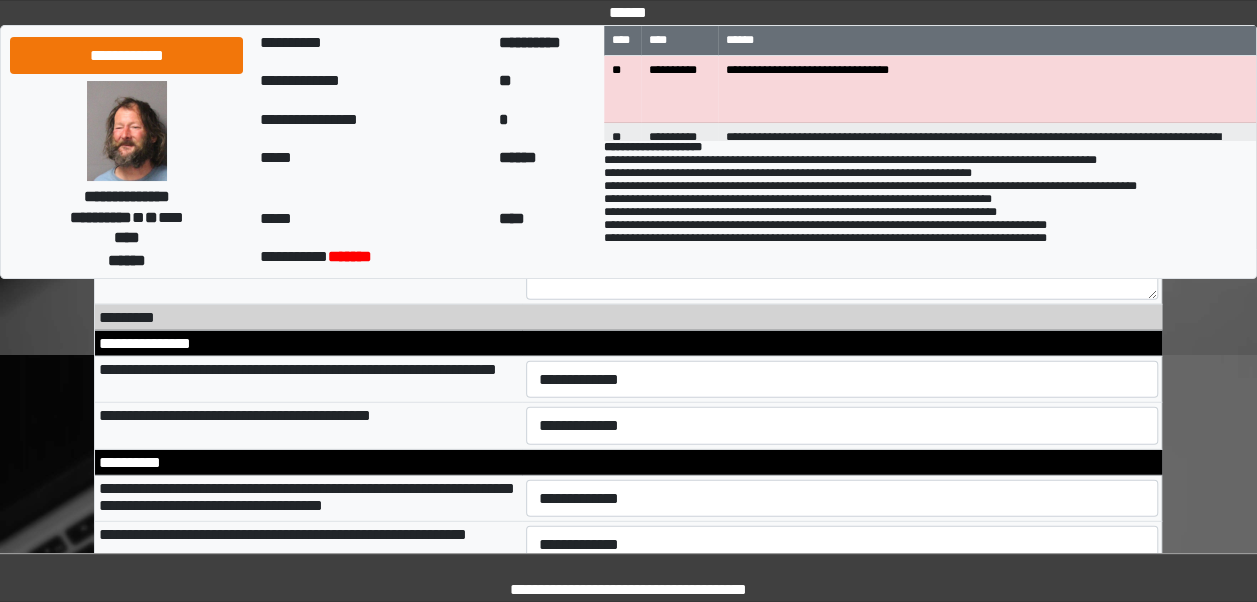 scroll, scrollTop: 10002, scrollLeft: 0, axis: vertical 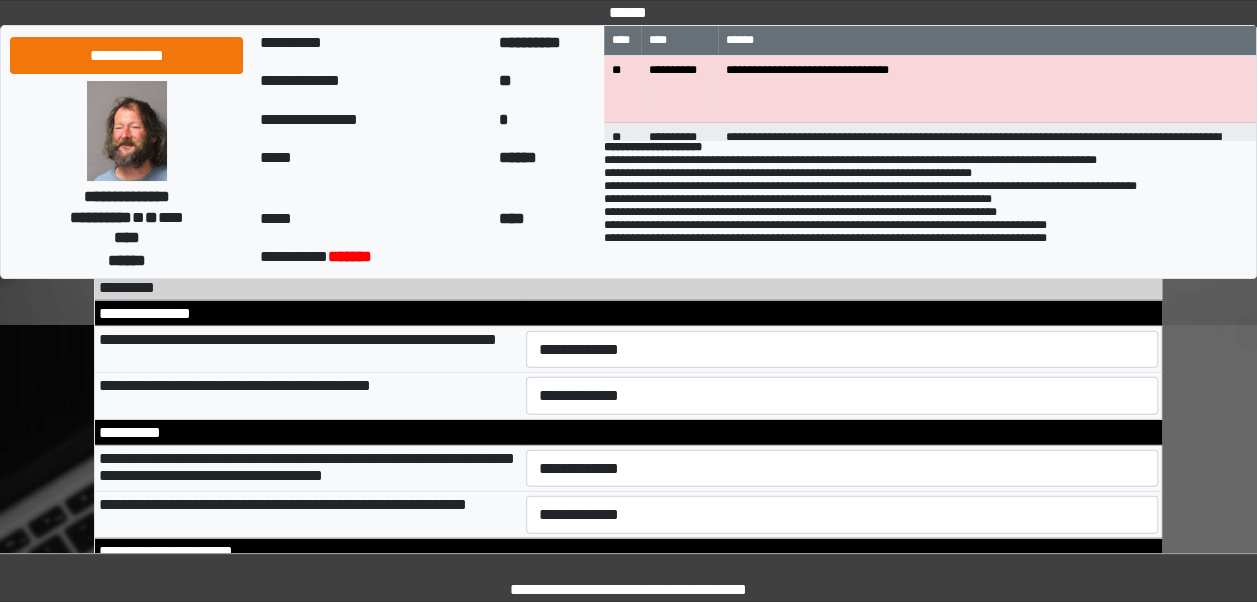 click on "**********" at bounding box center [842, 349] 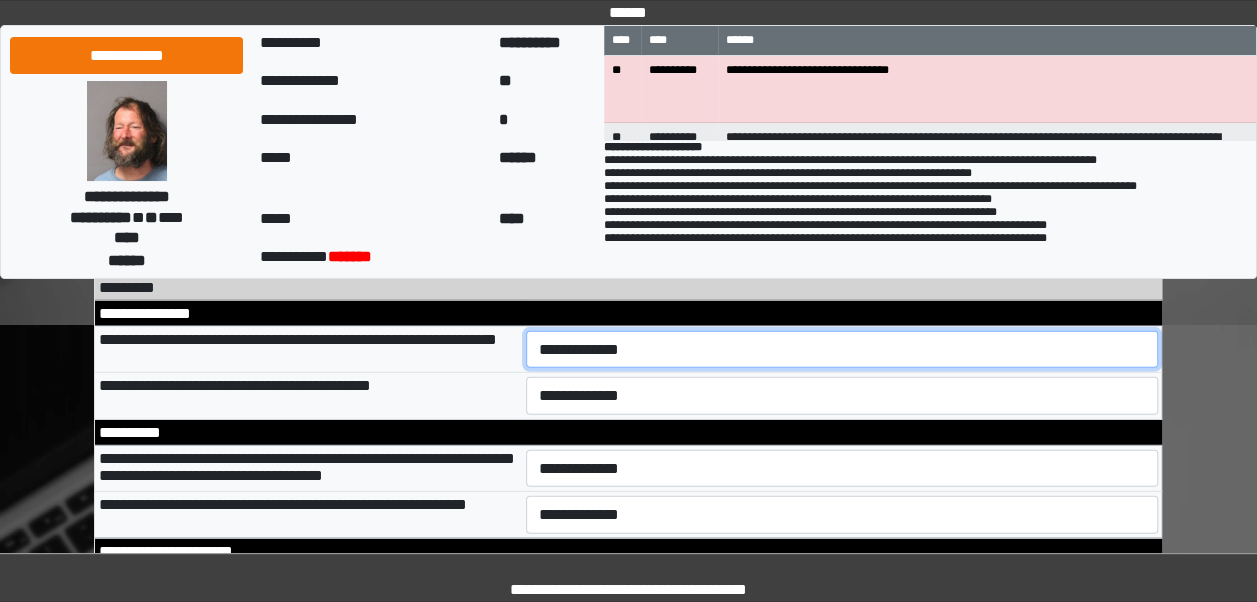 click on "**********" at bounding box center (842, 349) 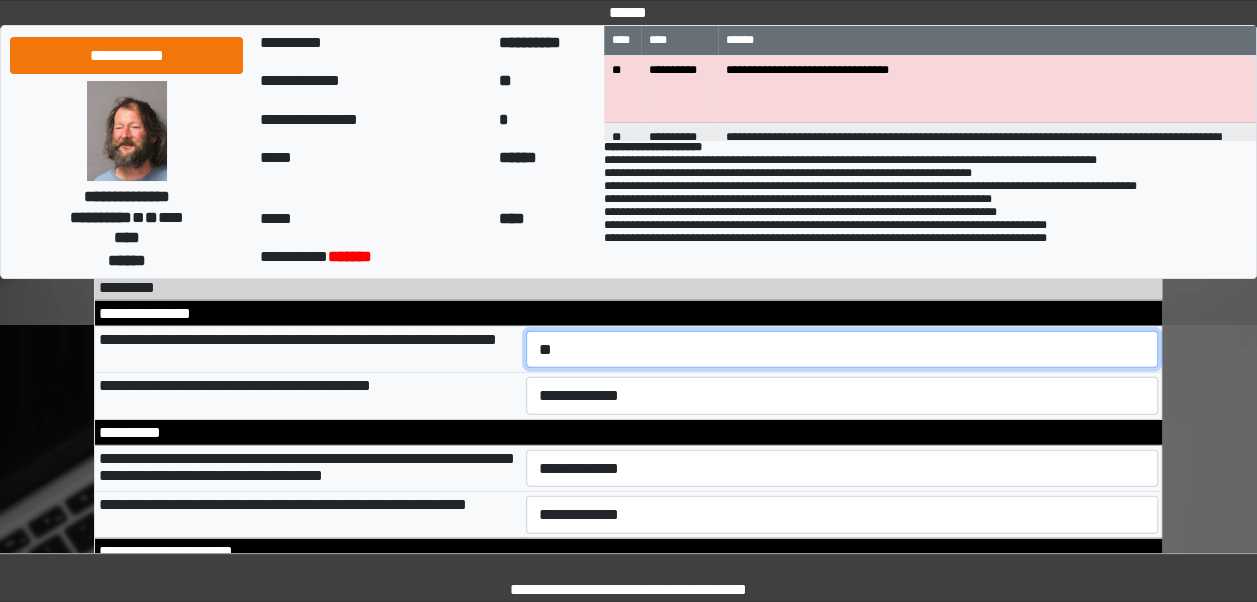click on "**********" at bounding box center (842, 349) 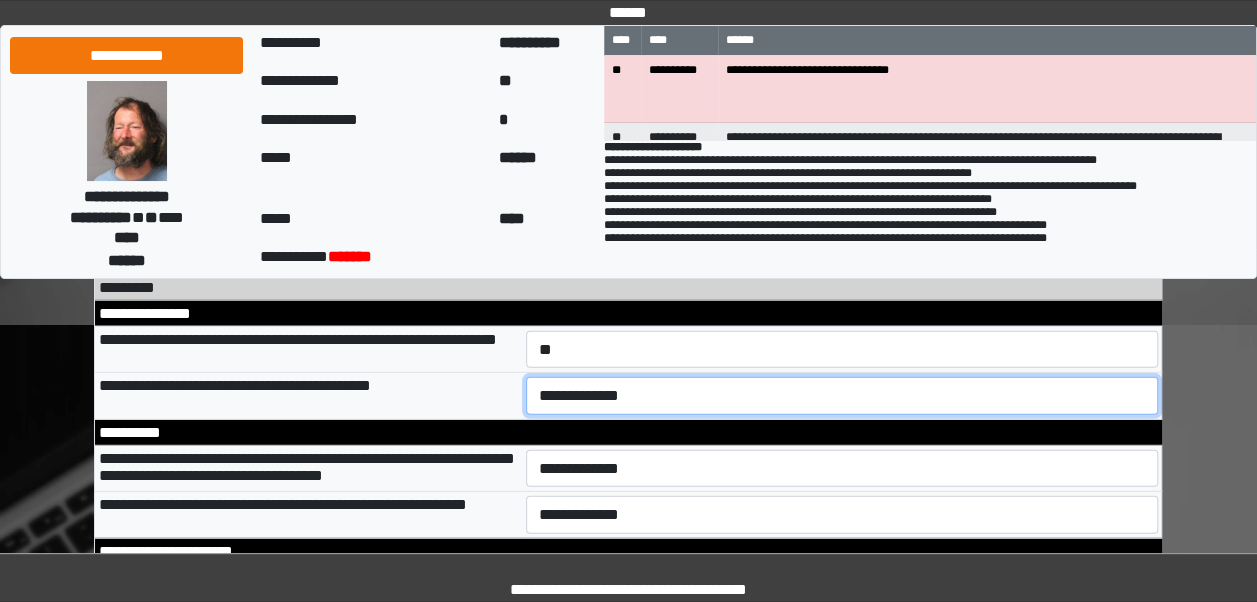 click on "**********" at bounding box center [842, 396] 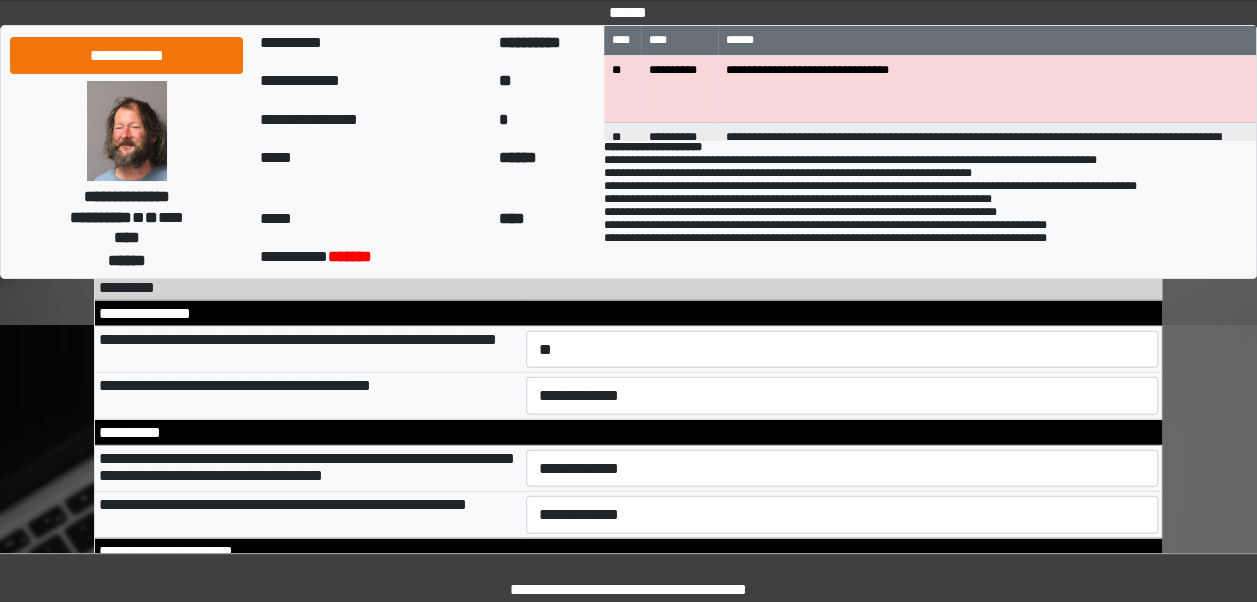 click on "**********" at bounding box center [308, 396] 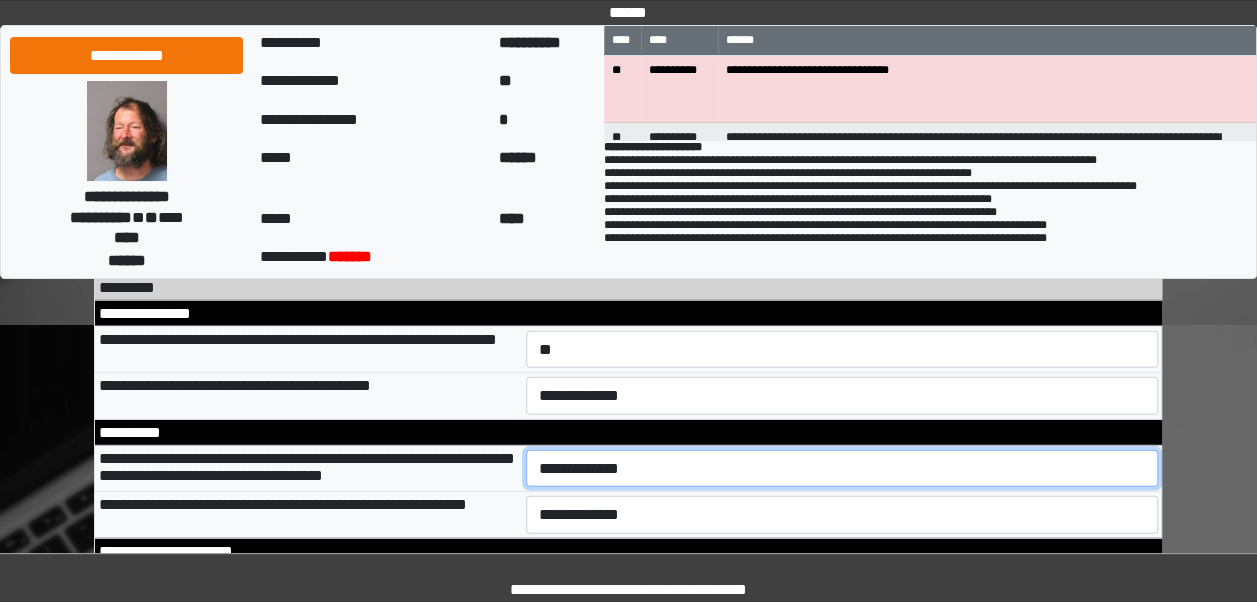 click on "**********" at bounding box center [842, 468] 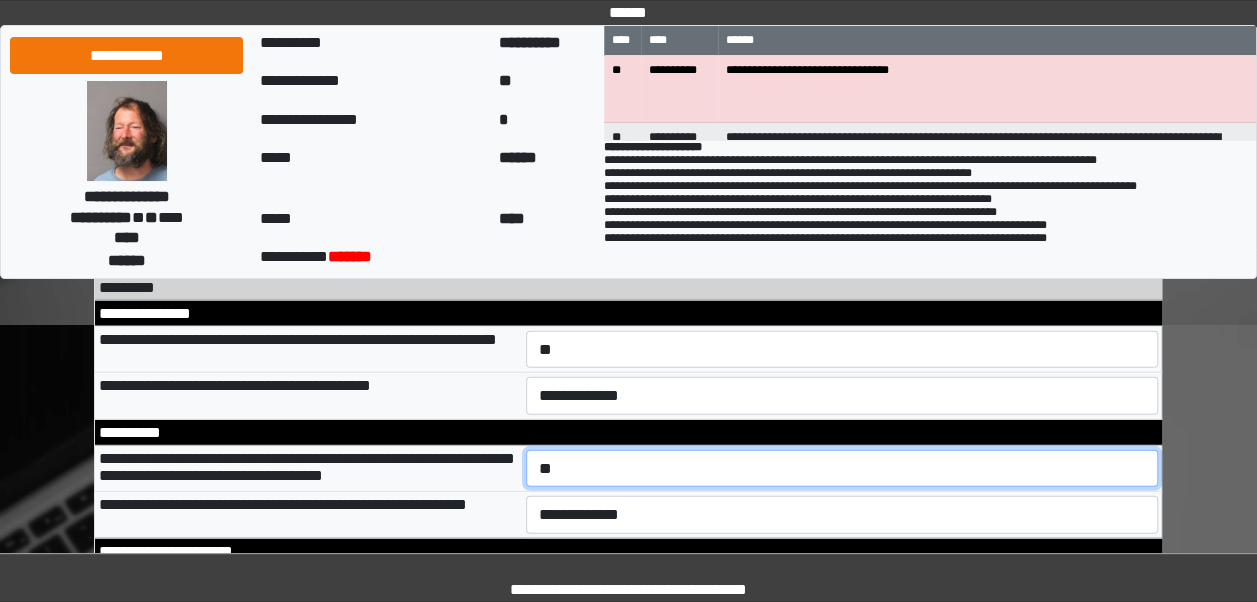 click on "**********" at bounding box center (842, 468) 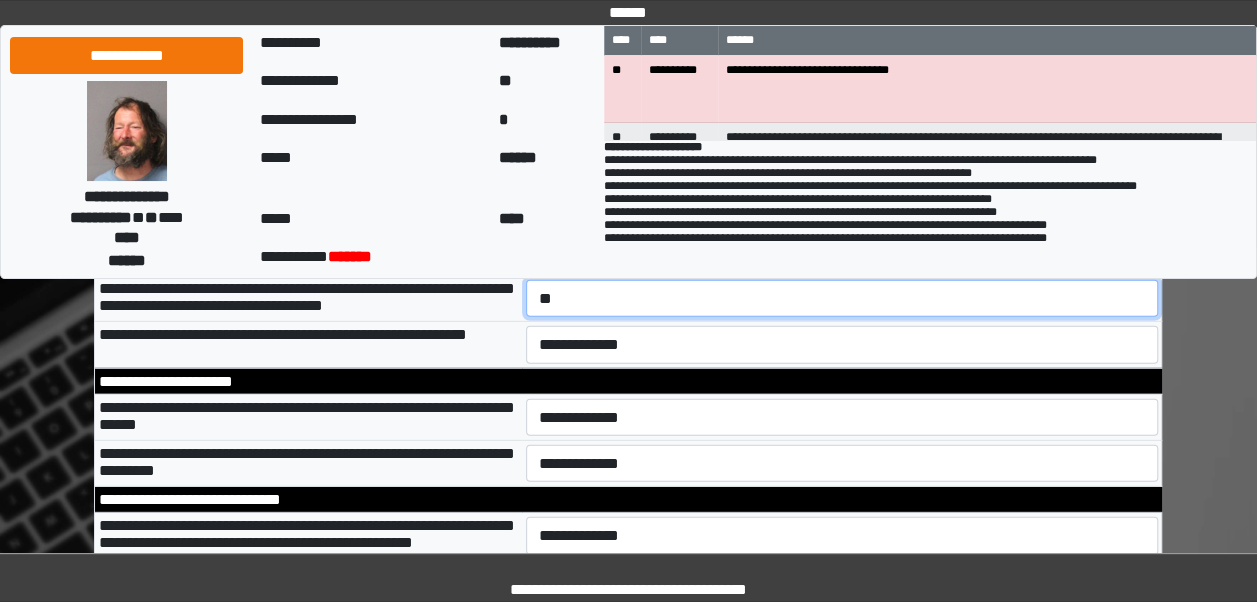 scroll, scrollTop: 10202, scrollLeft: 0, axis: vertical 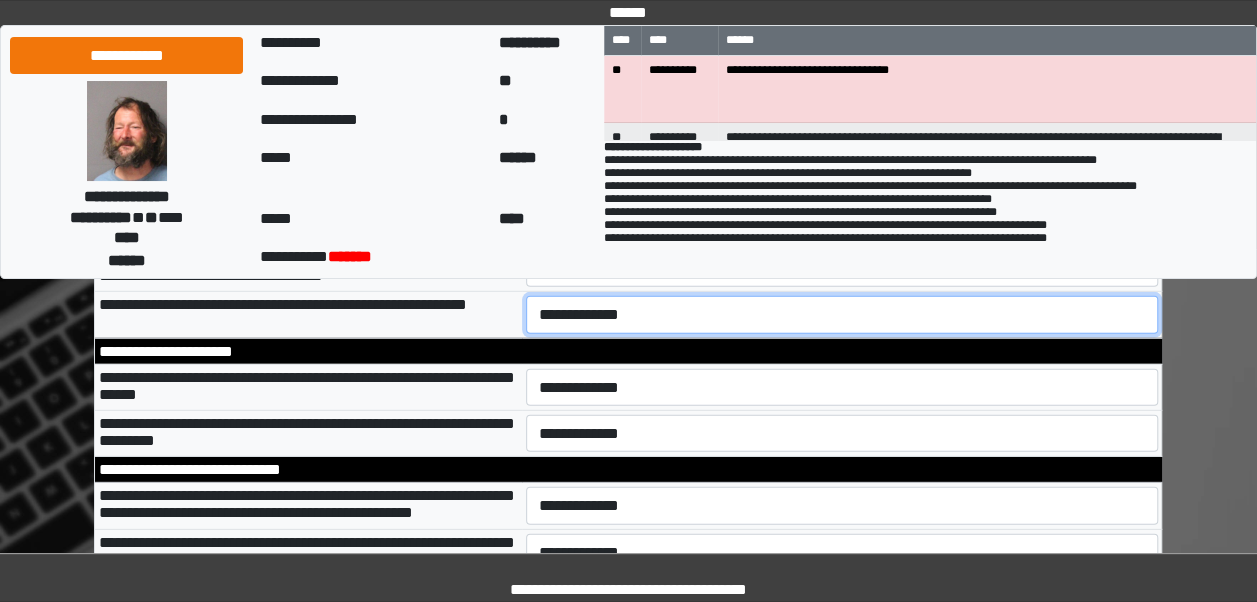 click on "**********" at bounding box center (842, 314) 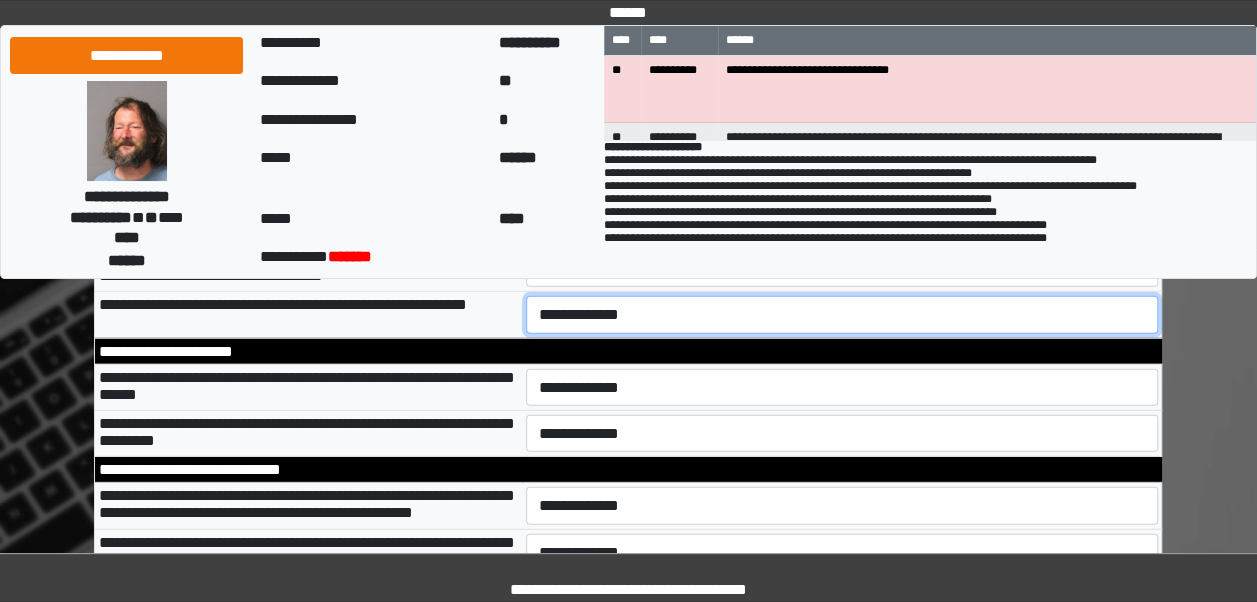 select on "*" 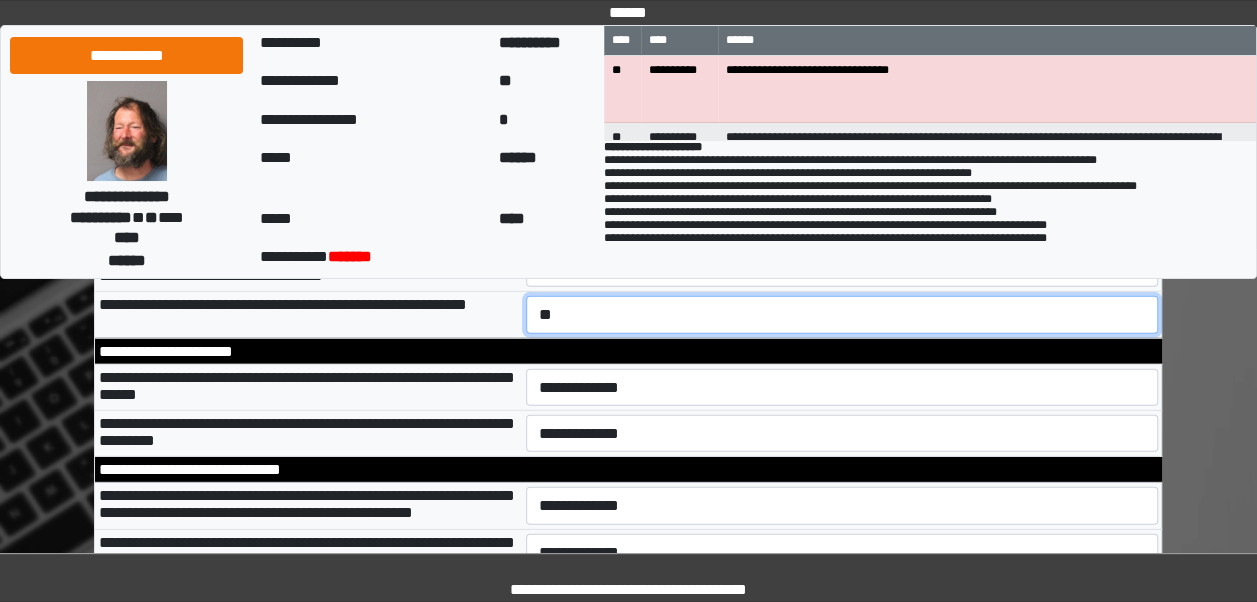 click on "**********" at bounding box center [842, 314] 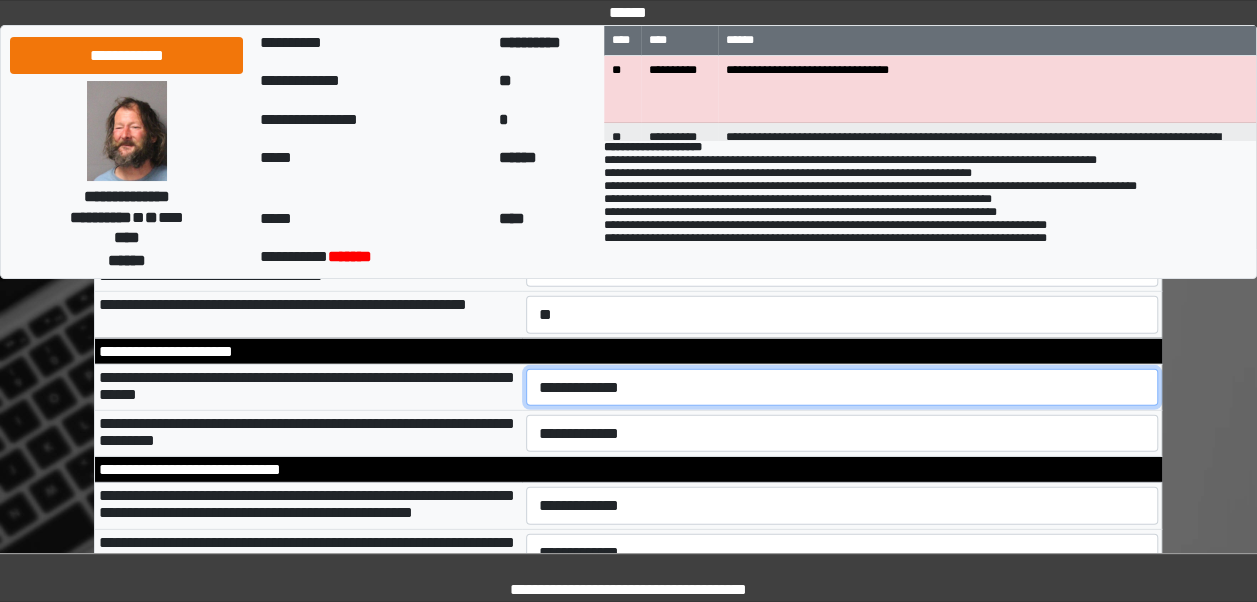 click on "**********" at bounding box center [842, 387] 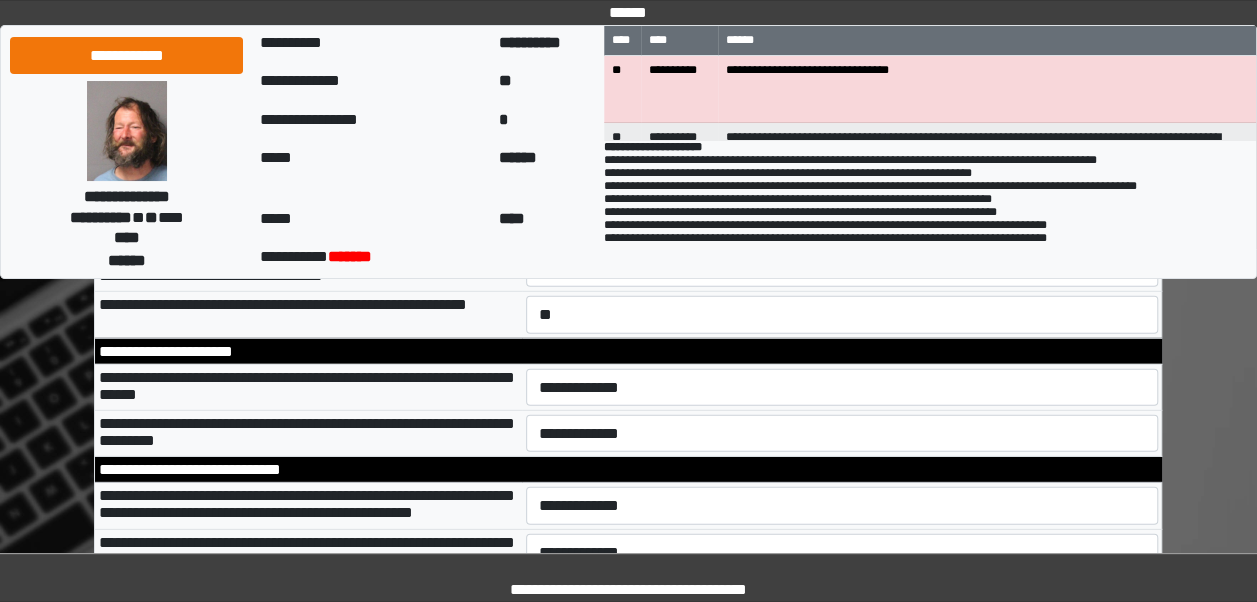 click on "**********" at bounding box center [308, 434] 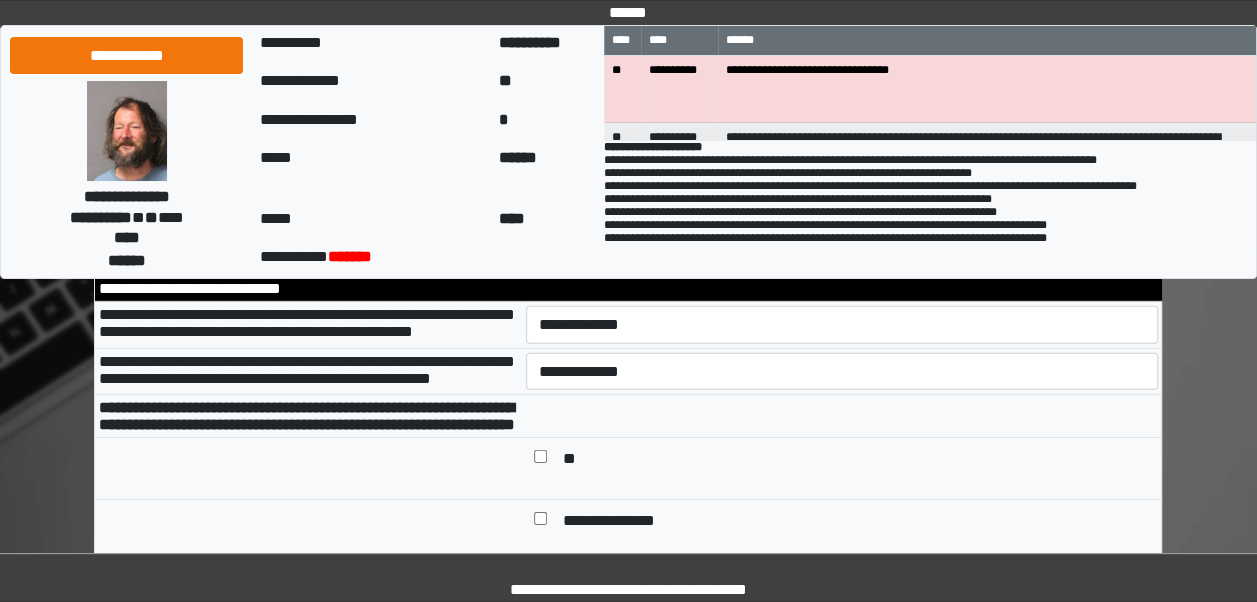 scroll, scrollTop: 10402, scrollLeft: 0, axis: vertical 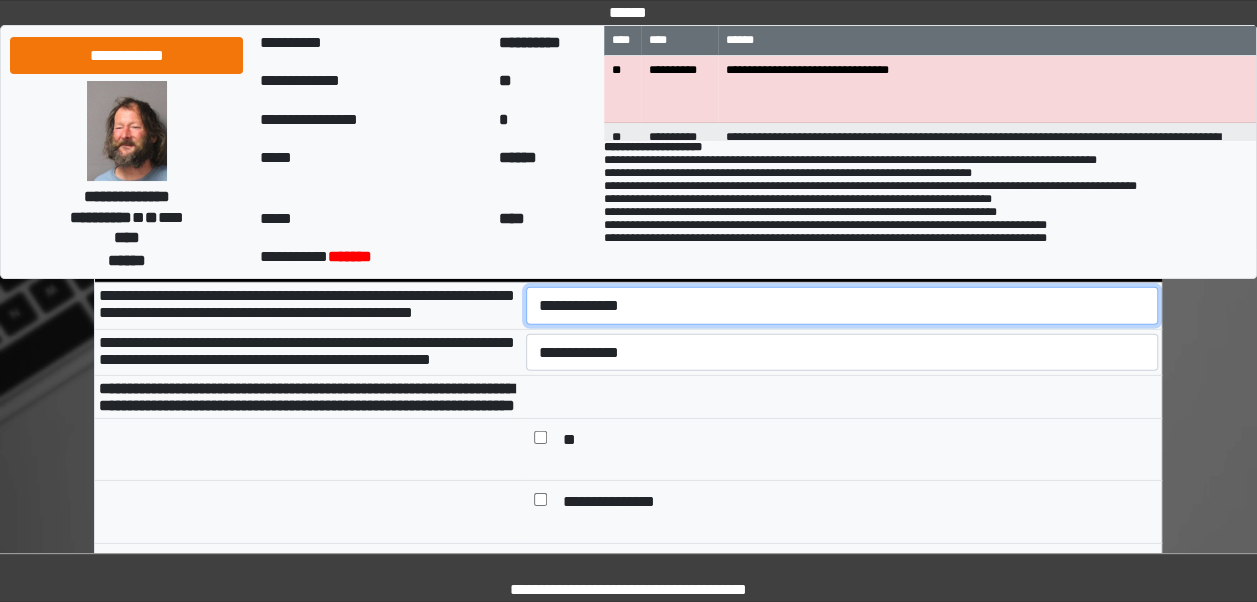 click on "**********" at bounding box center (842, 305) 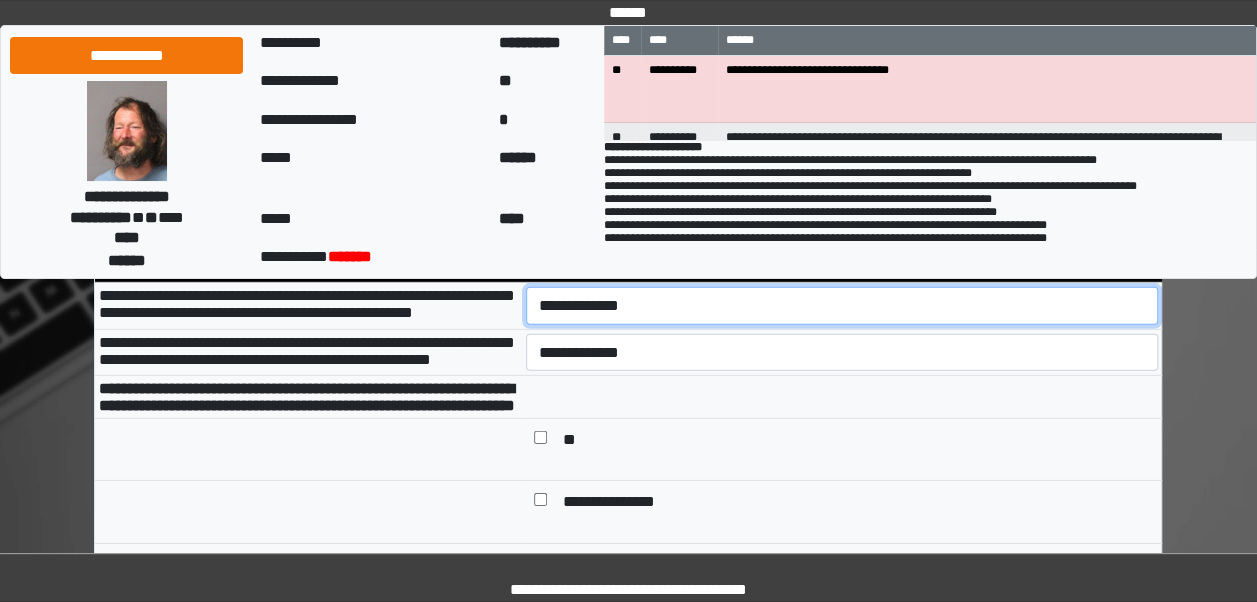select on "*" 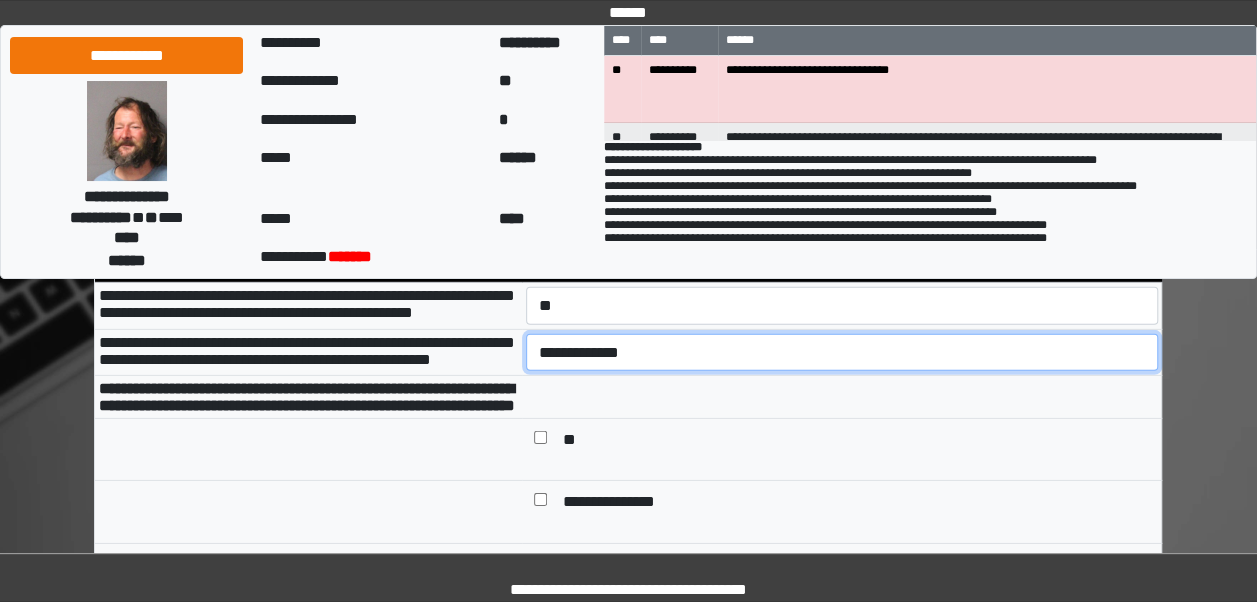 click on "**********" at bounding box center [842, 352] 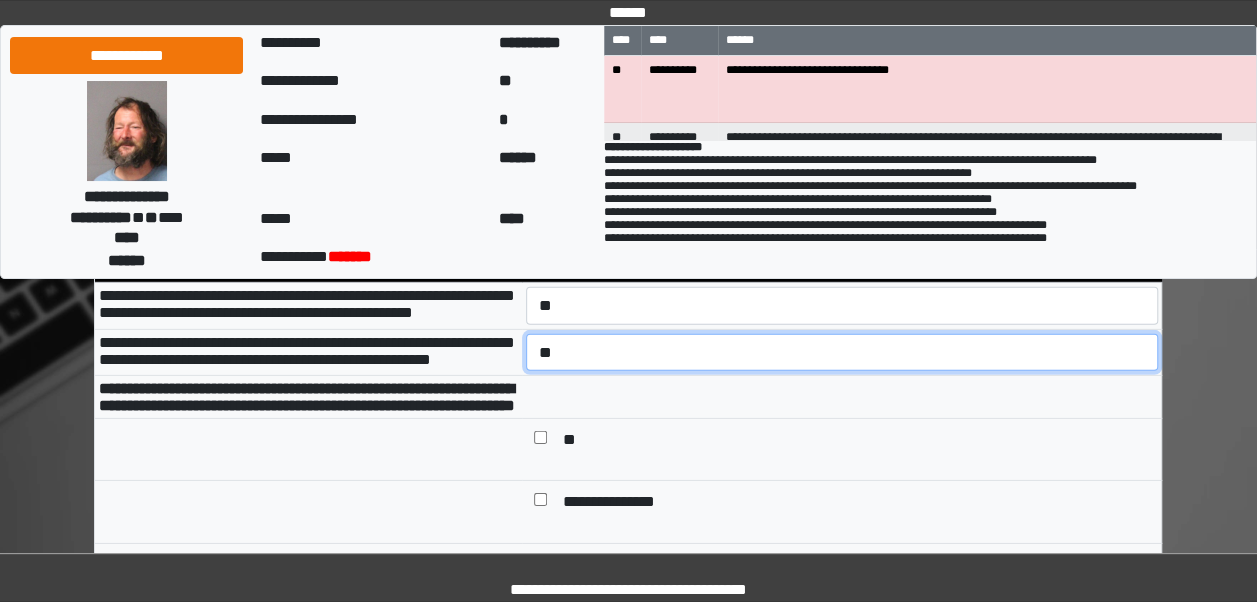 click on "**********" at bounding box center [842, 352] 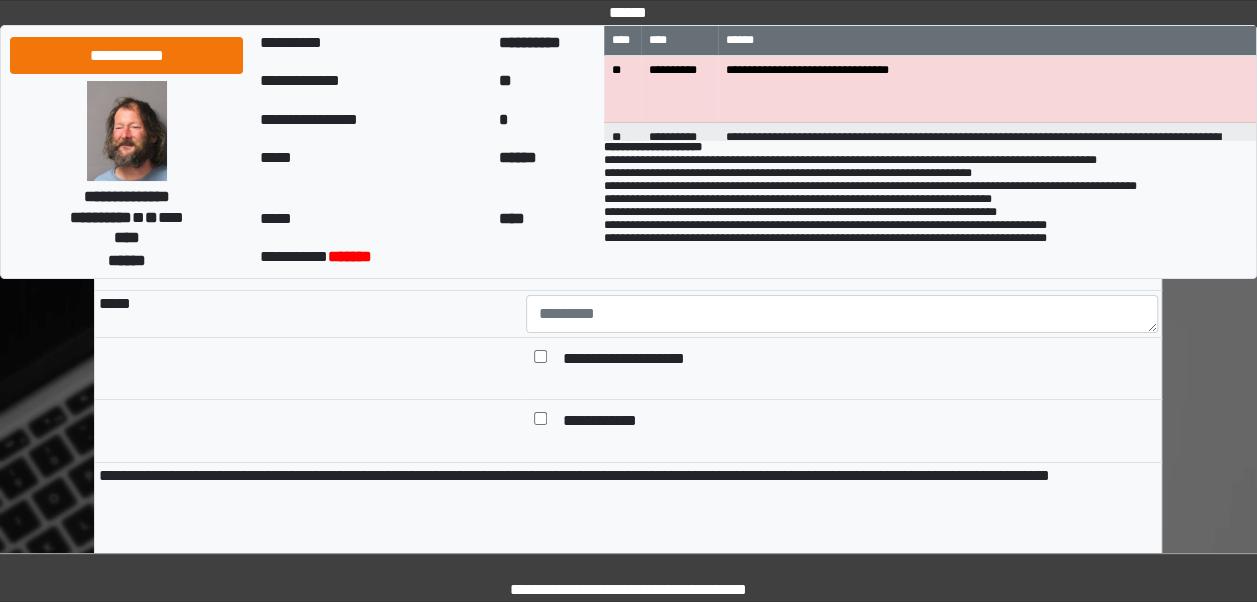 scroll, scrollTop: 10922, scrollLeft: 0, axis: vertical 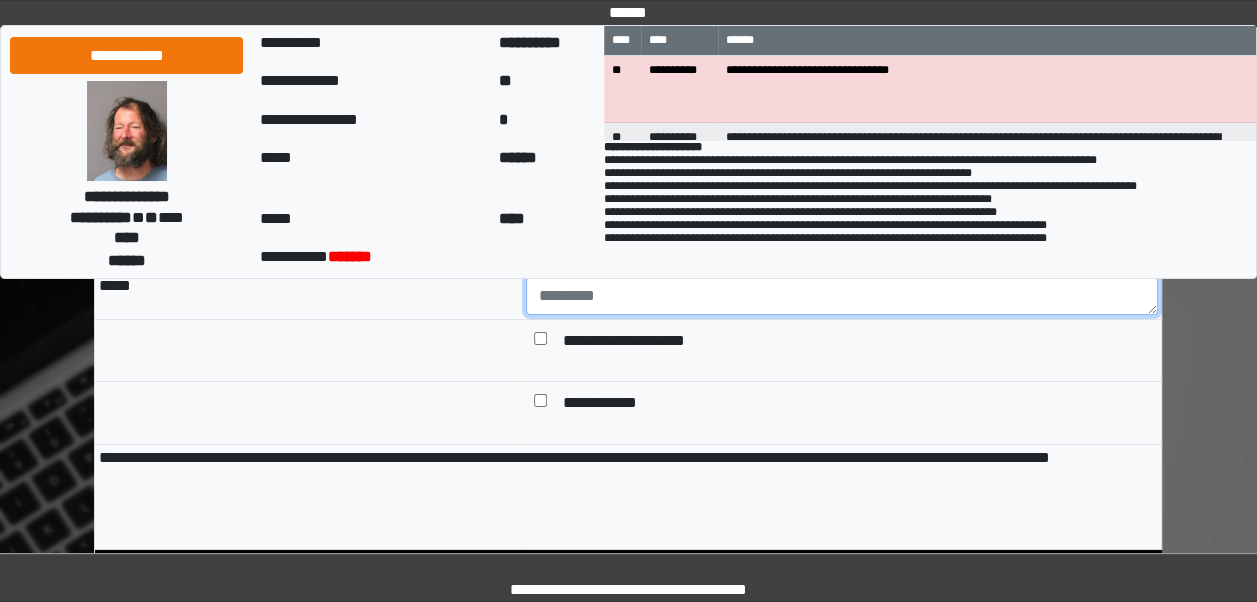 click at bounding box center (842, 296) 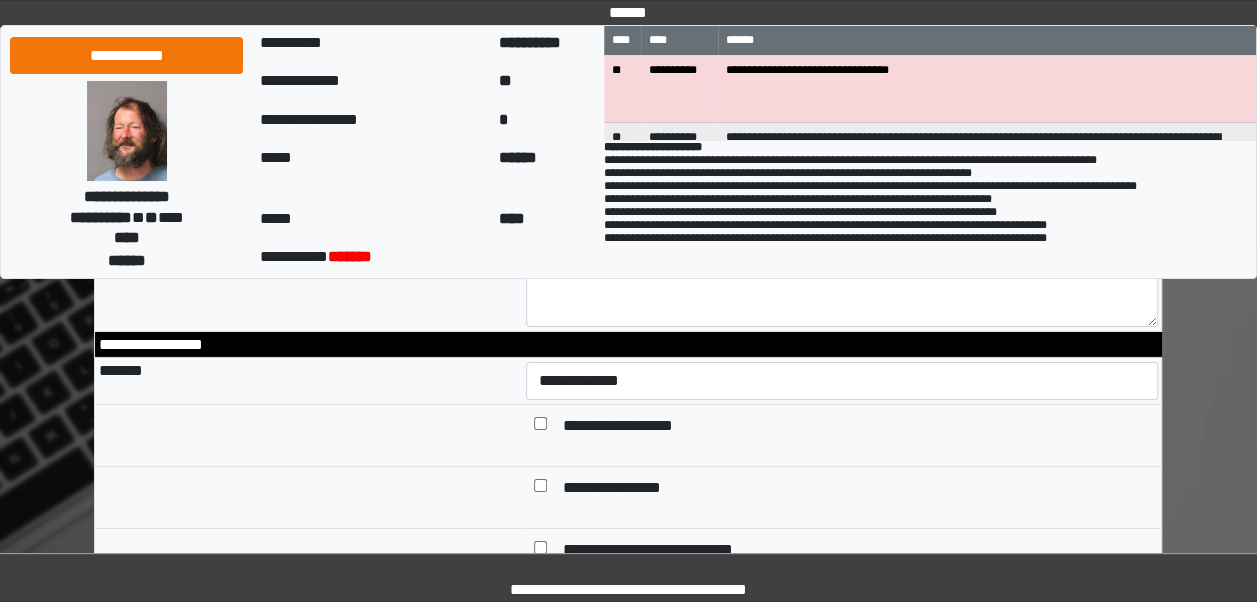 scroll, scrollTop: 3072, scrollLeft: 0, axis: vertical 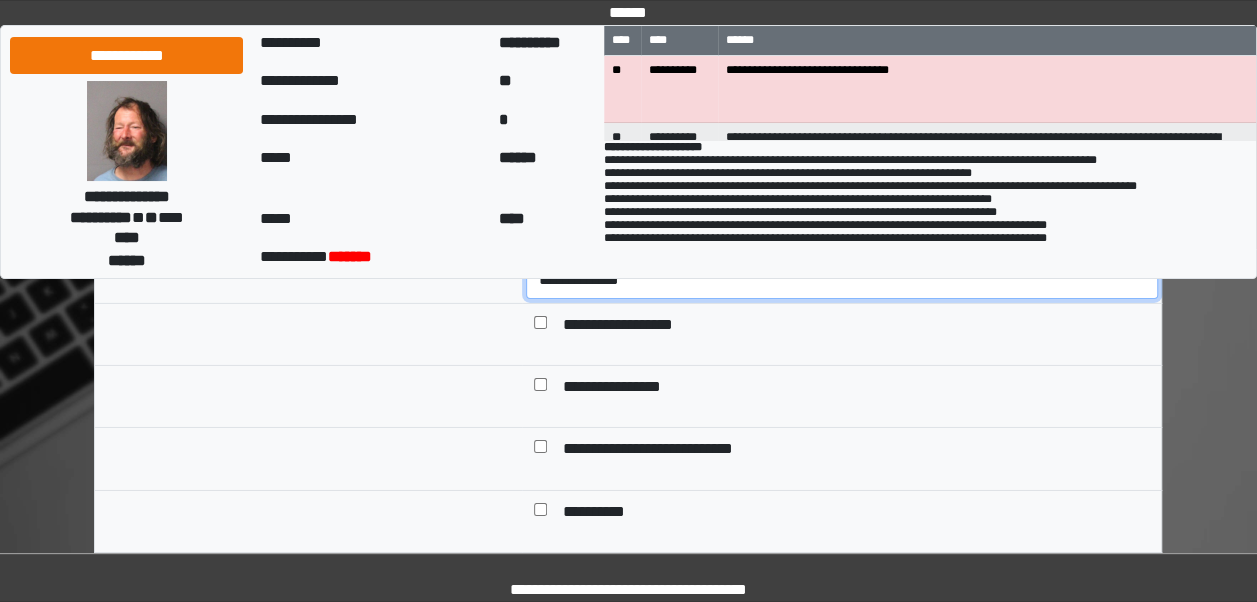 click on "**********" at bounding box center (842, 279) 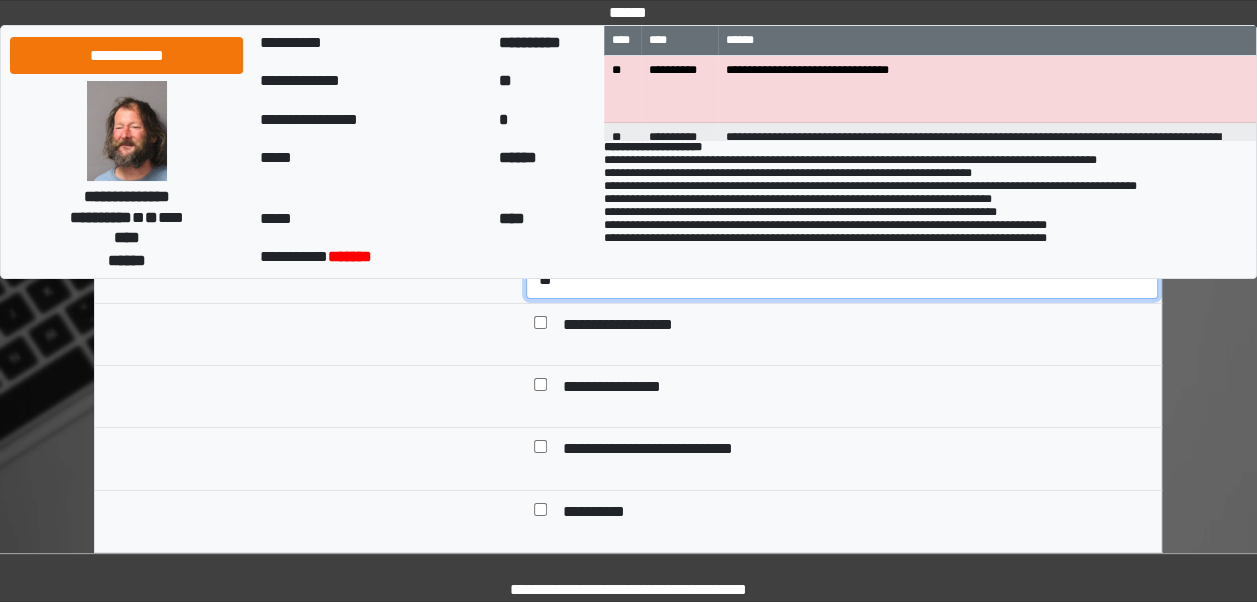 click on "**********" at bounding box center (842, 279) 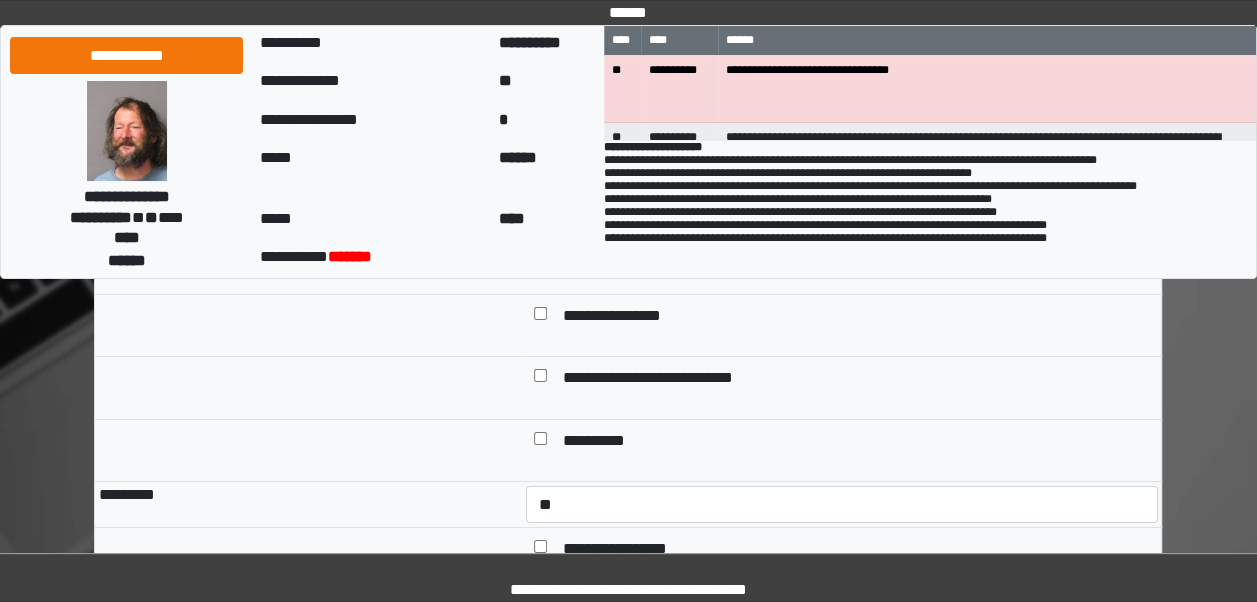 scroll, scrollTop: 3219, scrollLeft: 0, axis: vertical 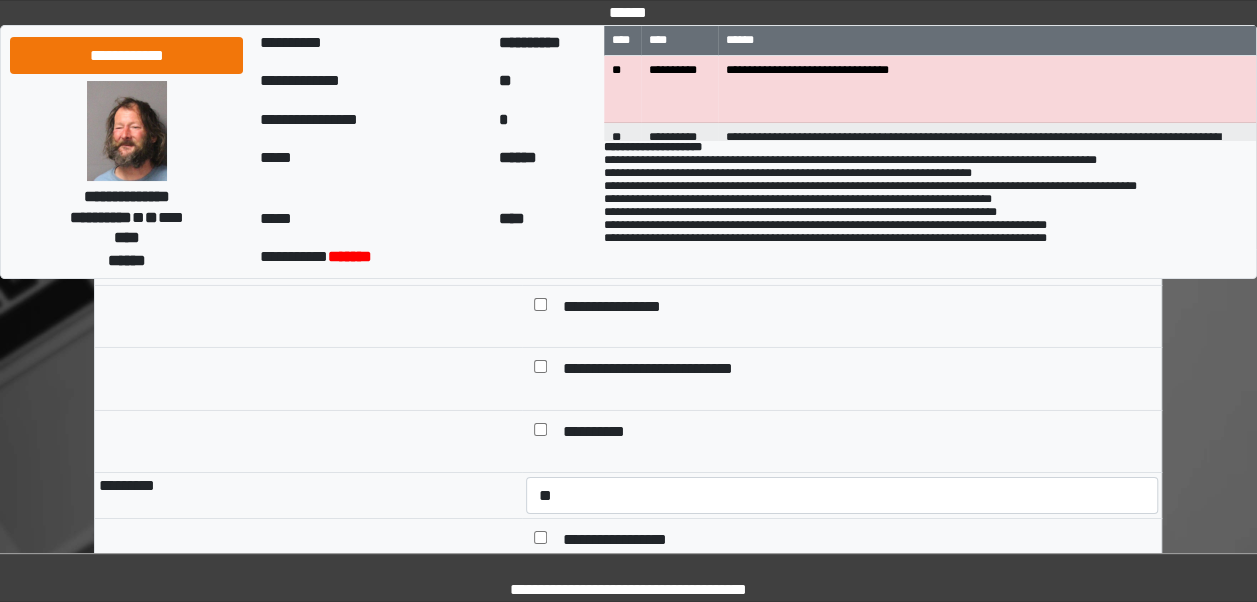 click at bounding box center (540, 370) 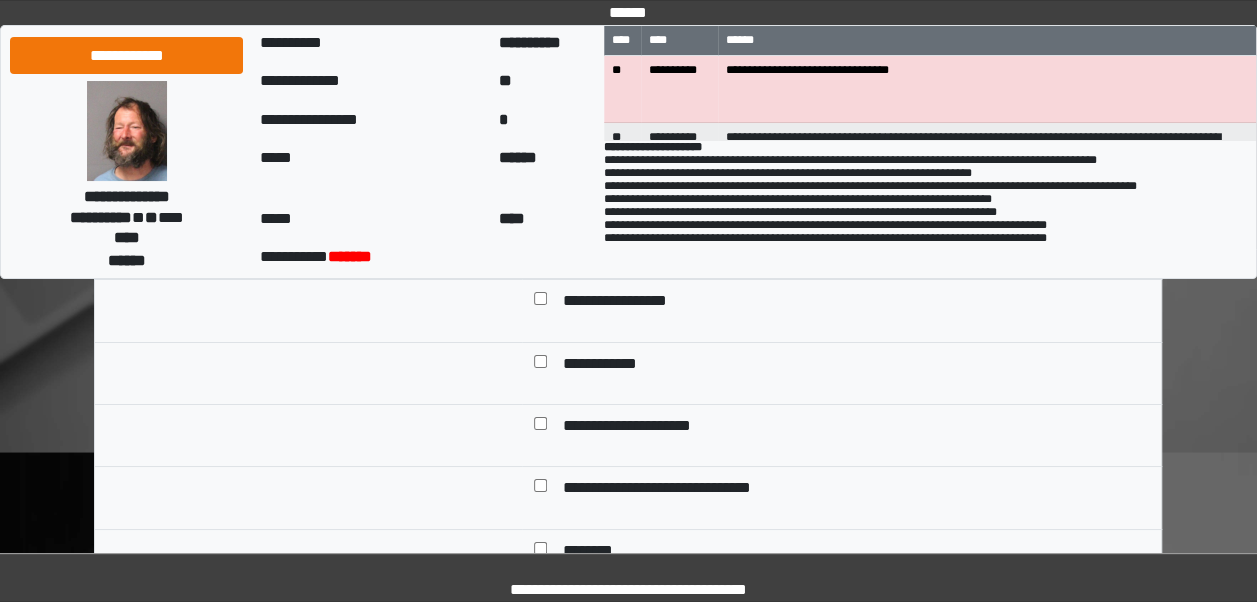 scroll, scrollTop: 3459, scrollLeft: 0, axis: vertical 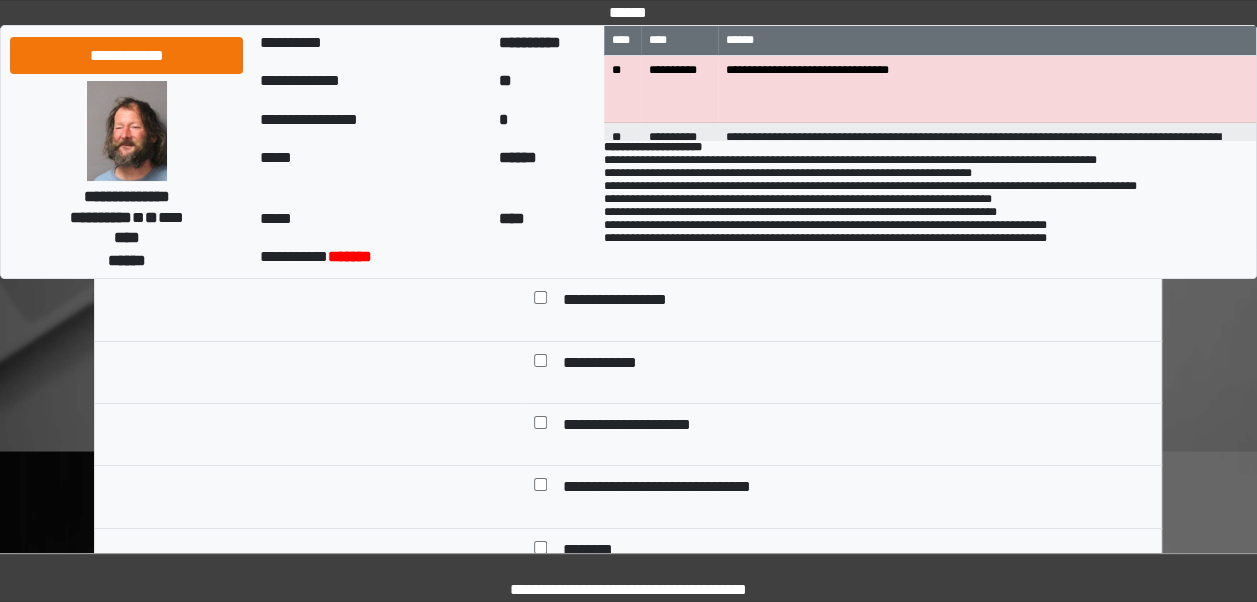 click on "**********" at bounding box center [612, 364] 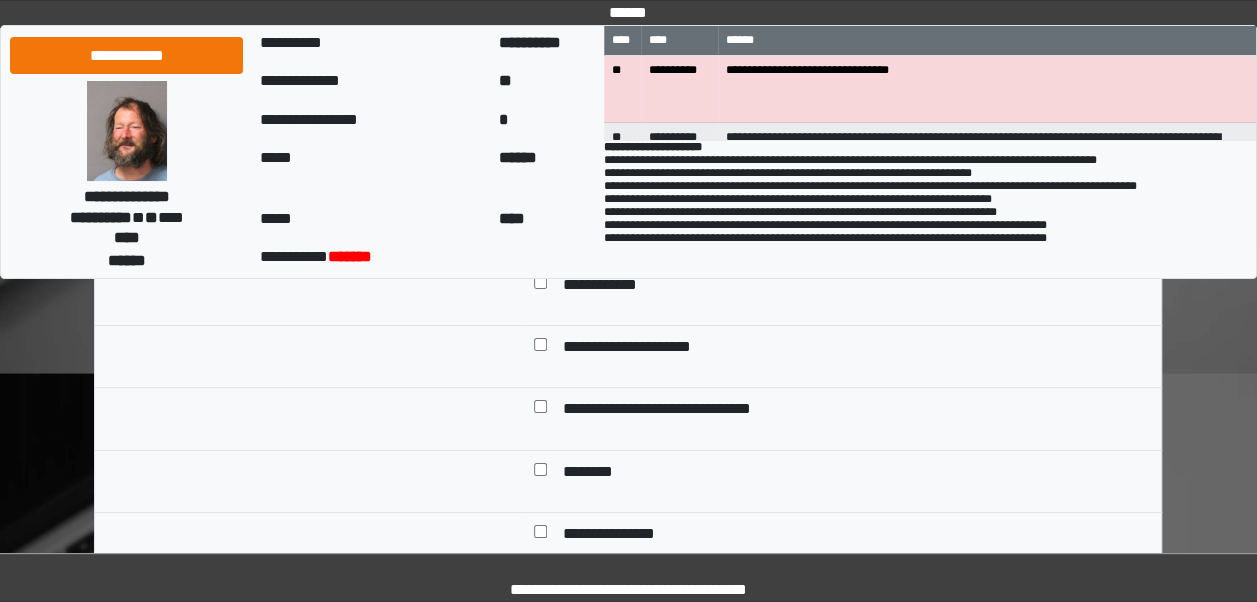 scroll, scrollTop: 3539, scrollLeft: 0, axis: vertical 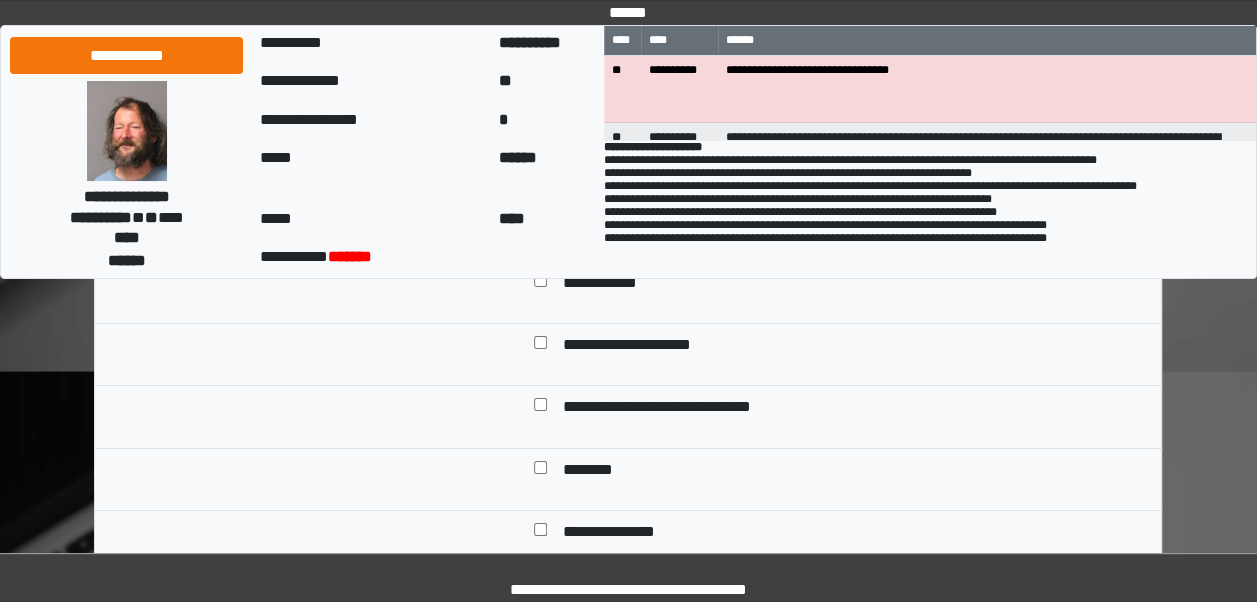 click on "**********" at bounding box center [631, 346] 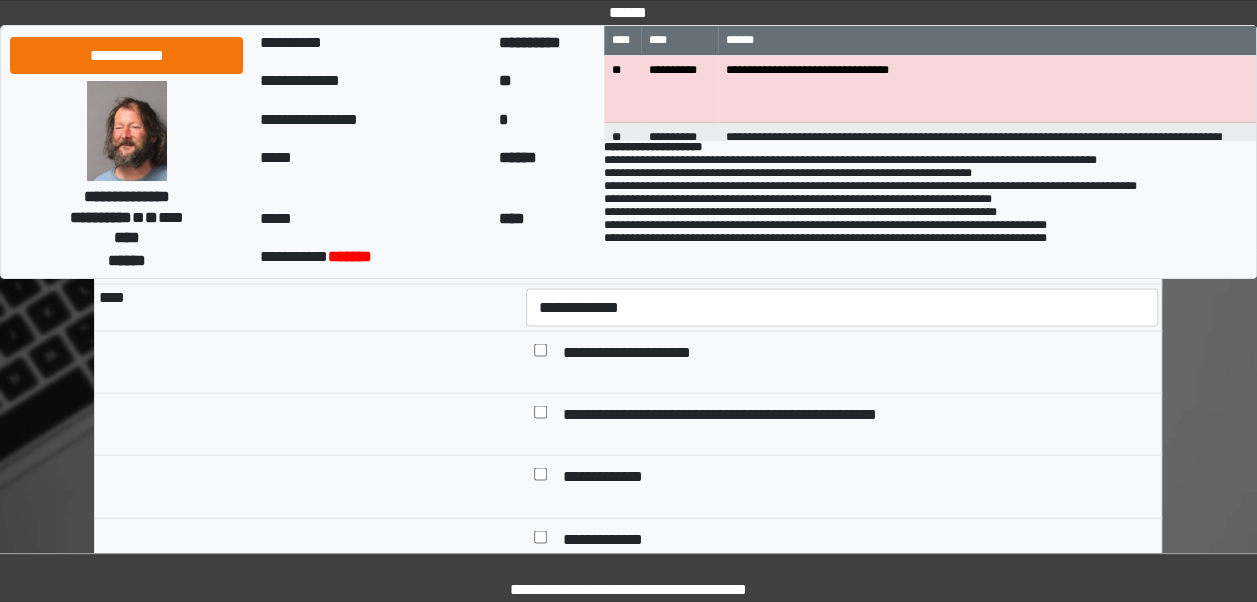 scroll, scrollTop: 5565, scrollLeft: 0, axis: vertical 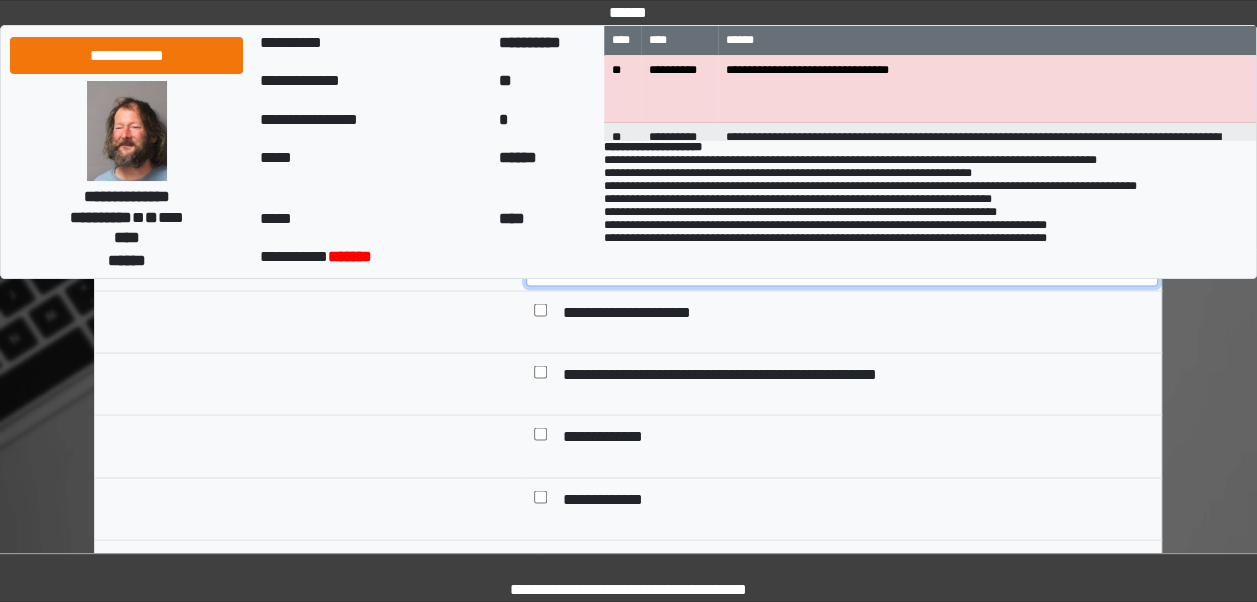 click on "**********" at bounding box center (842, 266) 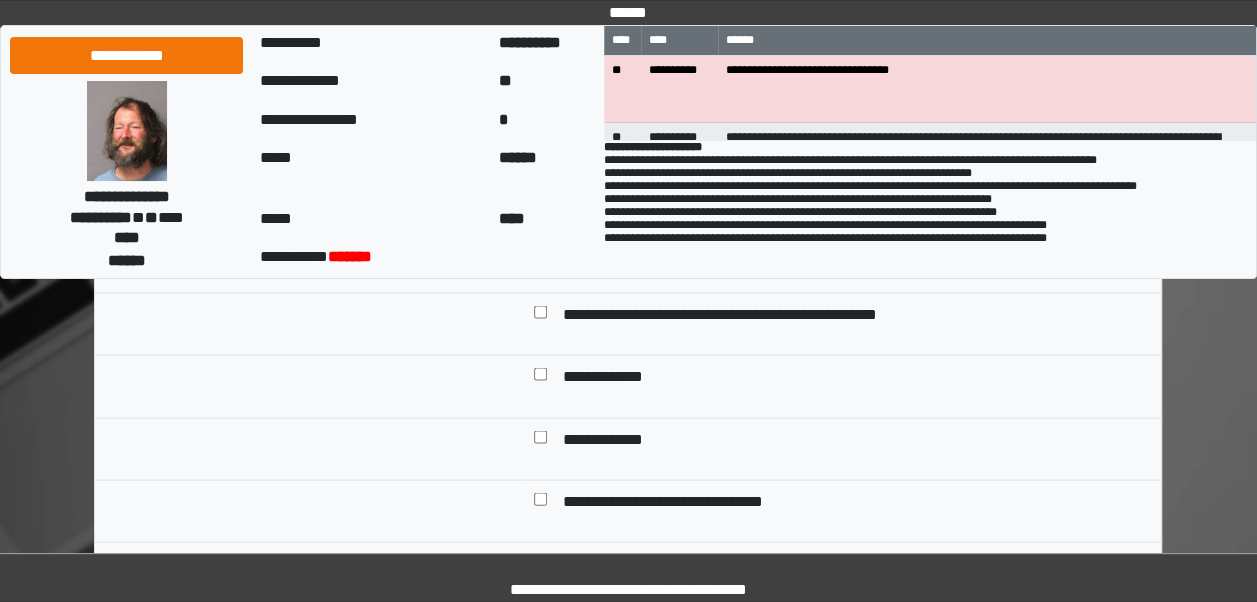 scroll, scrollTop: 5645, scrollLeft: 0, axis: vertical 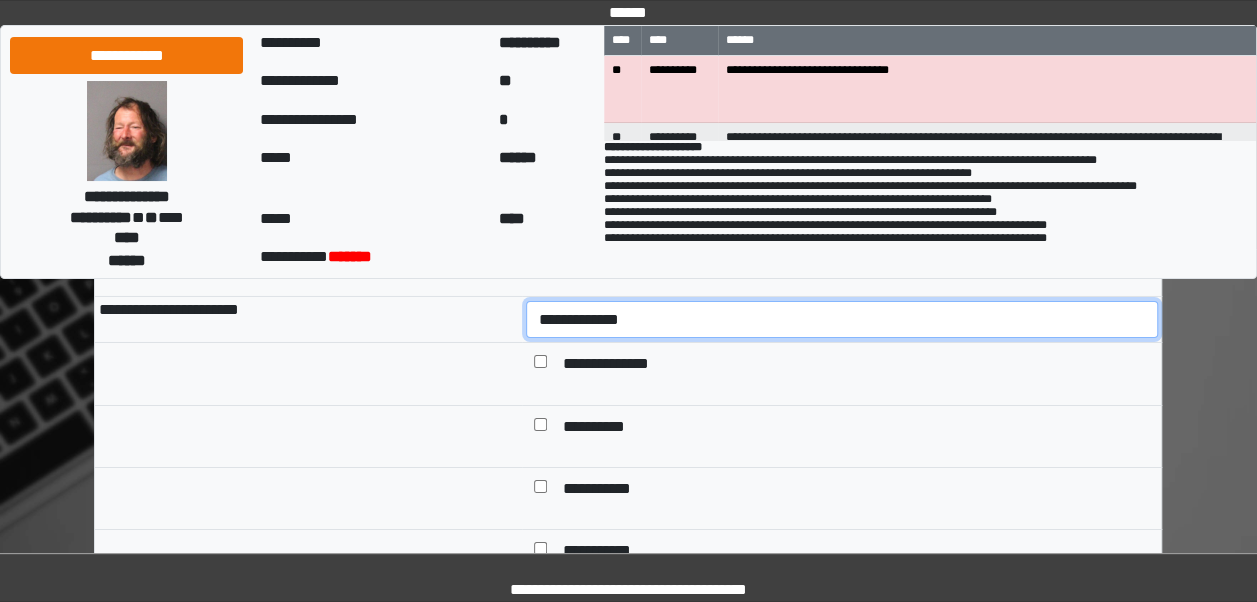 click on "**********" at bounding box center (842, 319) 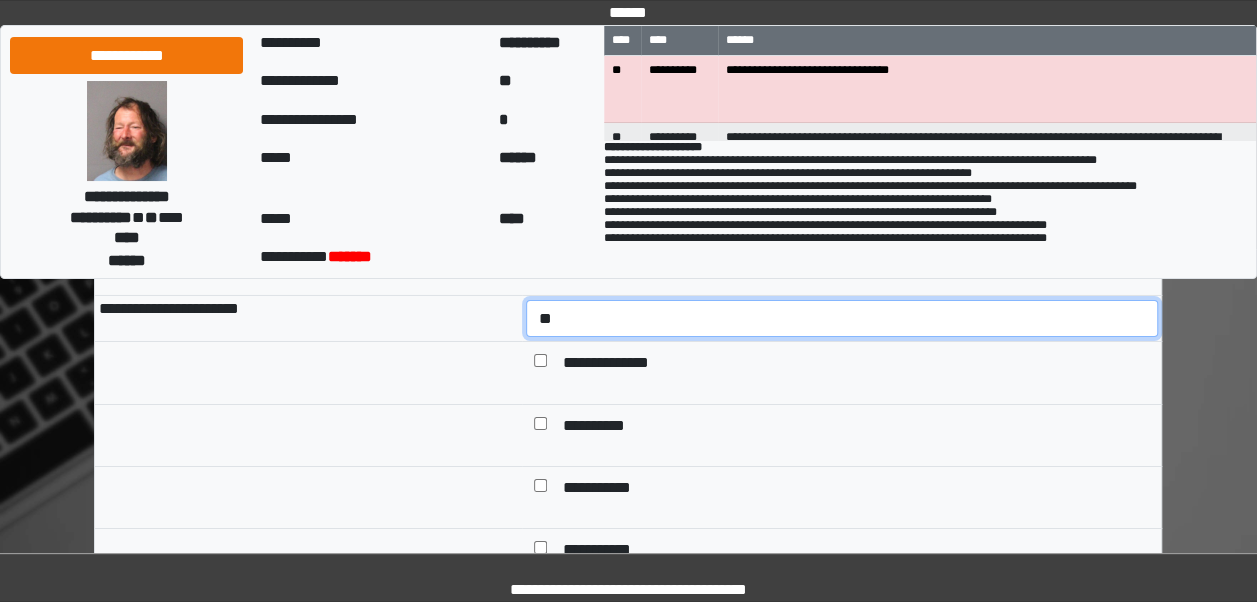 scroll, scrollTop: 7085, scrollLeft: 0, axis: vertical 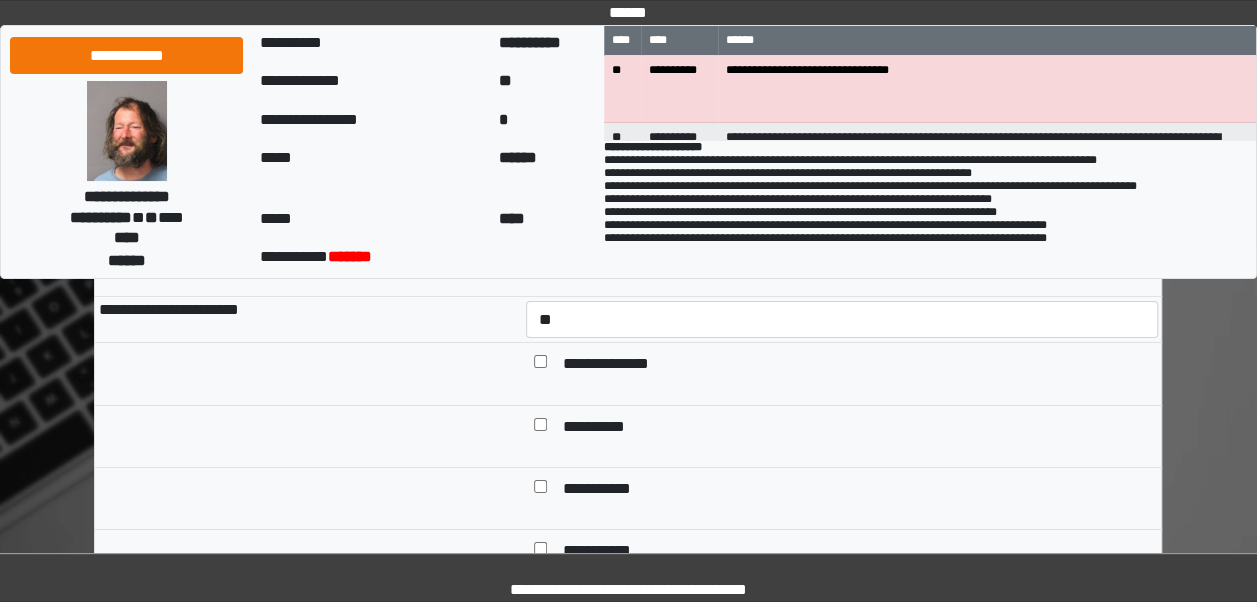 click at bounding box center (540, 365) 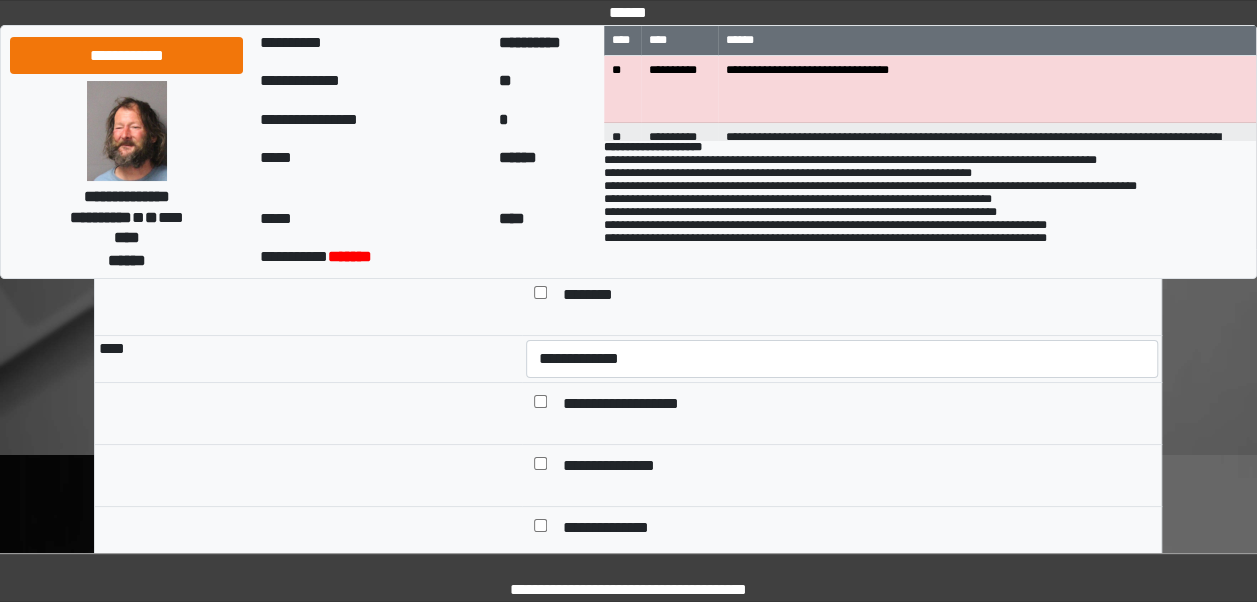 scroll, scrollTop: 7485, scrollLeft: 0, axis: vertical 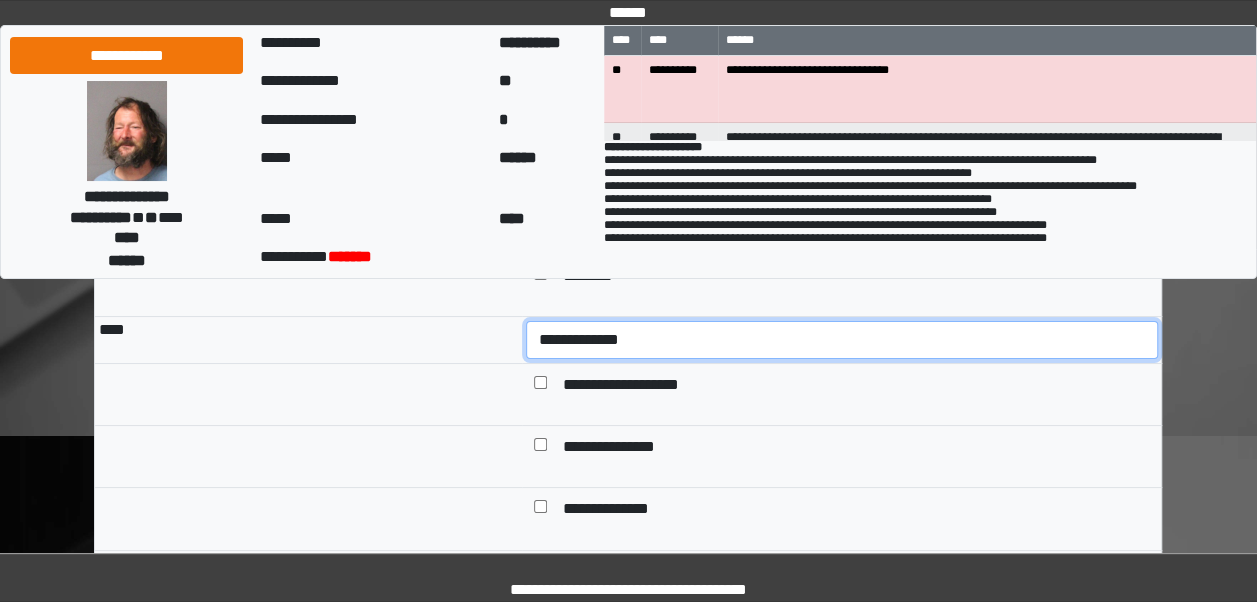 click on "**********" at bounding box center (842, 339) 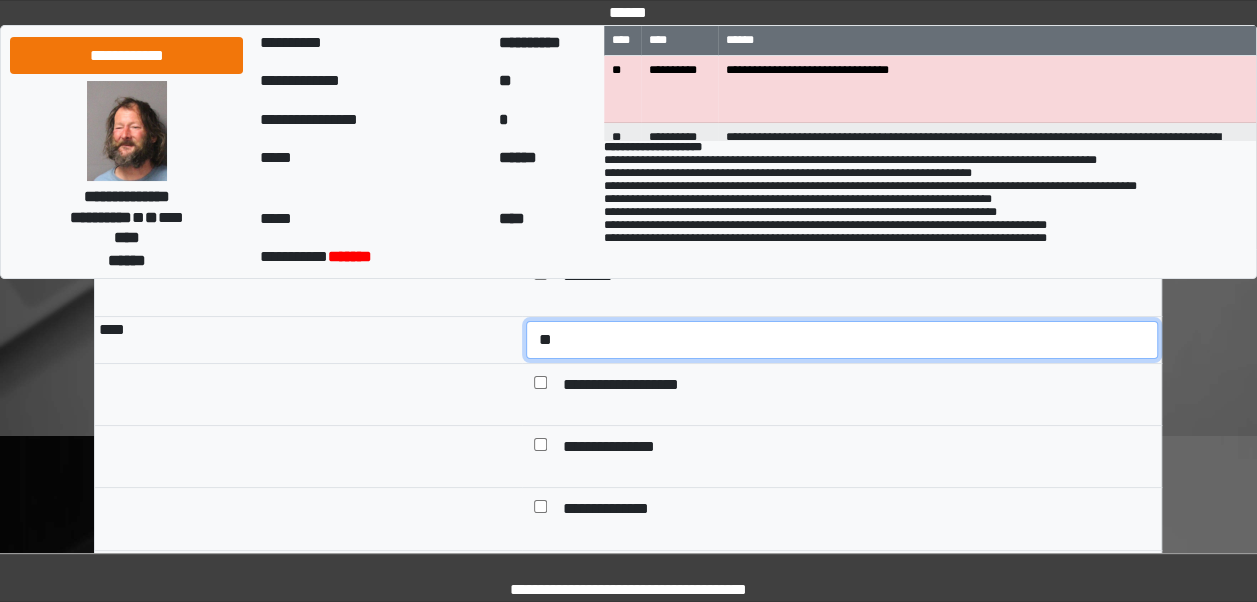click on "**********" at bounding box center [842, 339] 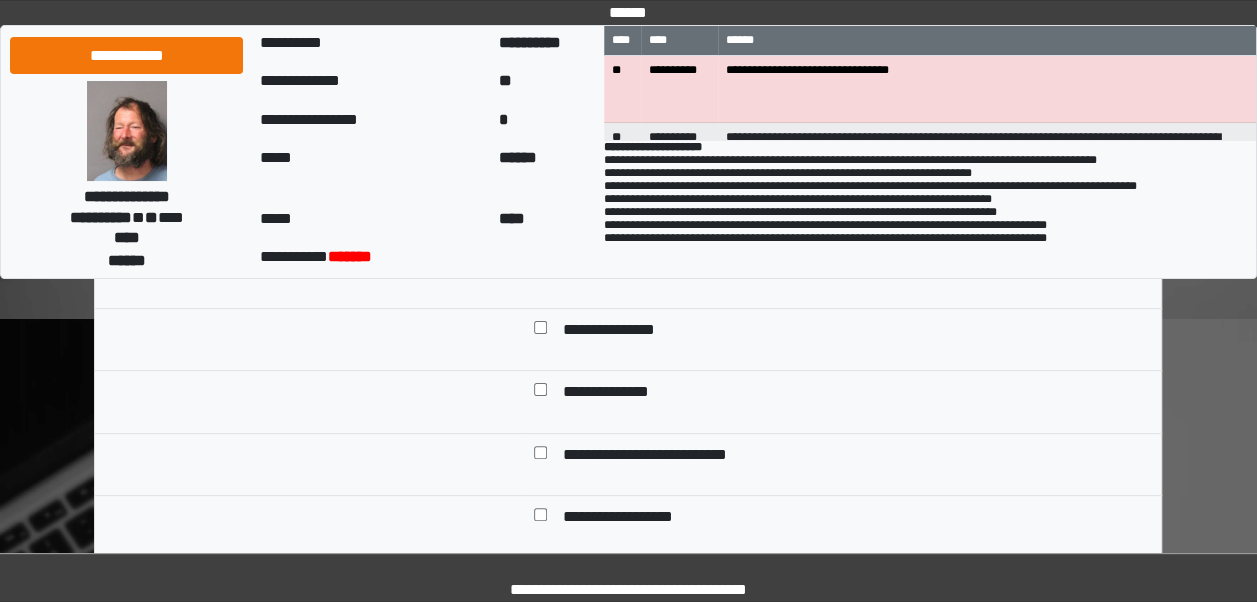 scroll, scrollTop: 7605, scrollLeft: 0, axis: vertical 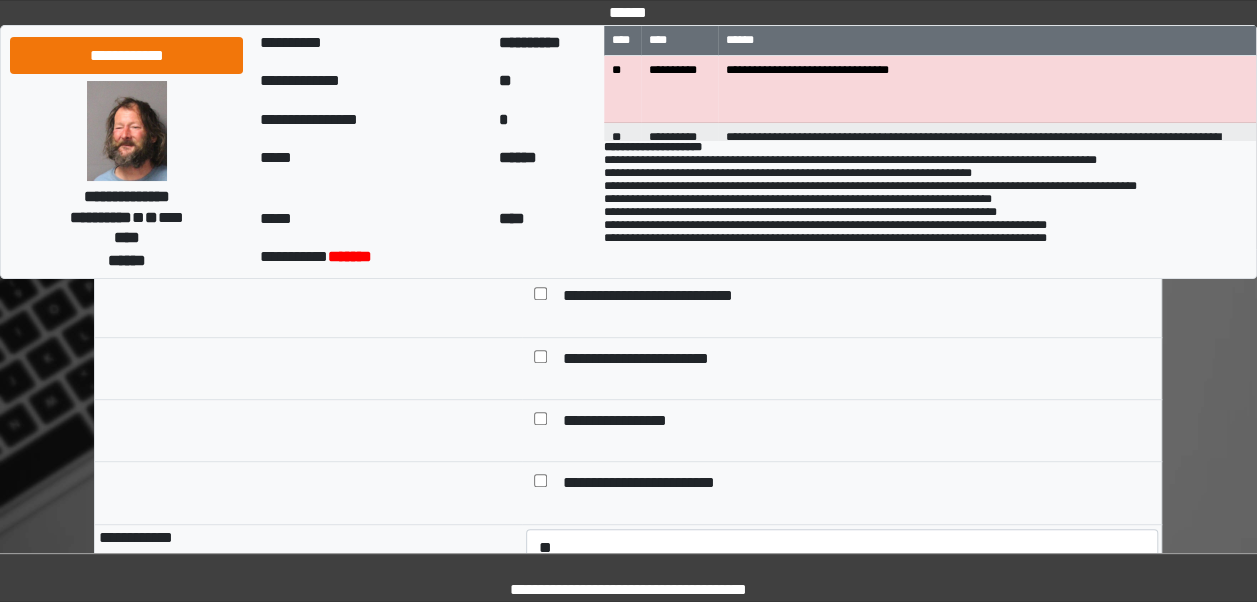 click at bounding box center (540, 484) 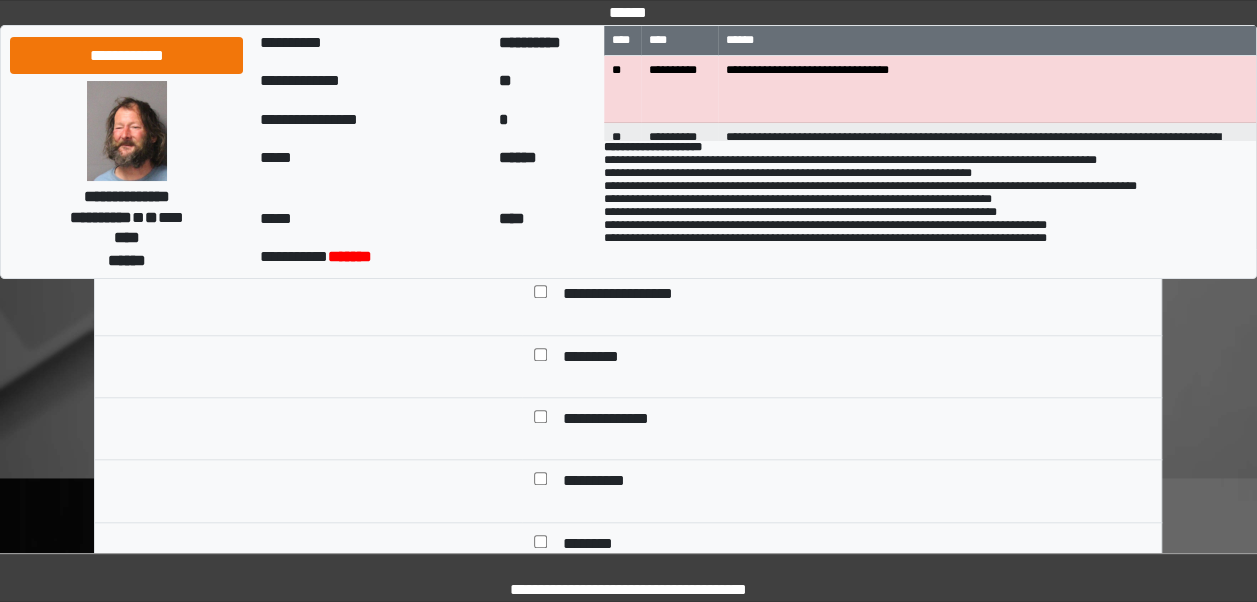 scroll, scrollTop: 8285, scrollLeft: 0, axis: vertical 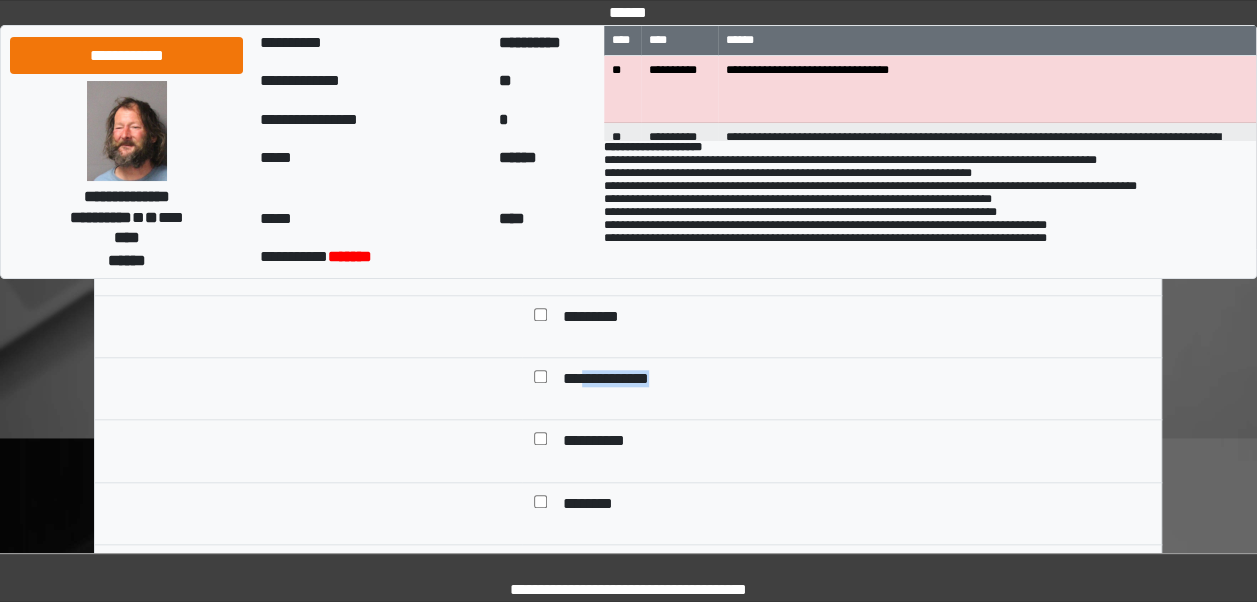 drag, startPoint x: 672, startPoint y: 400, endPoint x: 584, endPoint y: 399, distance: 88.005684 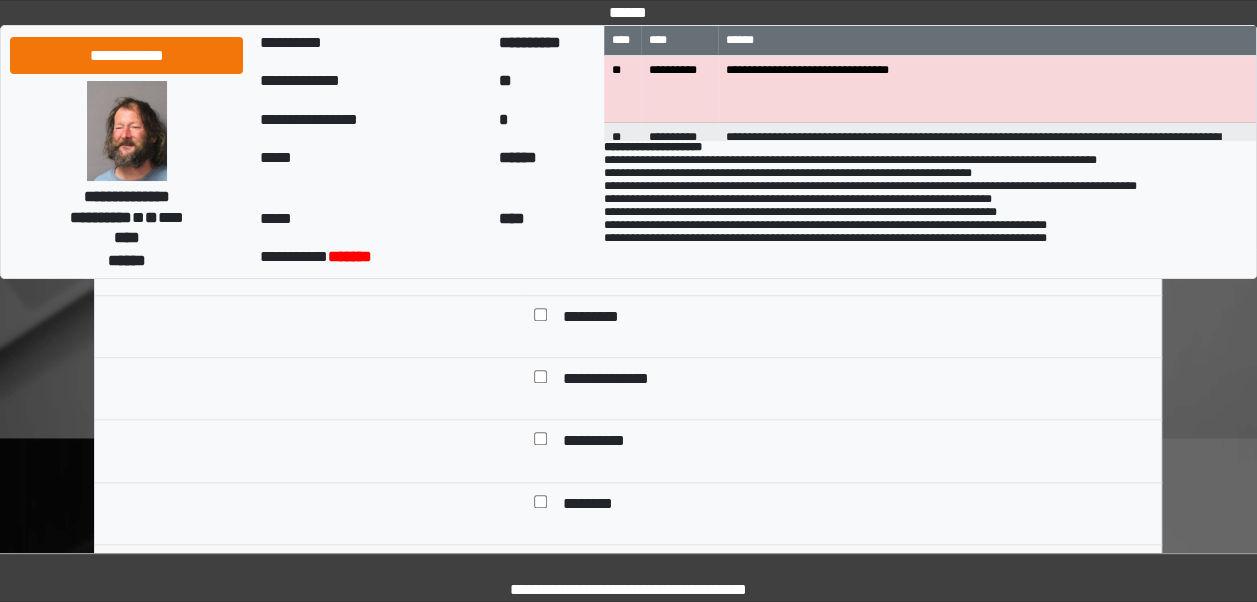 click on "**********" at bounding box center [628, -1293] 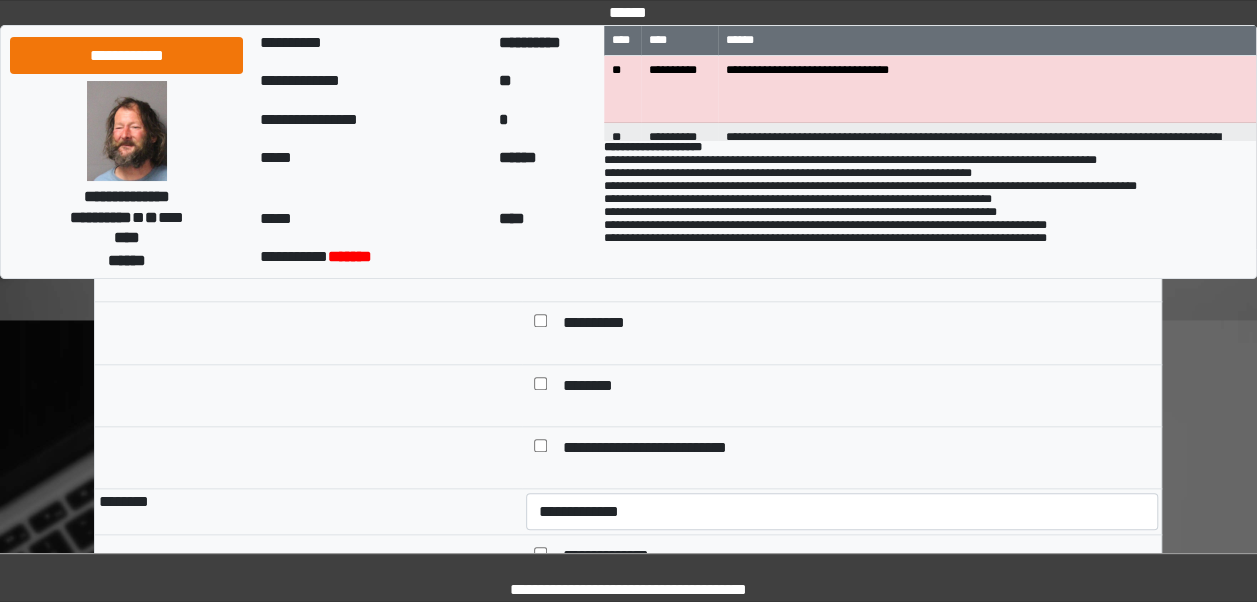 scroll, scrollTop: 8369, scrollLeft: 0, axis: vertical 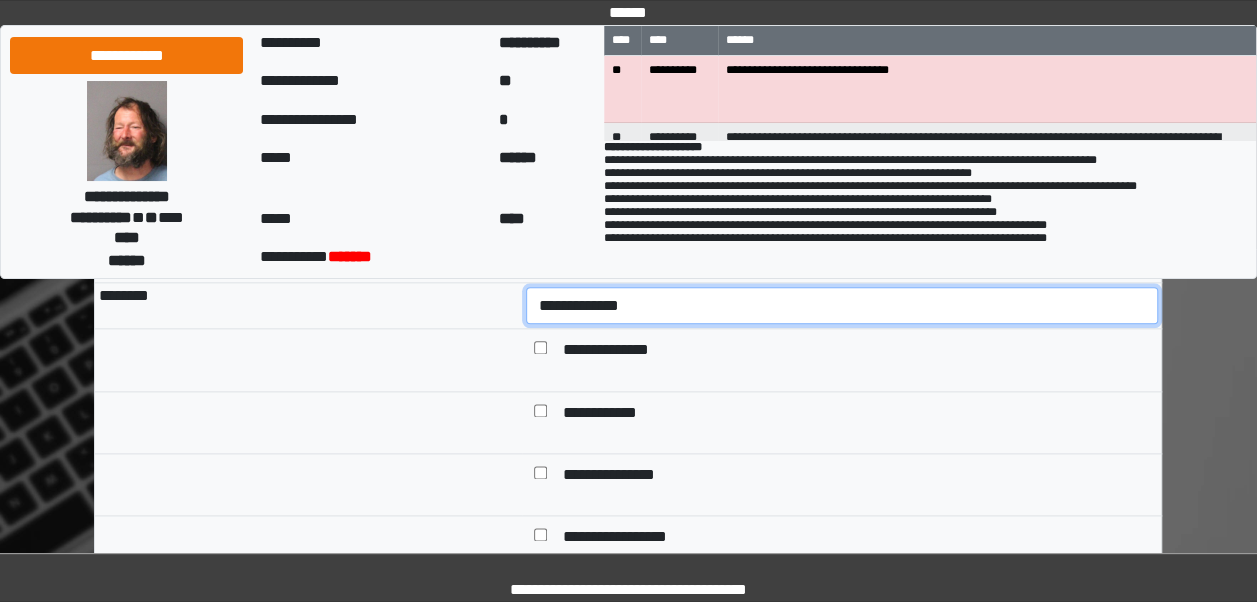 click on "**********" at bounding box center (842, 305) 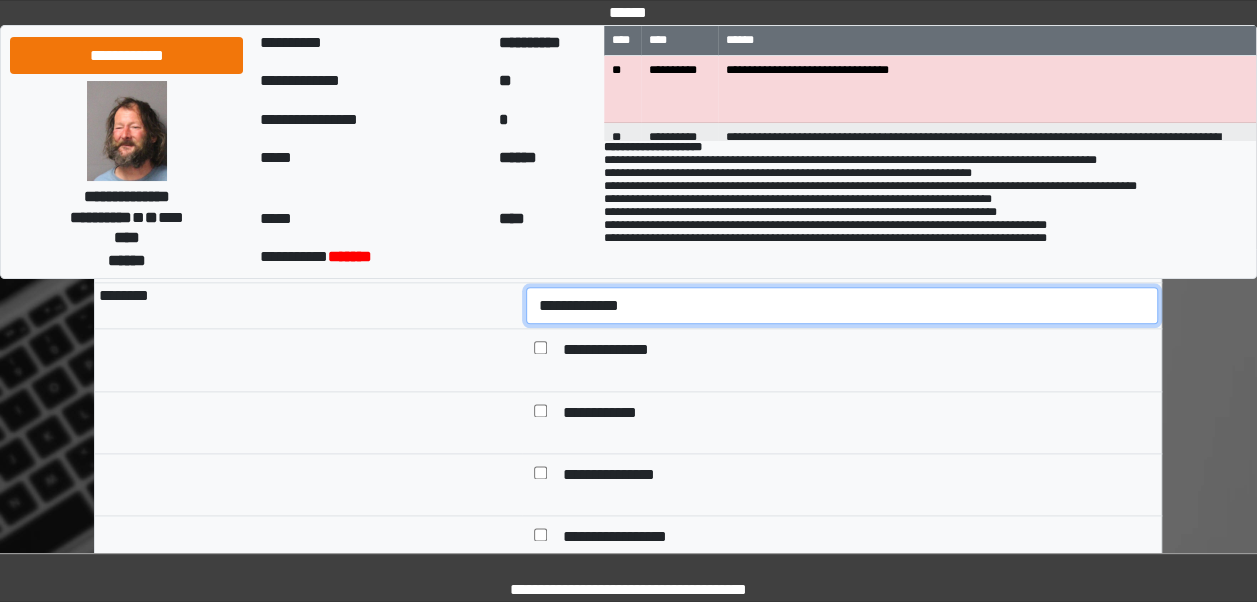 select on "*" 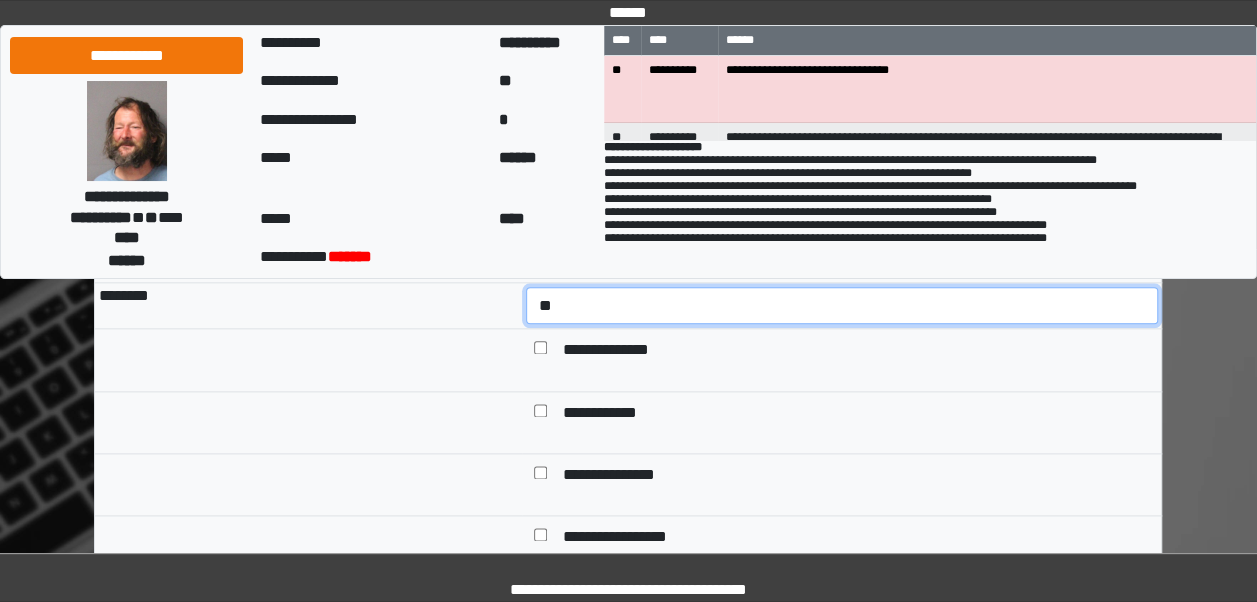 click on "**********" at bounding box center (842, 305) 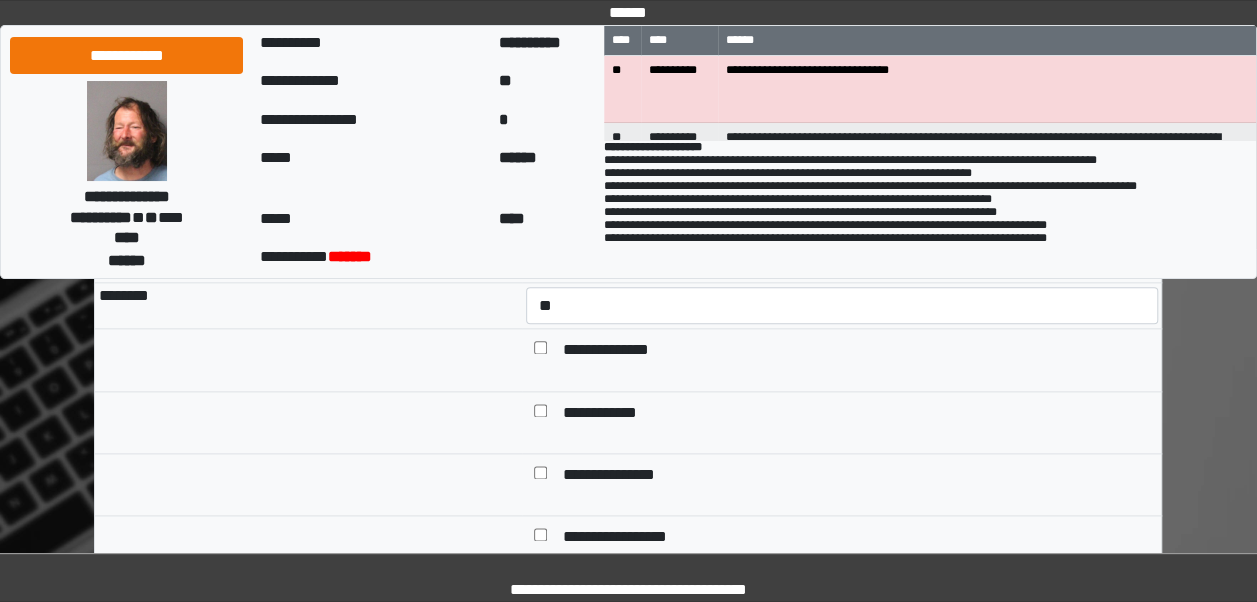 click on "**********" at bounding box center [856, 351] 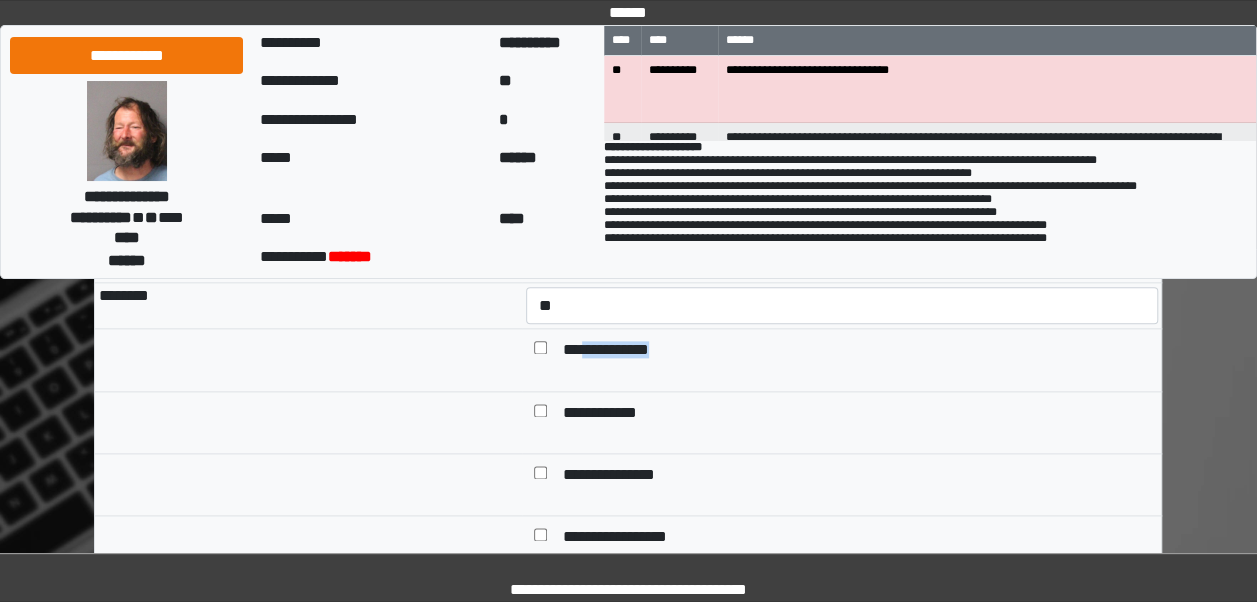 drag, startPoint x: 584, startPoint y: 368, endPoint x: 660, endPoint y: 369, distance: 76.00658 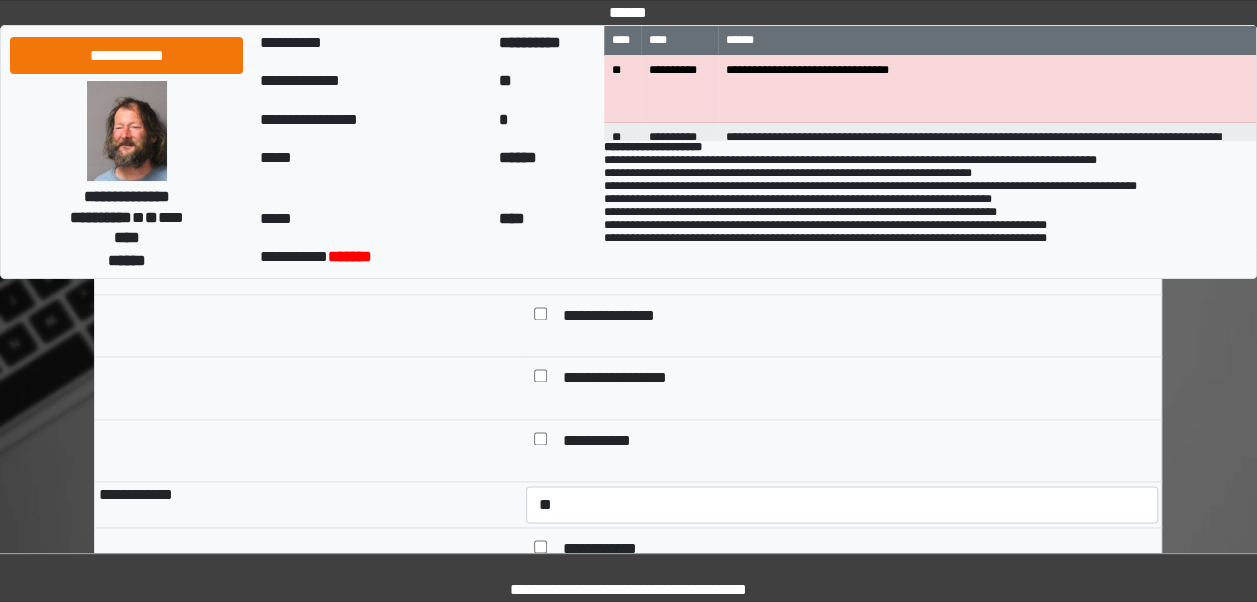 scroll, scrollTop: 8809, scrollLeft: 0, axis: vertical 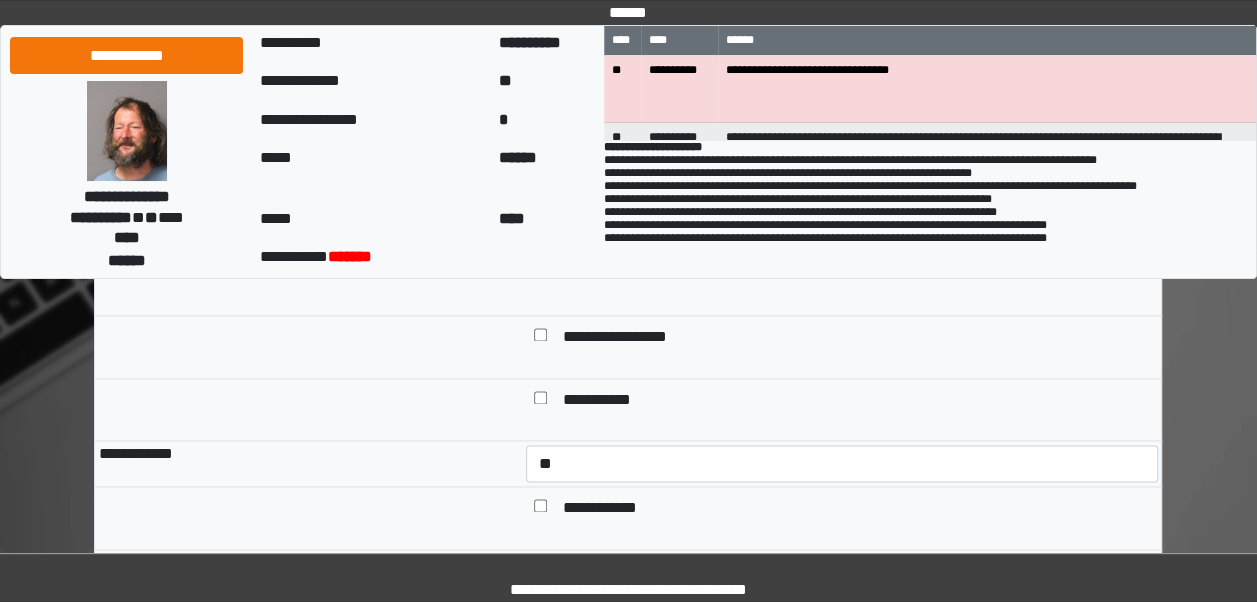 click at bounding box center [540, 401] 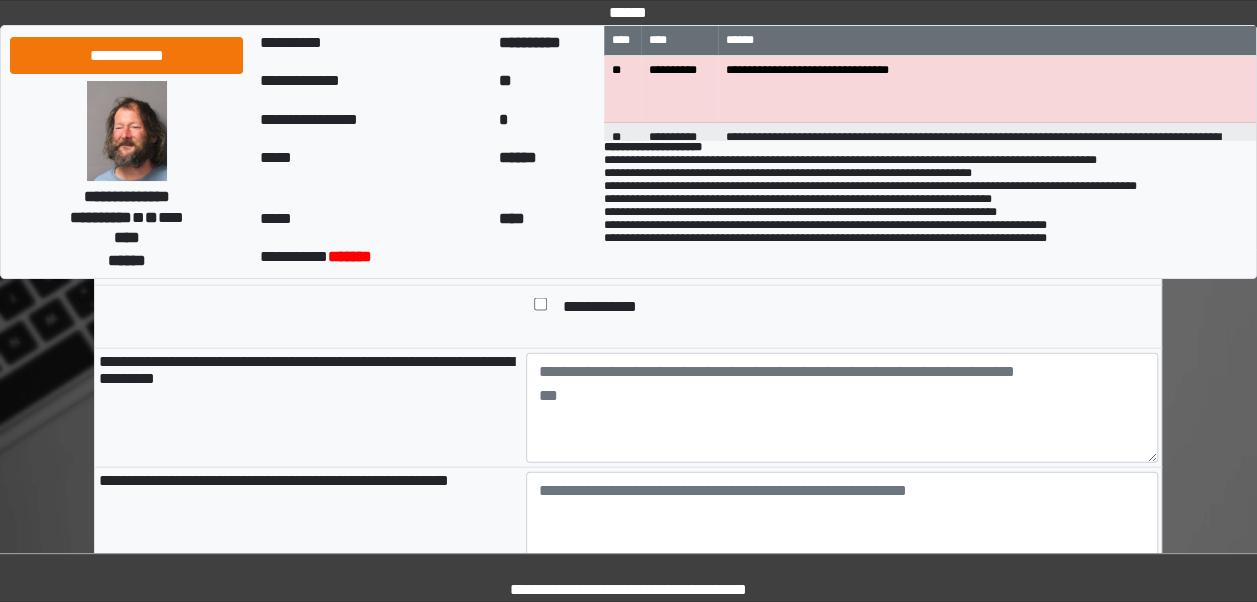 scroll, scrollTop: 9583, scrollLeft: 0, axis: vertical 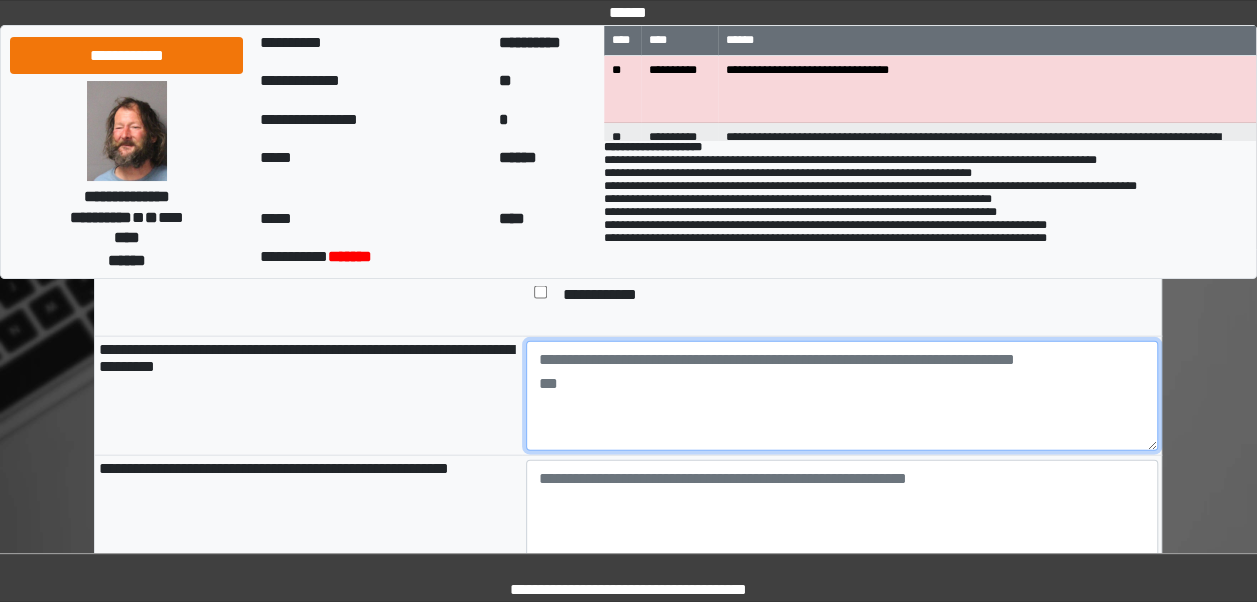 click at bounding box center (842, 396) 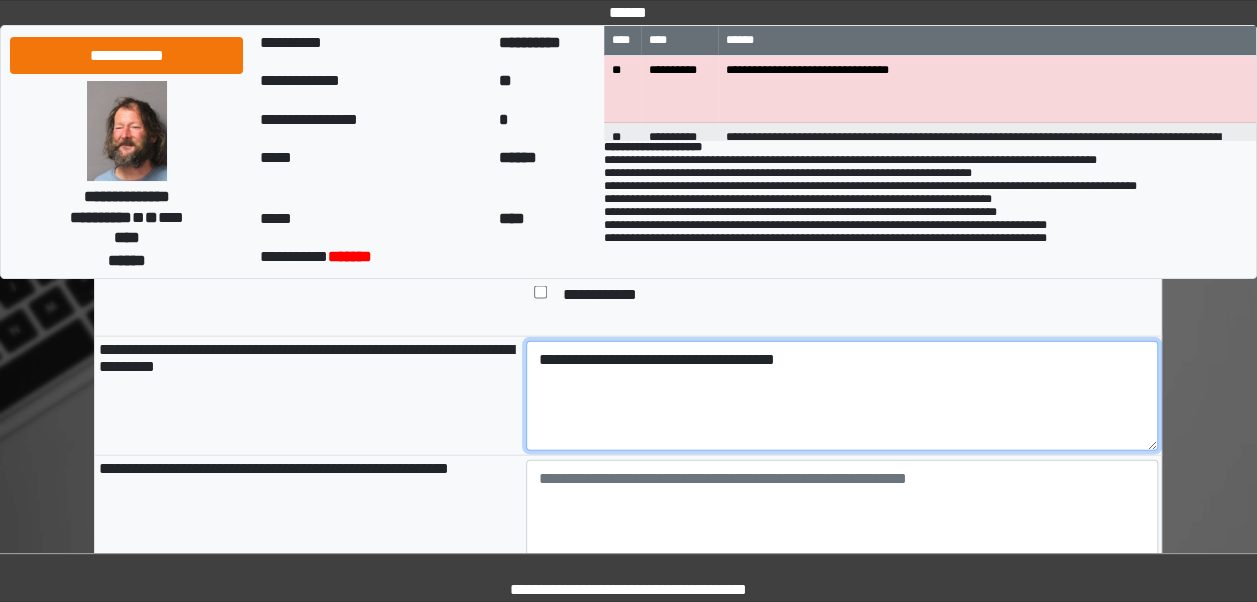 click on "**********" at bounding box center (842, 396) 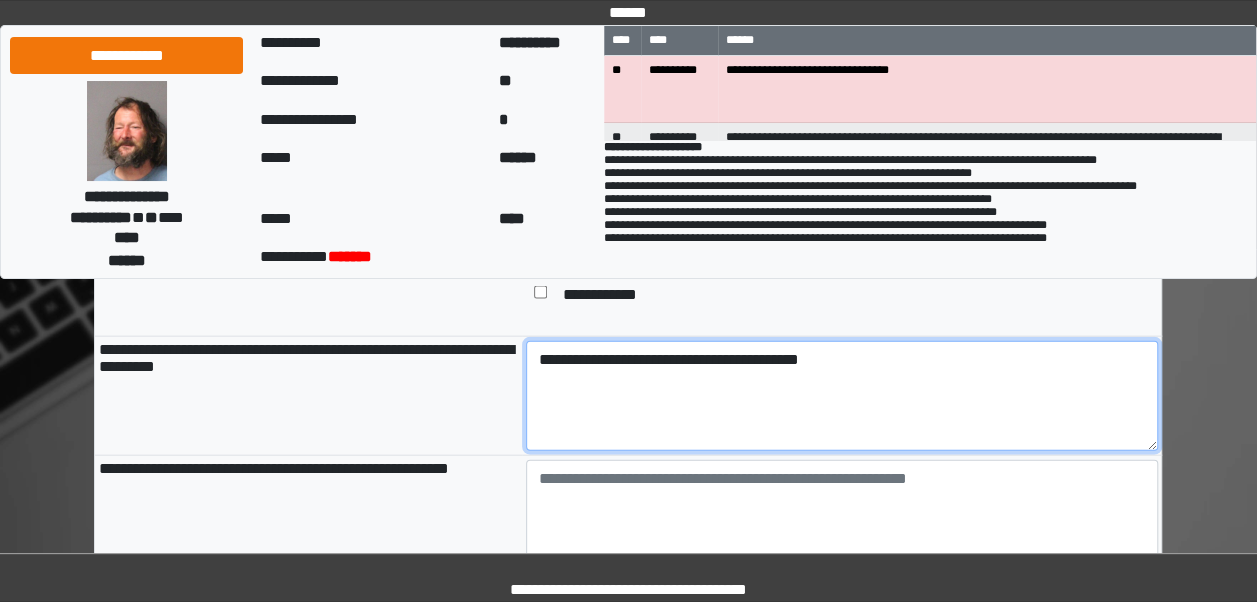 click on "**********" at bounding box center (842, 396) 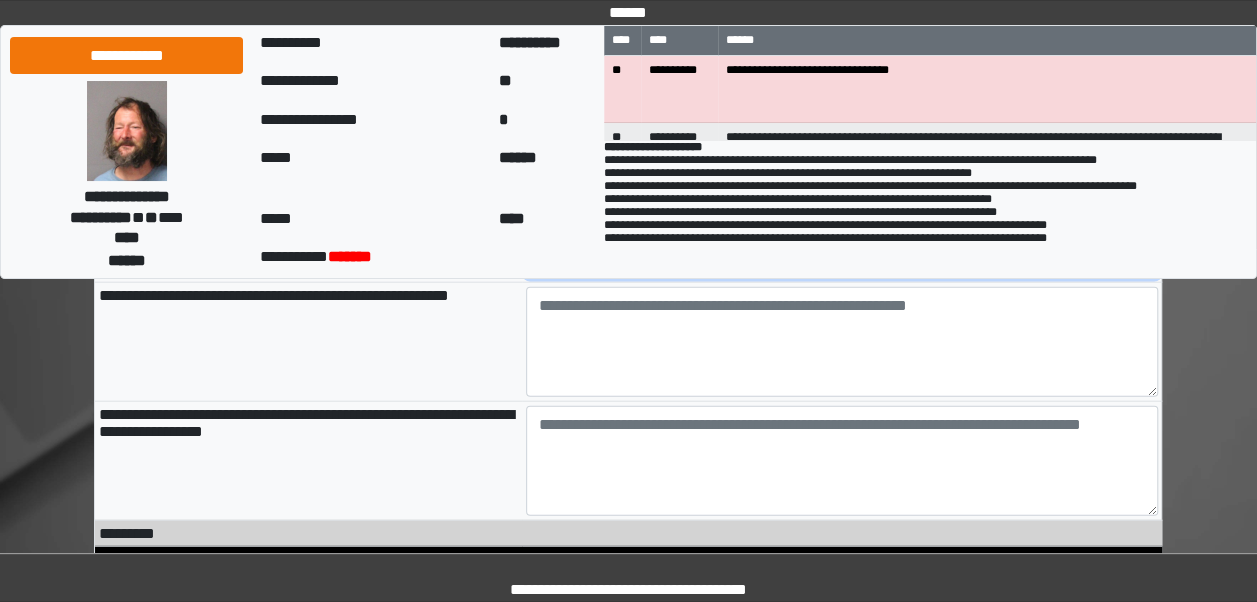 scroll, scrollTop: 9770, scrollLeft: 0, axis: vertical 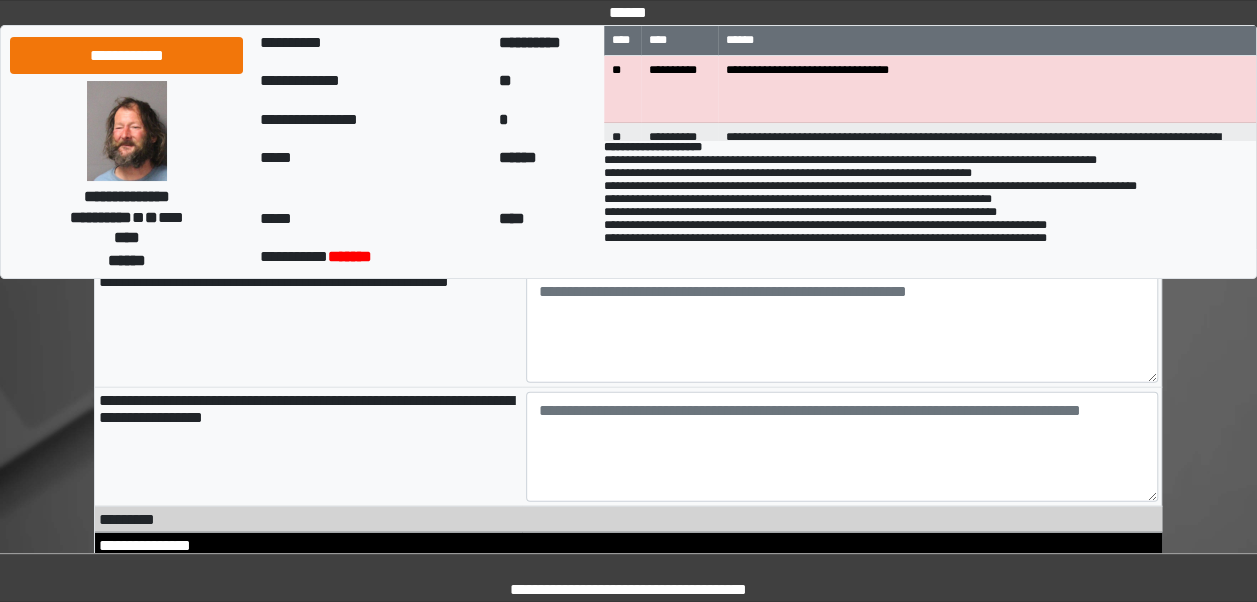 type on "**********" 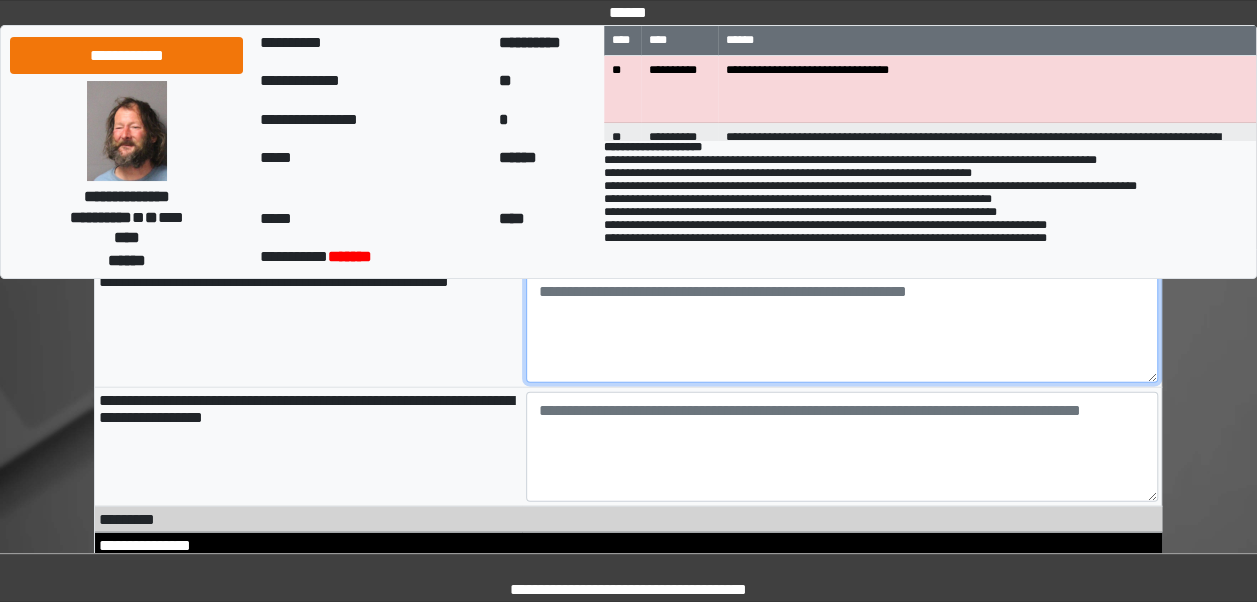 click at bounding box center [842, 328] 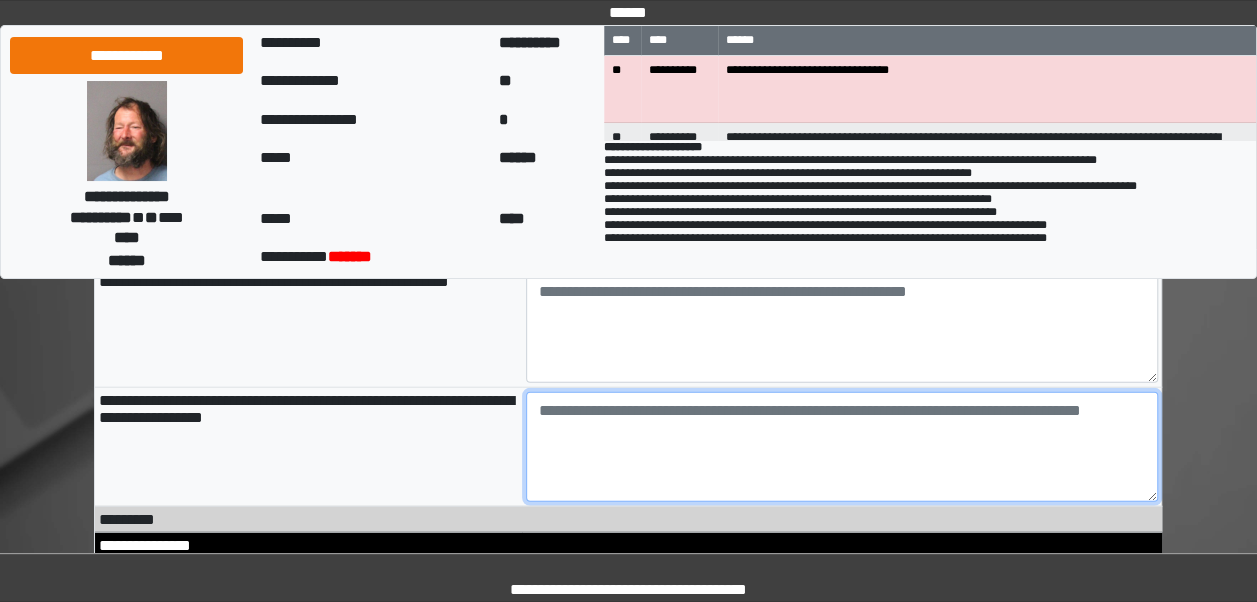 click at bounding box center (842, 447) 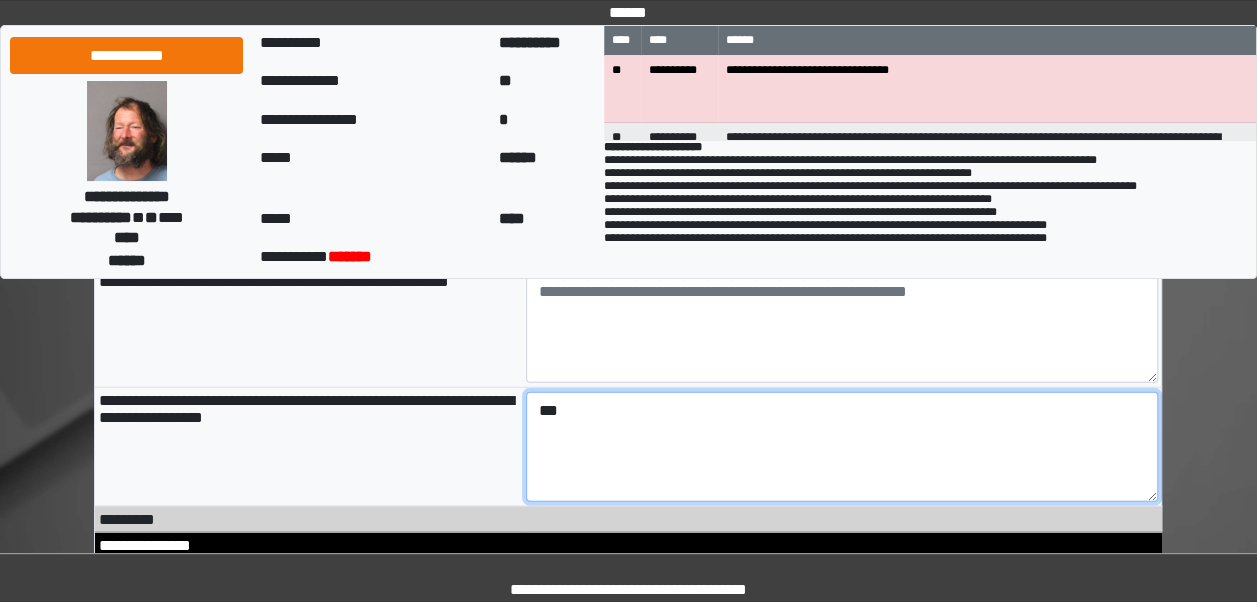 type on "***" 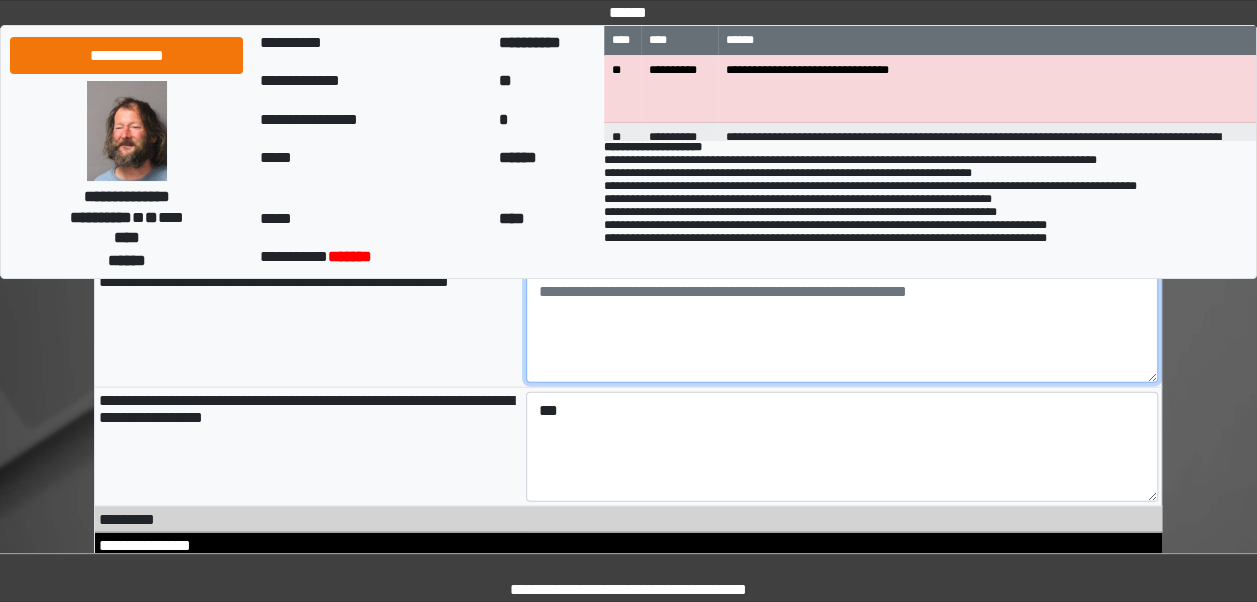 click at bounding box center [842, 328] 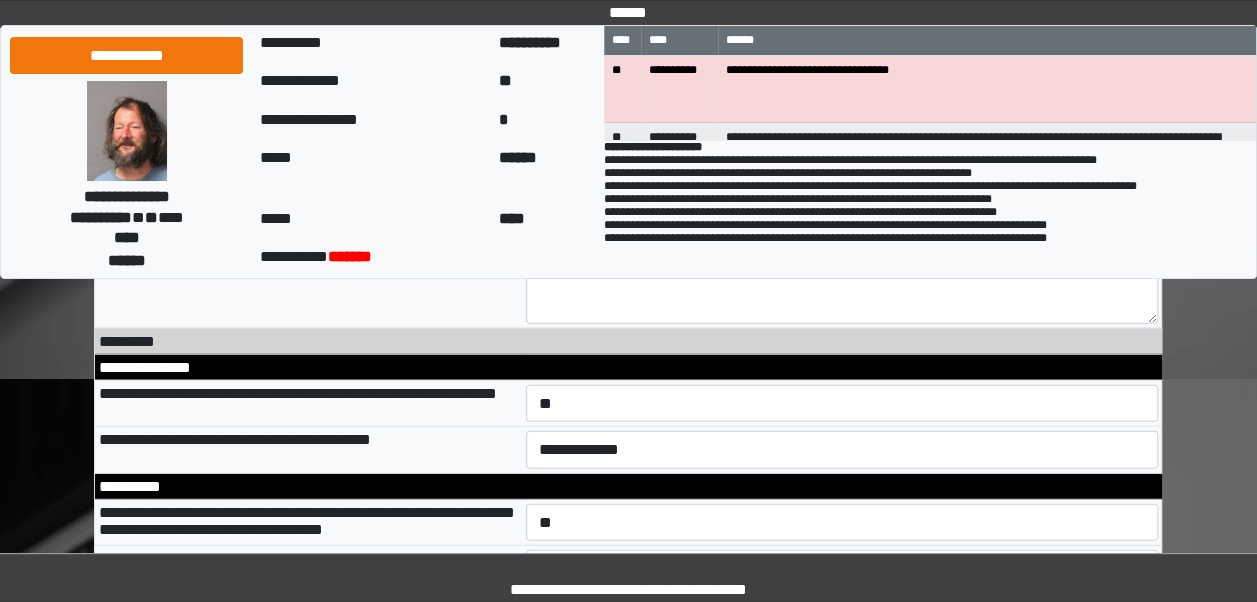 scroll, scrollTop: 9970, scrollLeft: 0, axis: vertical 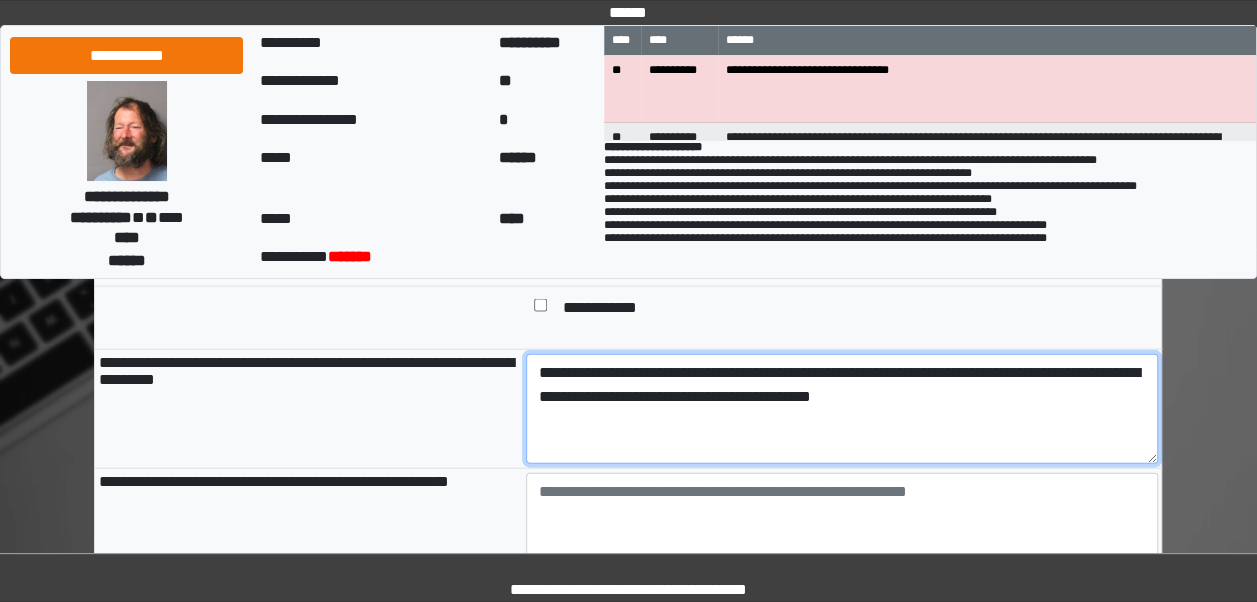 click on "**********" at bounding box center [842, 409] 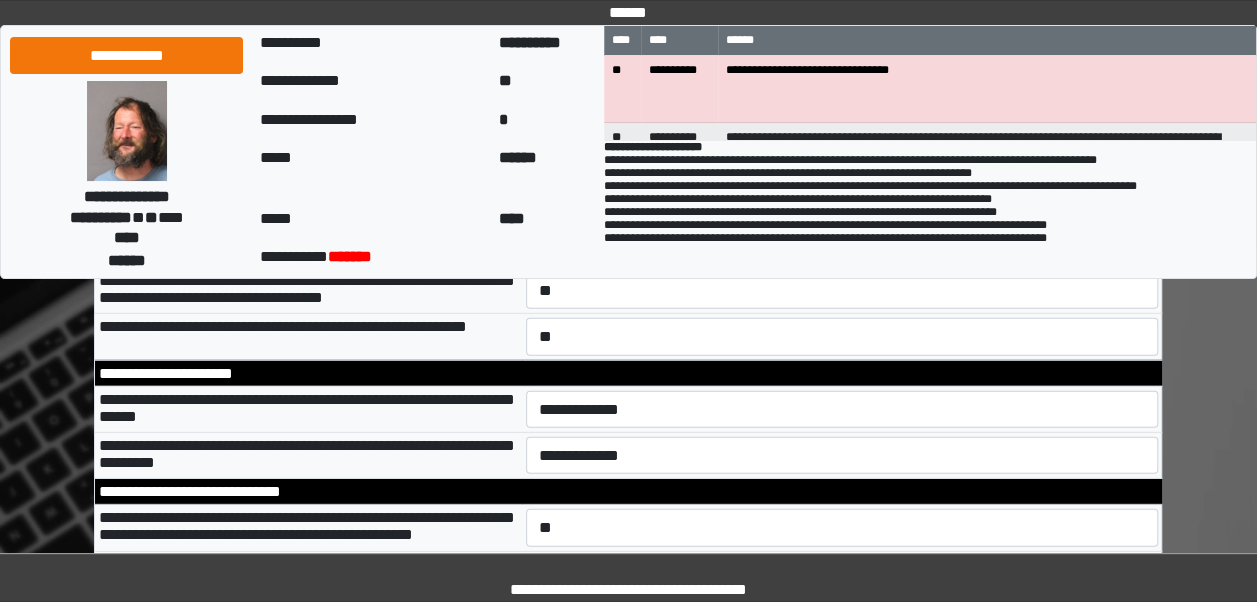 scroll, scrollTop: 10210, scrollLeft: 0, axis: vertical 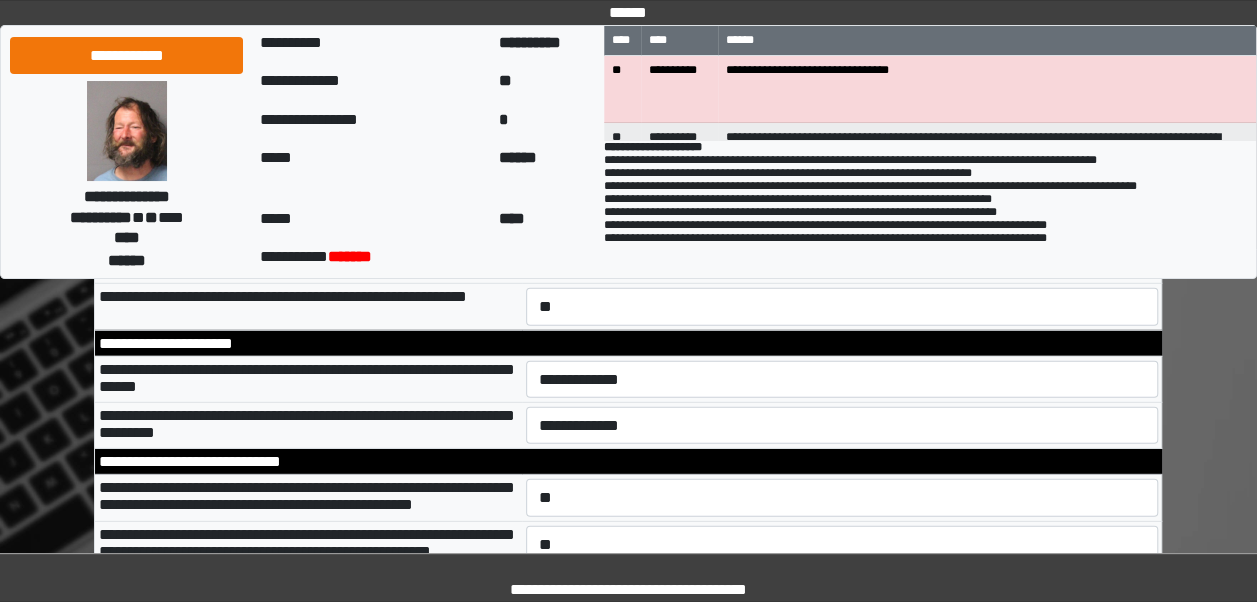 type on "**********" 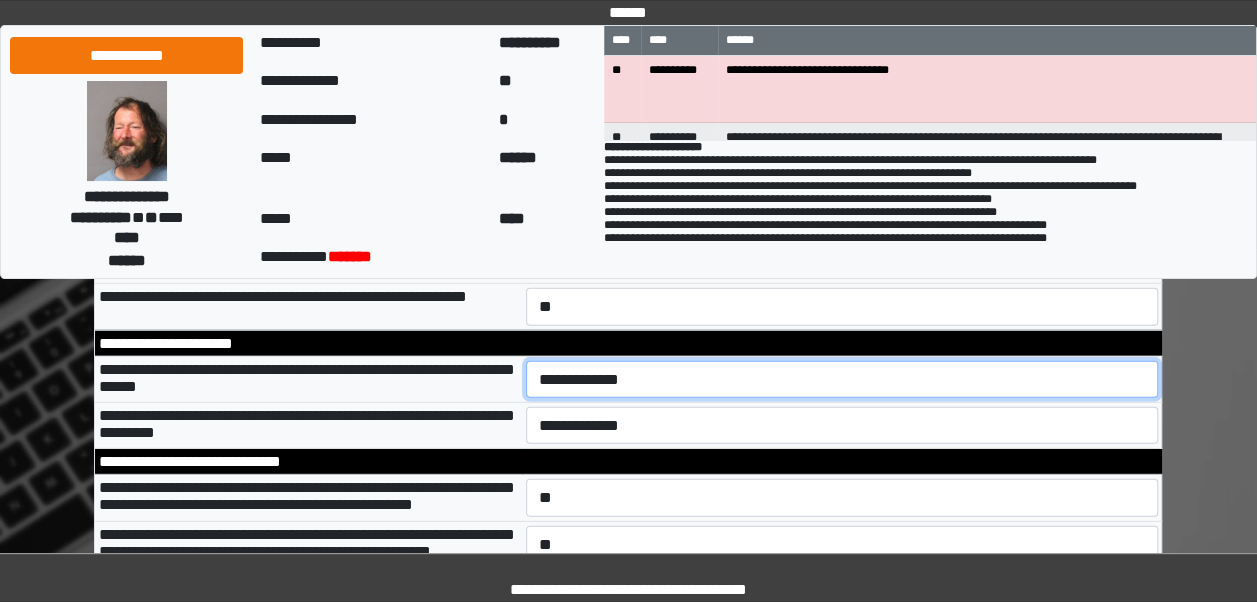 click on "**********" at bounding box center [842, 379] 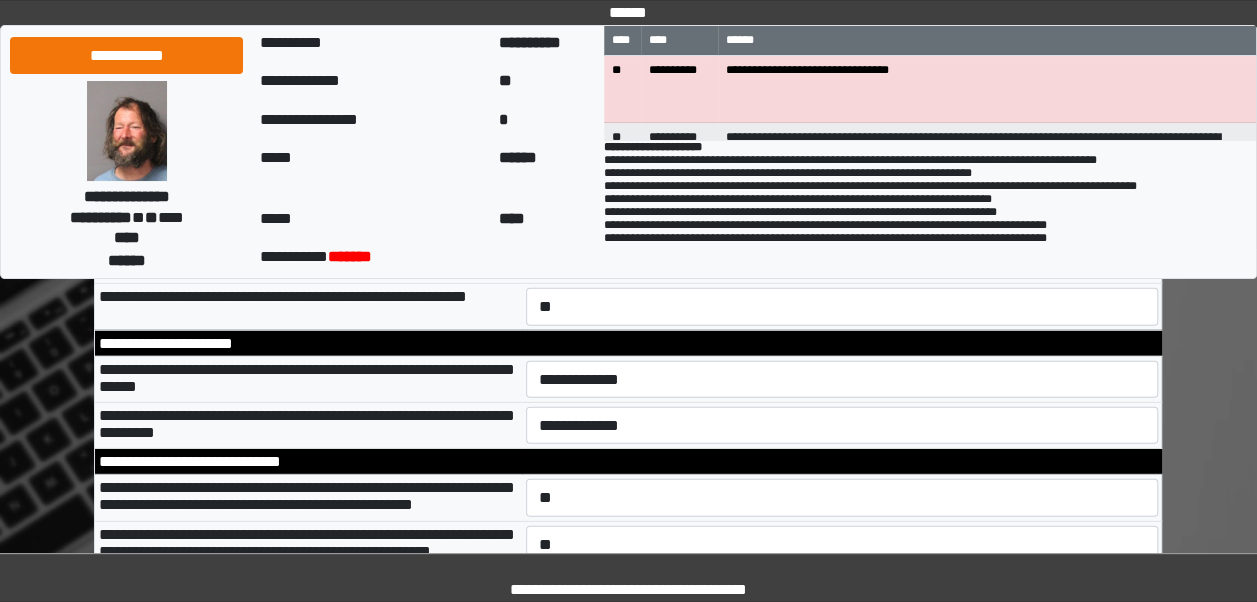 click on "**********" at bounding box center (308, 379) 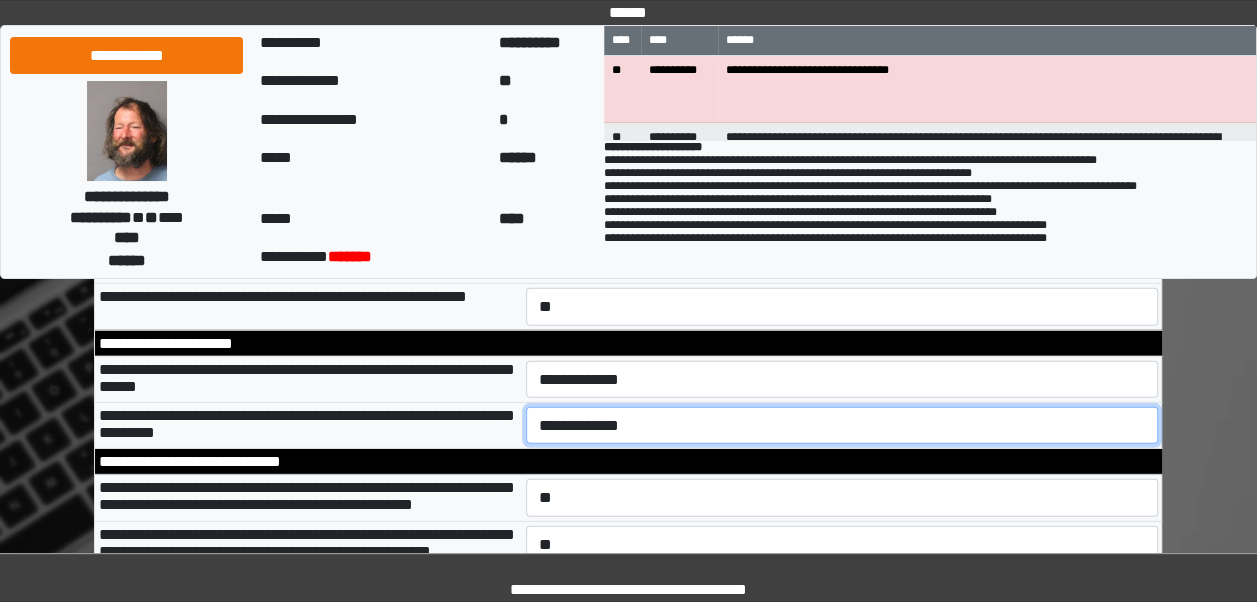 click on "**********" at bounding box center [842, 425] 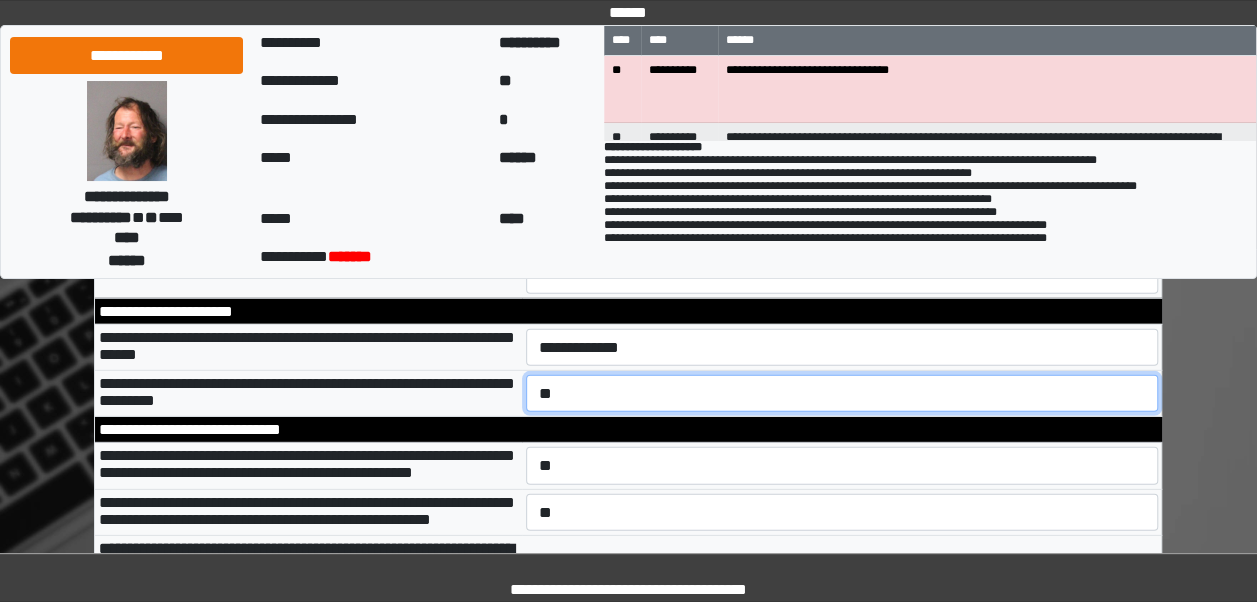 scroll, scrollTop: 10223, scrollLeft: 0, axis: vertical 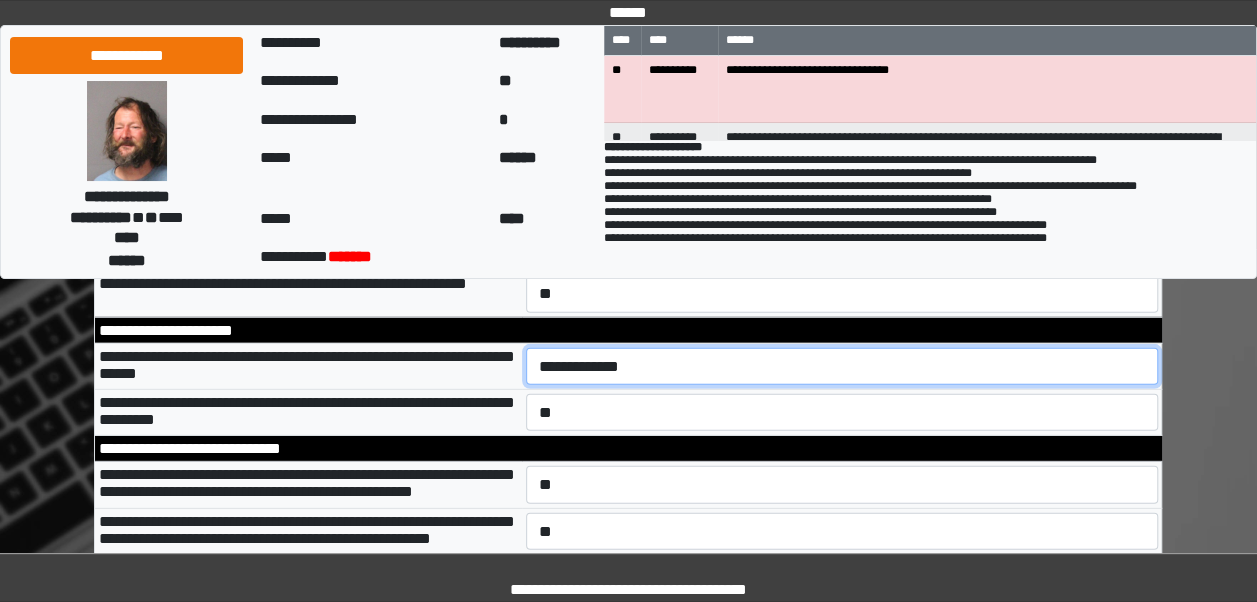 click on "**********" at bounding box center [842, 366] 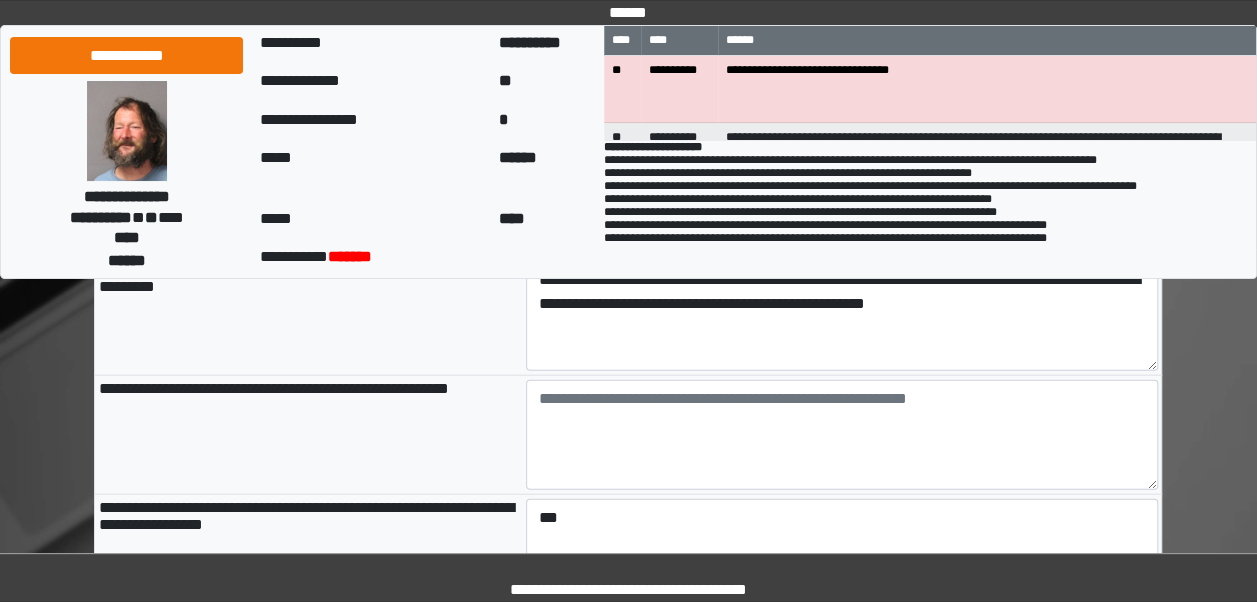 scroll, scrollTop: 9650, scrollLeft: 0, axis: vertical 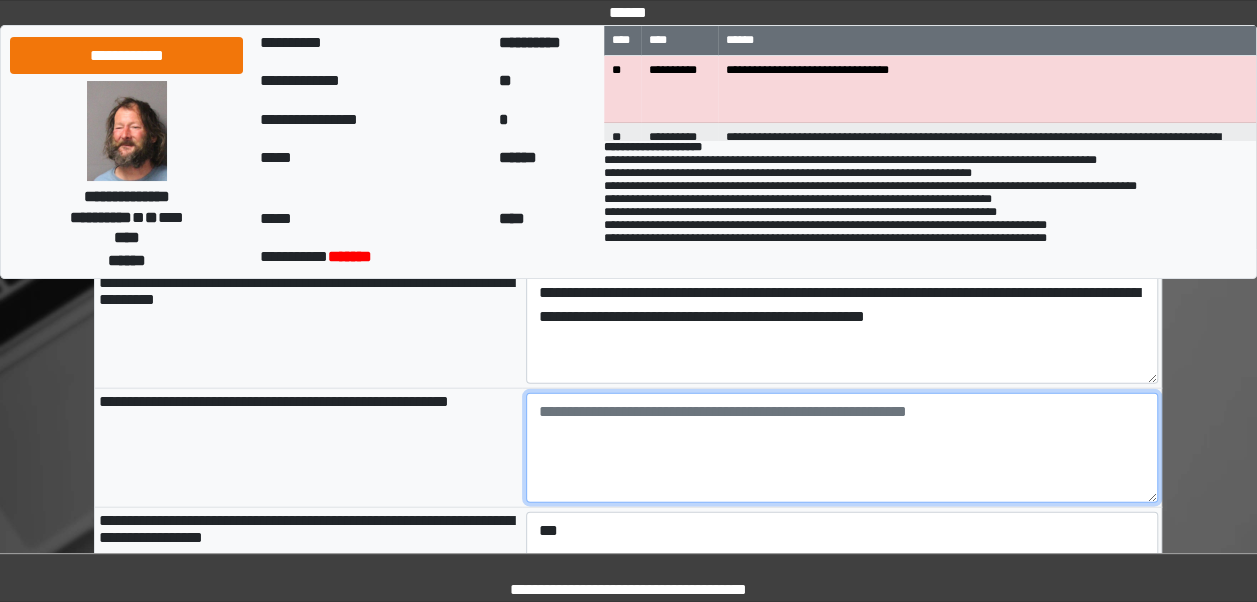 click at bounding box center [842, 448] 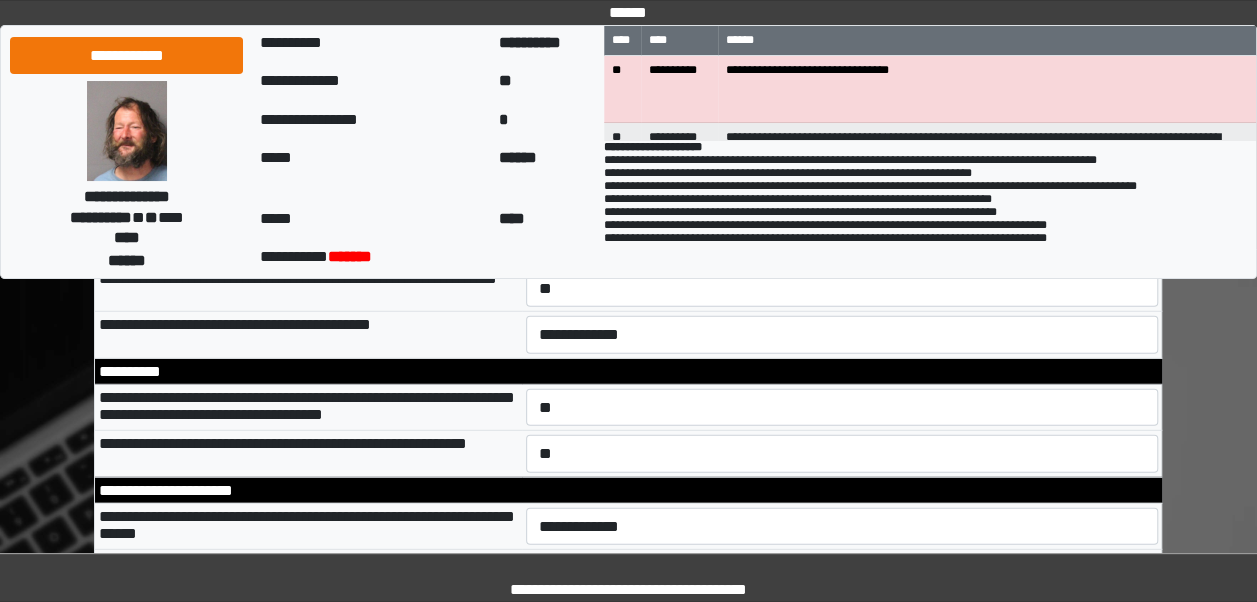 scroll, scrollTop: 10023, scrollLeft: 0, axis: vertical 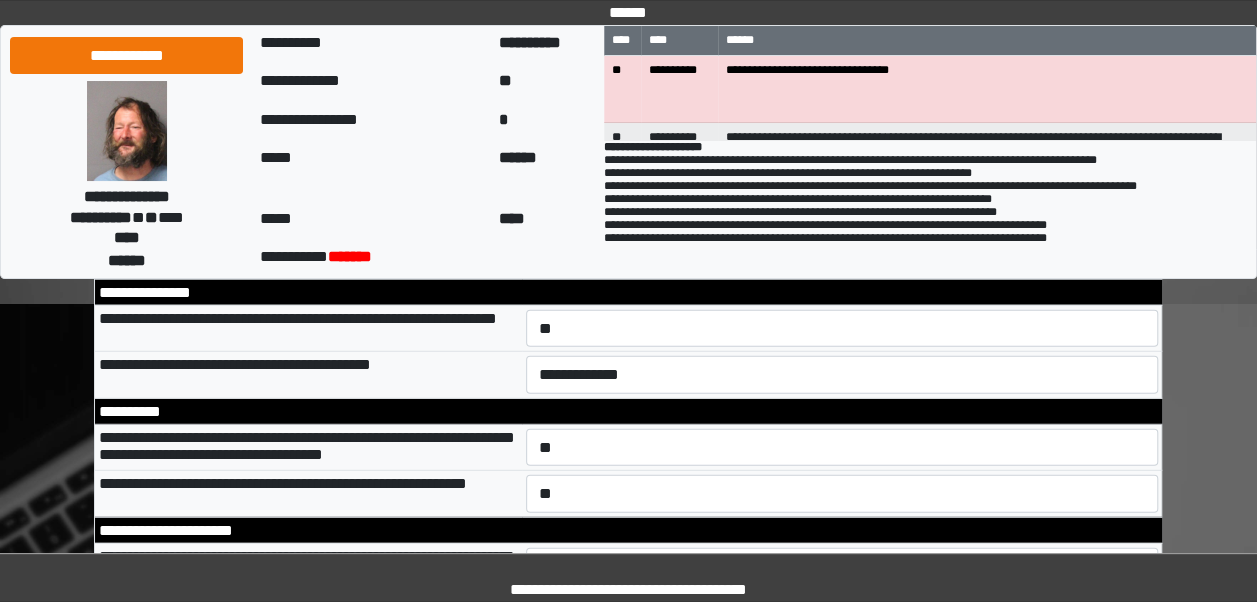 type on "**********" 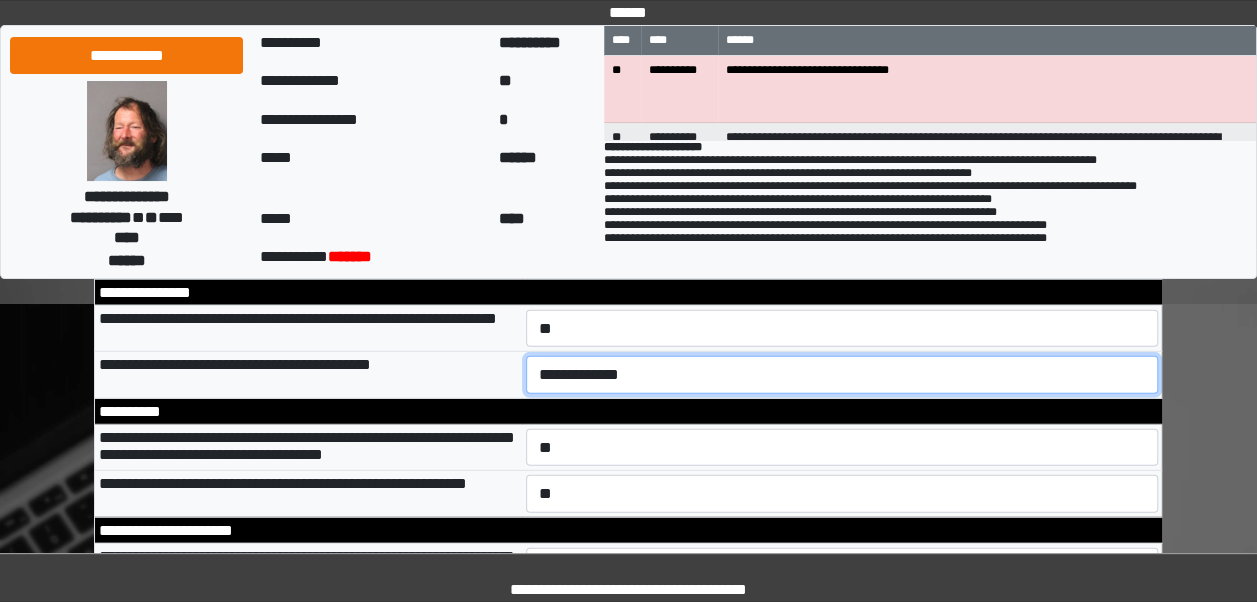 click on "**********" at bounding box center [842, 375] 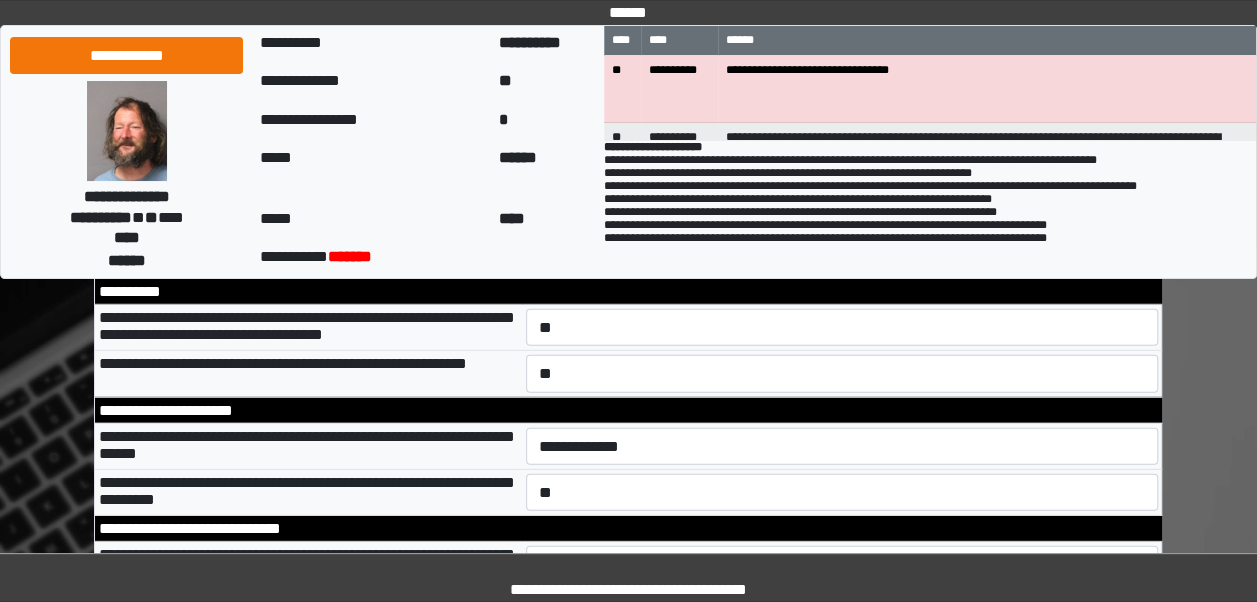 scroll, scrollTop: 10183, scrollLeft: 0, axis: vertical 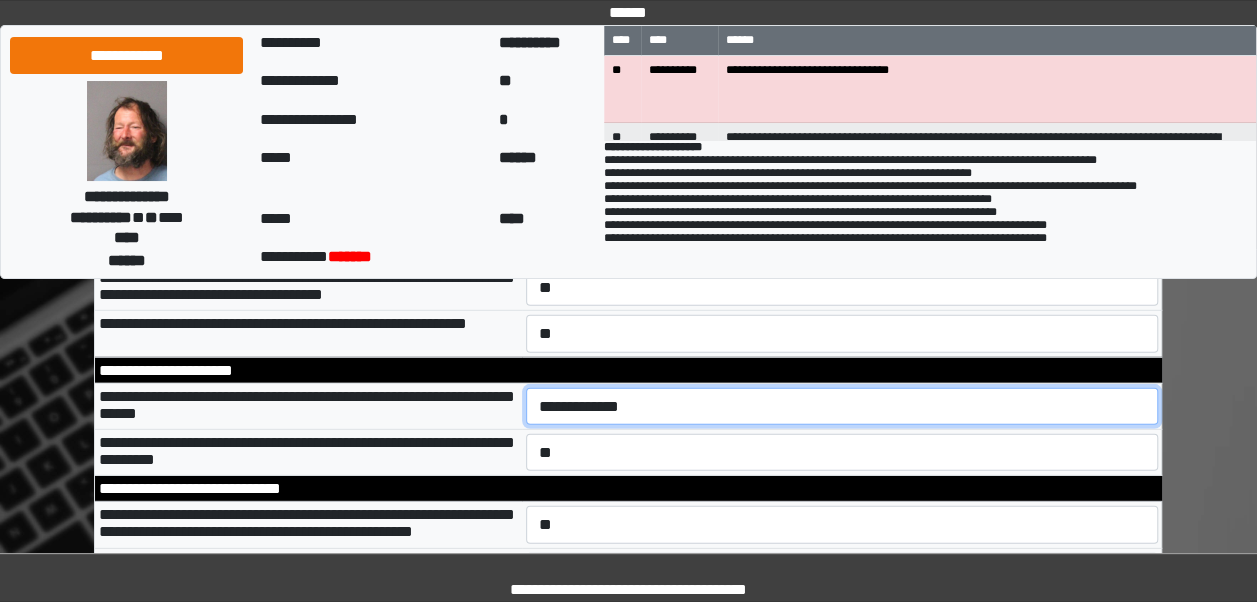 click on "**********" at bounding box center [842, 406] 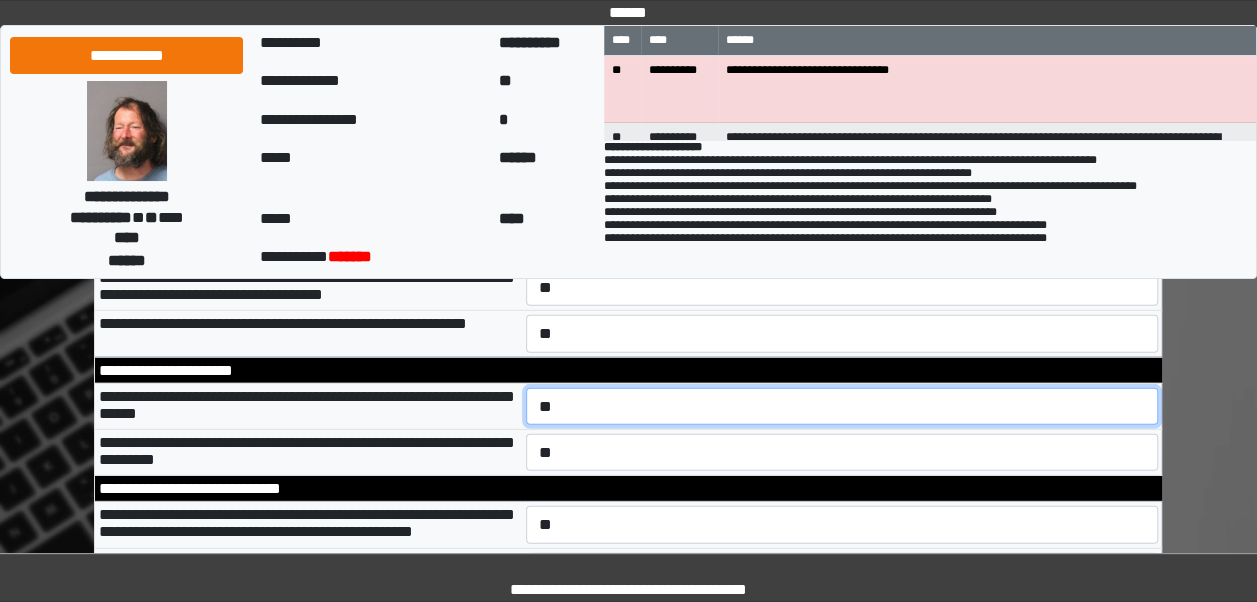 click on "**********" at bounding box center [842, 406] 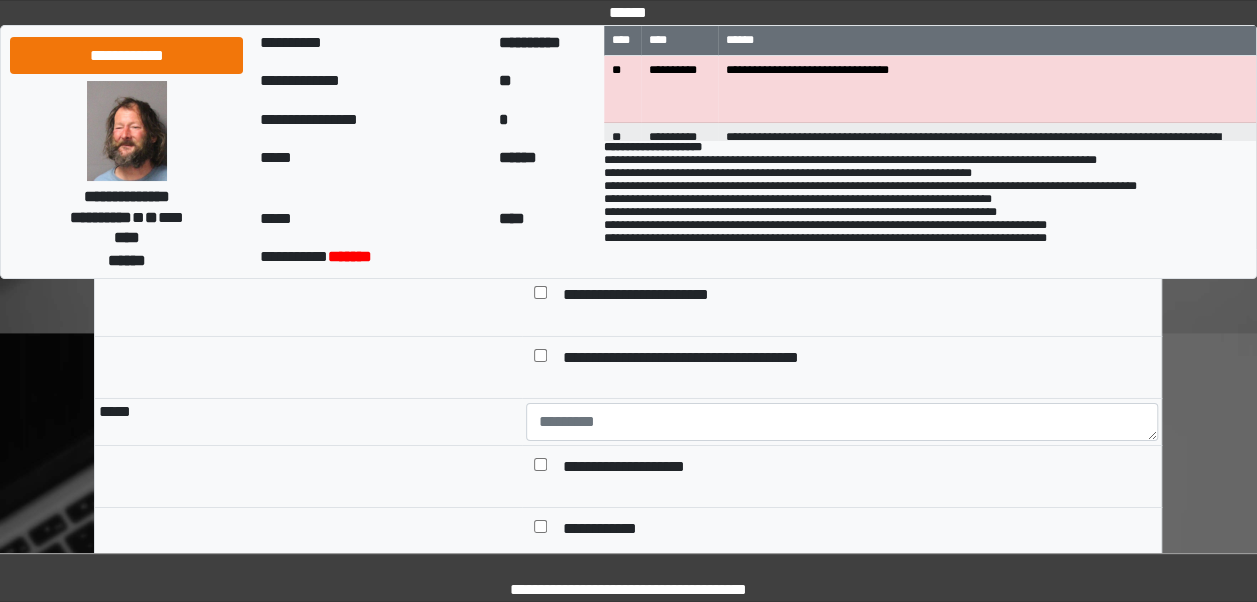 scroll, scrollTop: 10836, scrollLeft: 0, axis: vertical 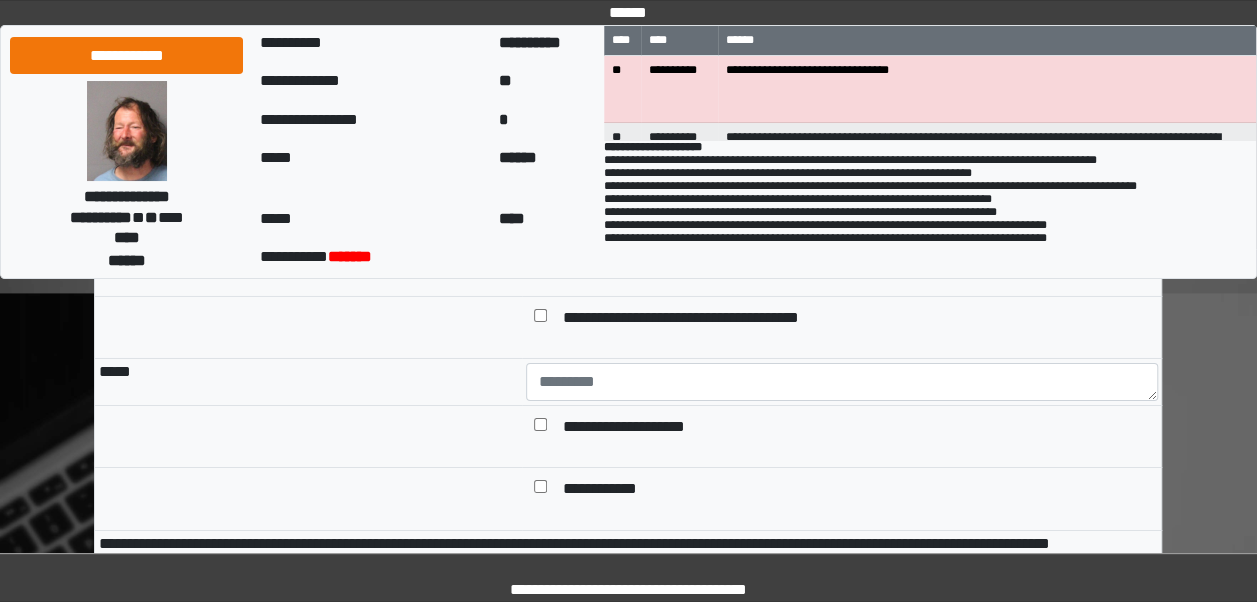 click on "**********" at bounding box center (651, 256) 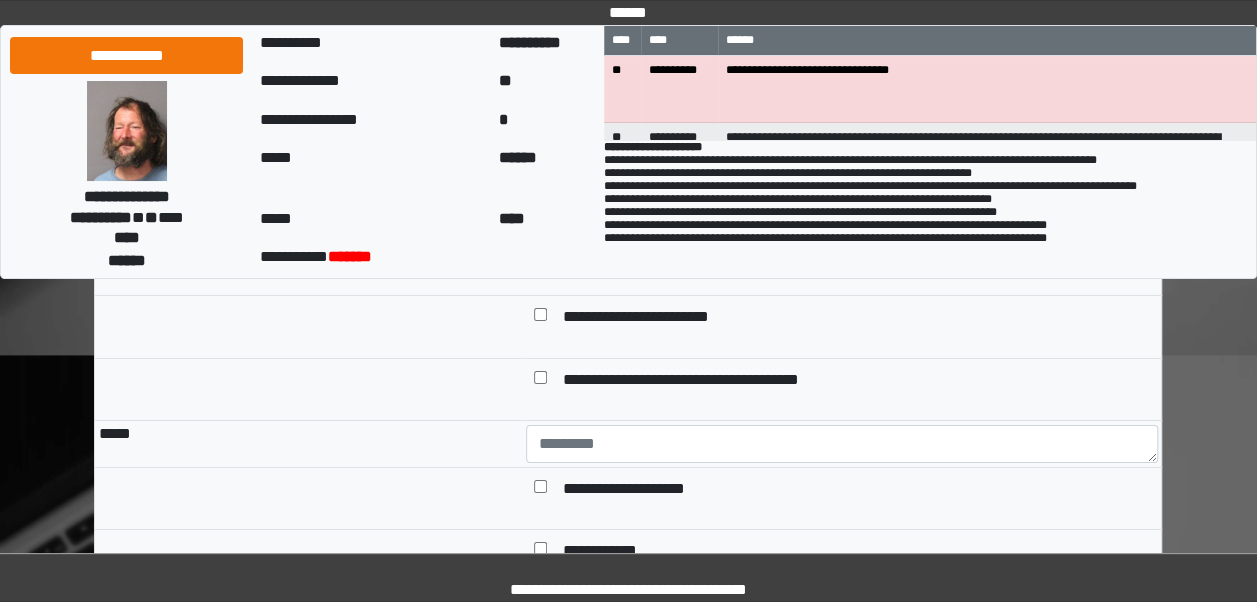 scroll, scrollTop: 10756, scrollLeft: 0, axis: vertical 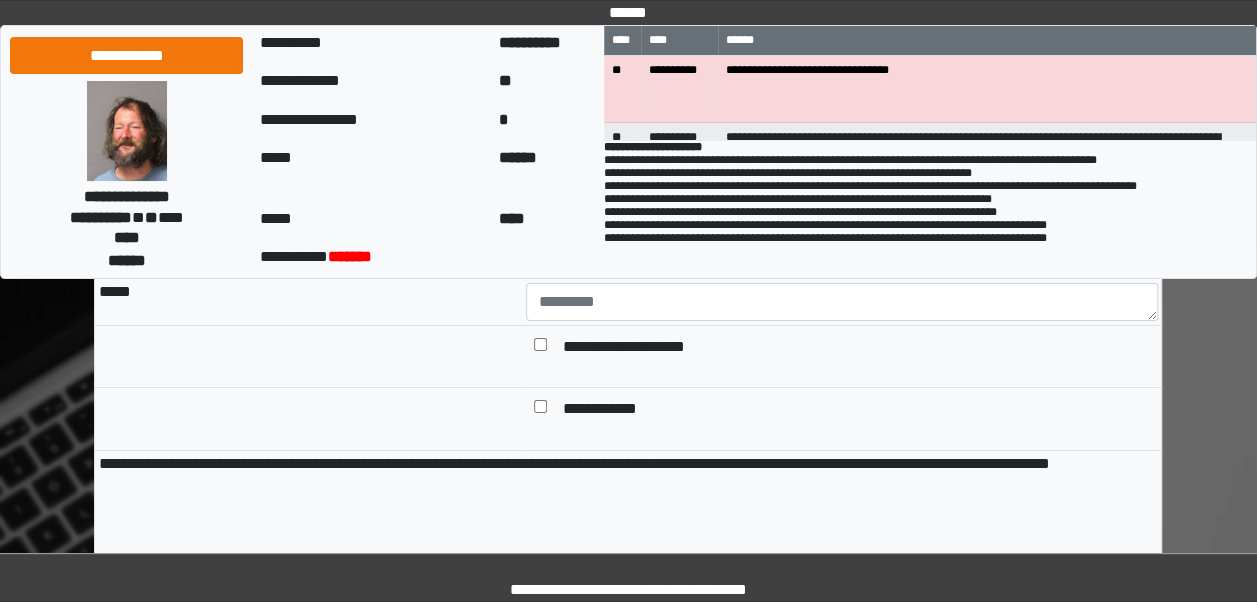 click on "**********" at bounding box center [700, 239] 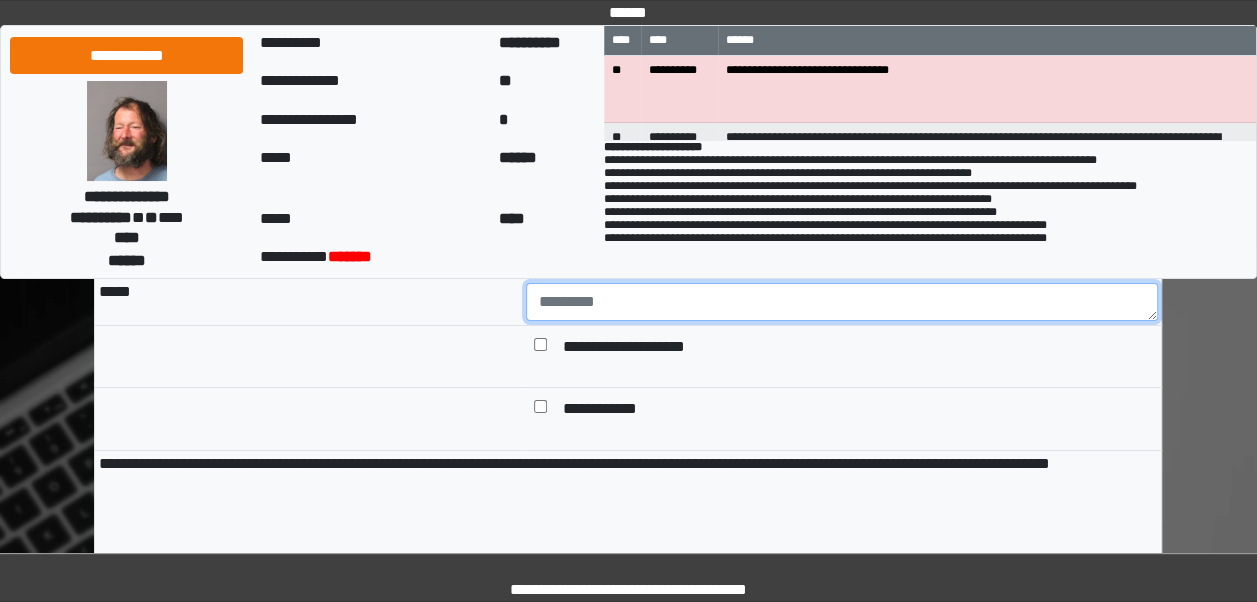 click at bounding box center [842, 302] 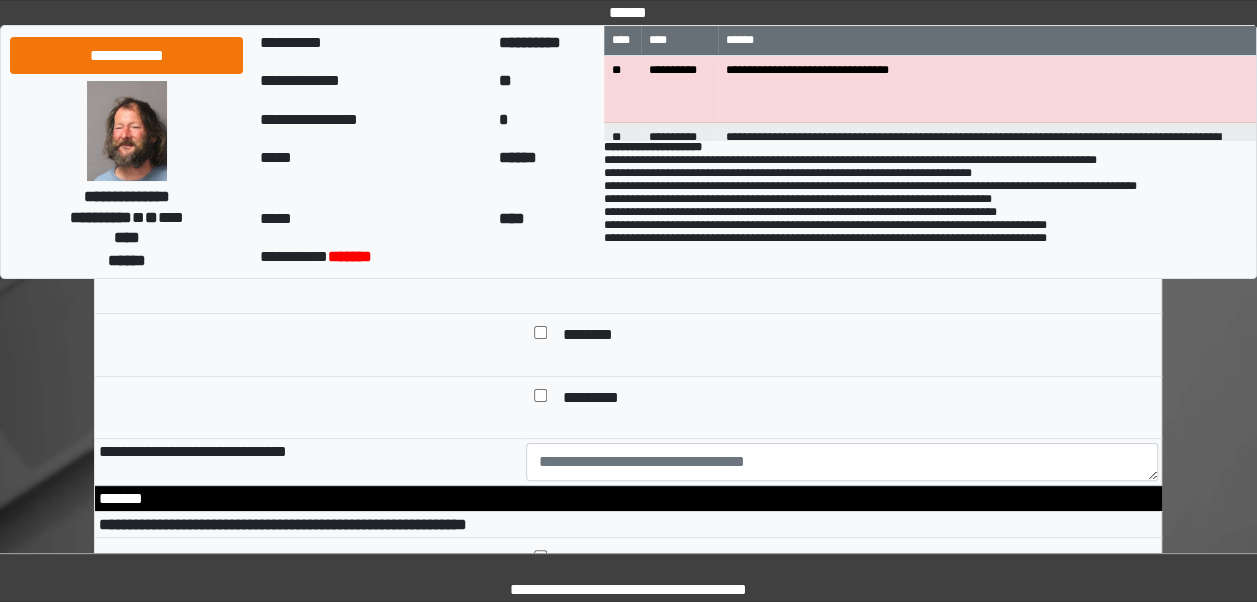 scroll, scrollTop: 11342, scrollLeft: 0, axis: vertical 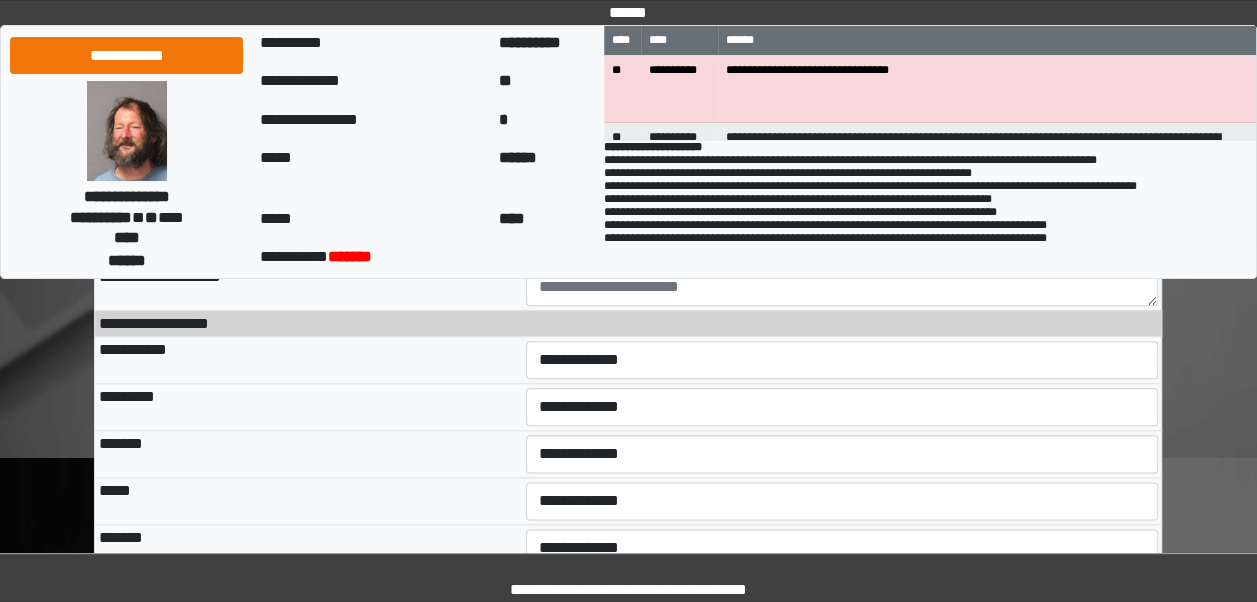 click on "**********" at bounding box center (842, 226) 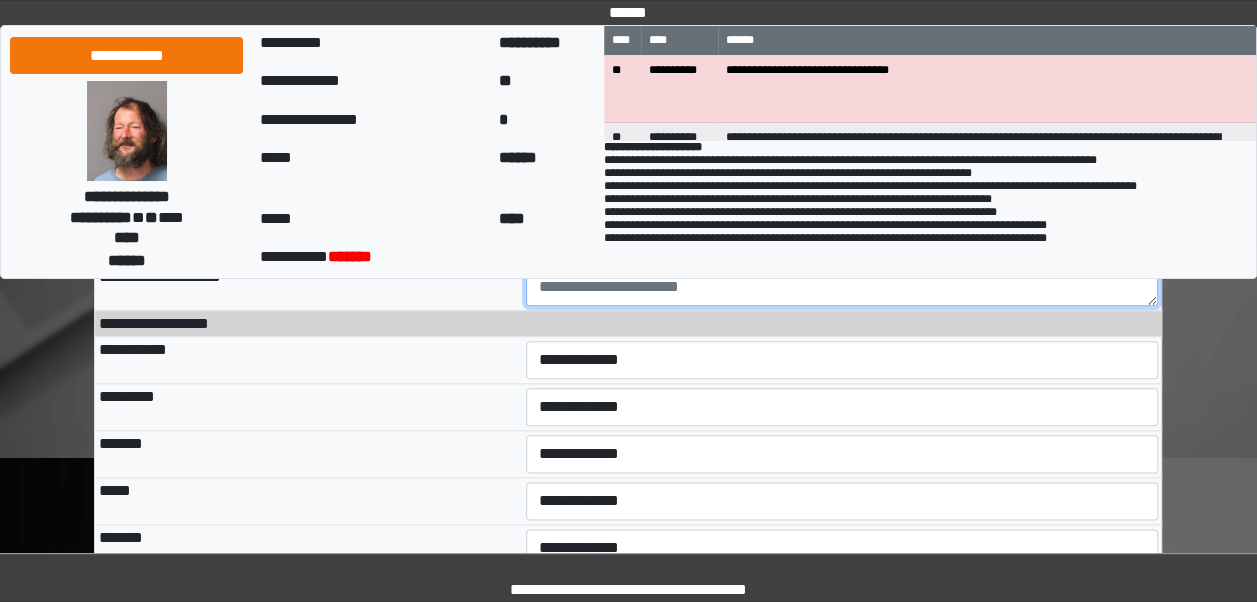 click at bounding box center [842, 287] 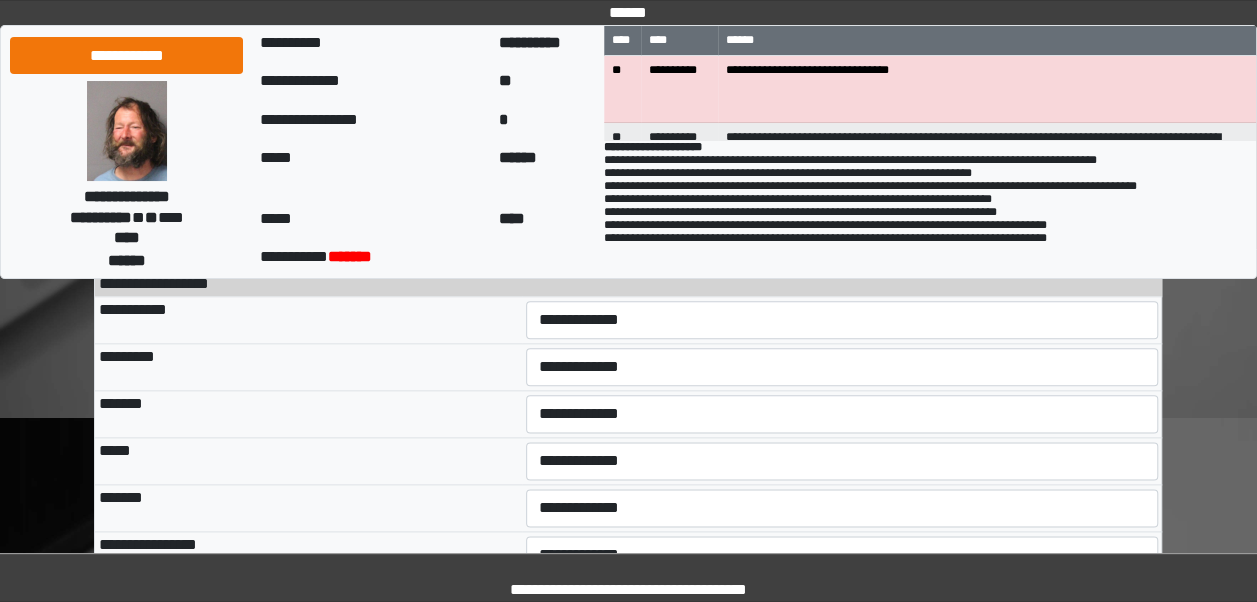 scroll, scrollTop: 12369, scrollLeft: 0, axis: vertical 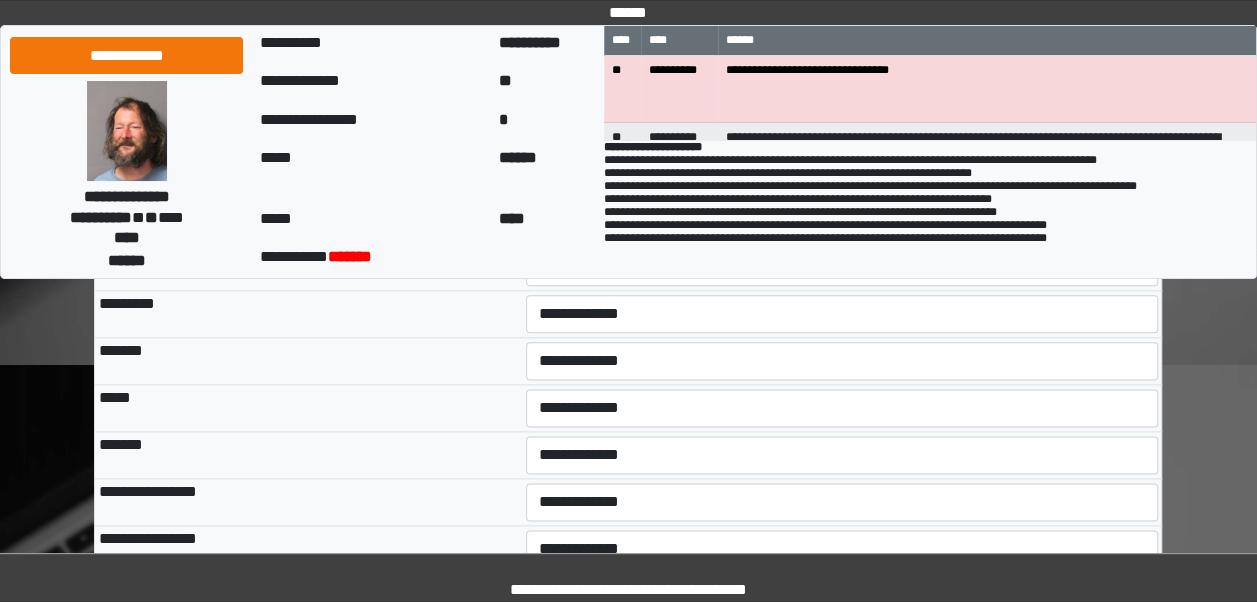type on "***" 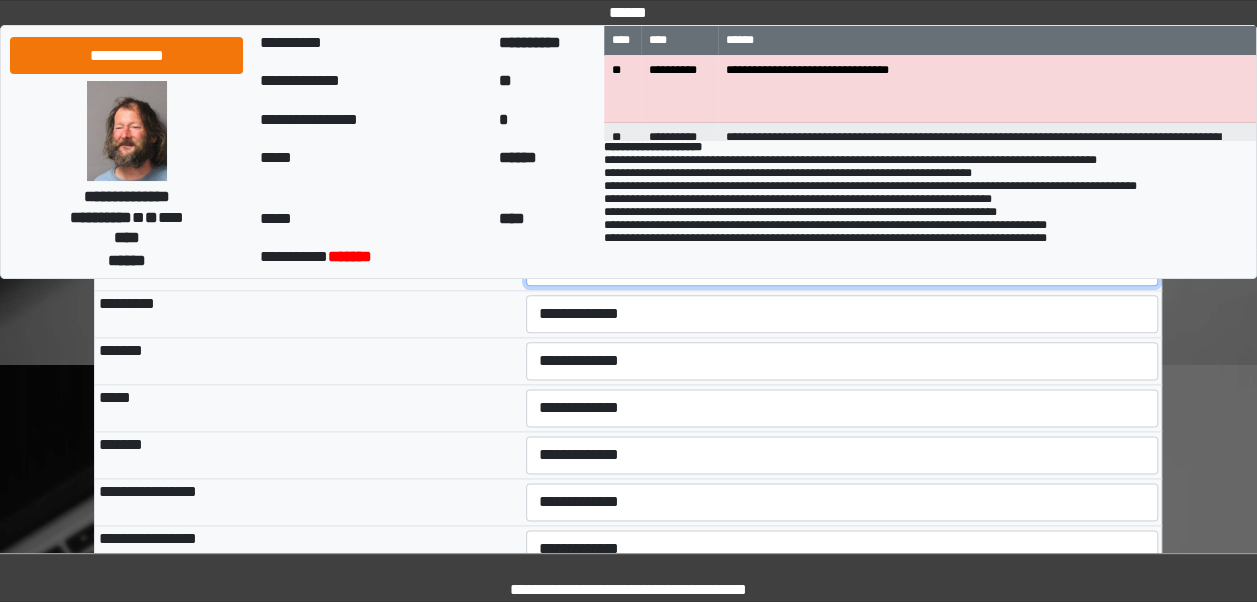 click on "**********" at bounding box center [842, 267] 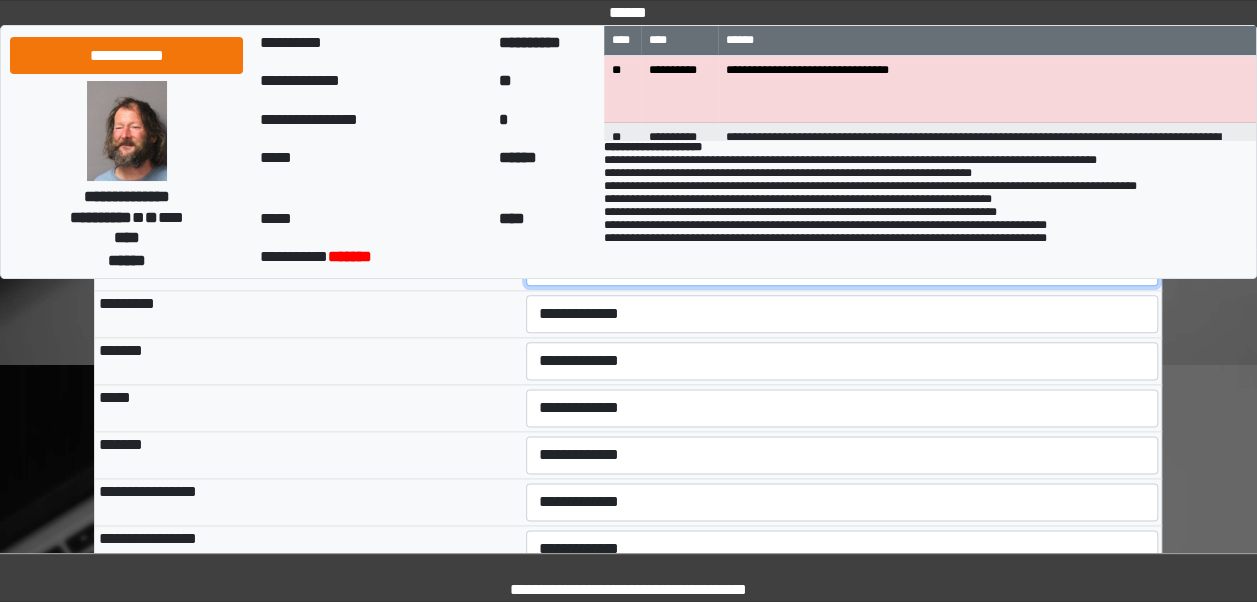 select on "***" 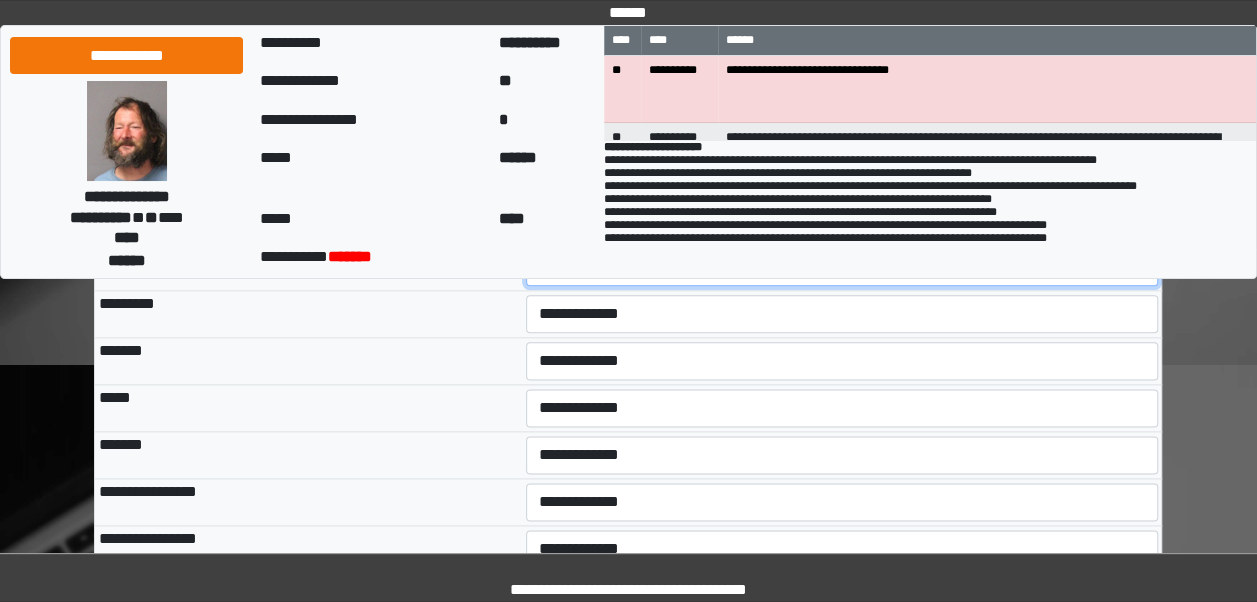 click on "**********" at bounding box center (842, 267) 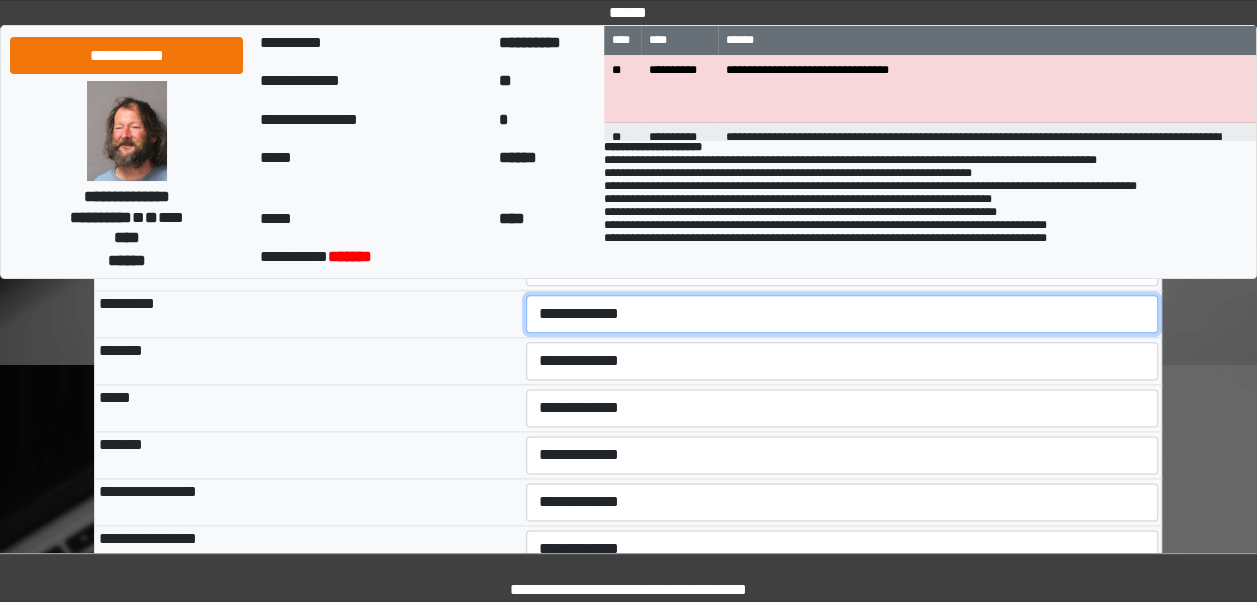 click on "**********" at bounding box center (842, 314) 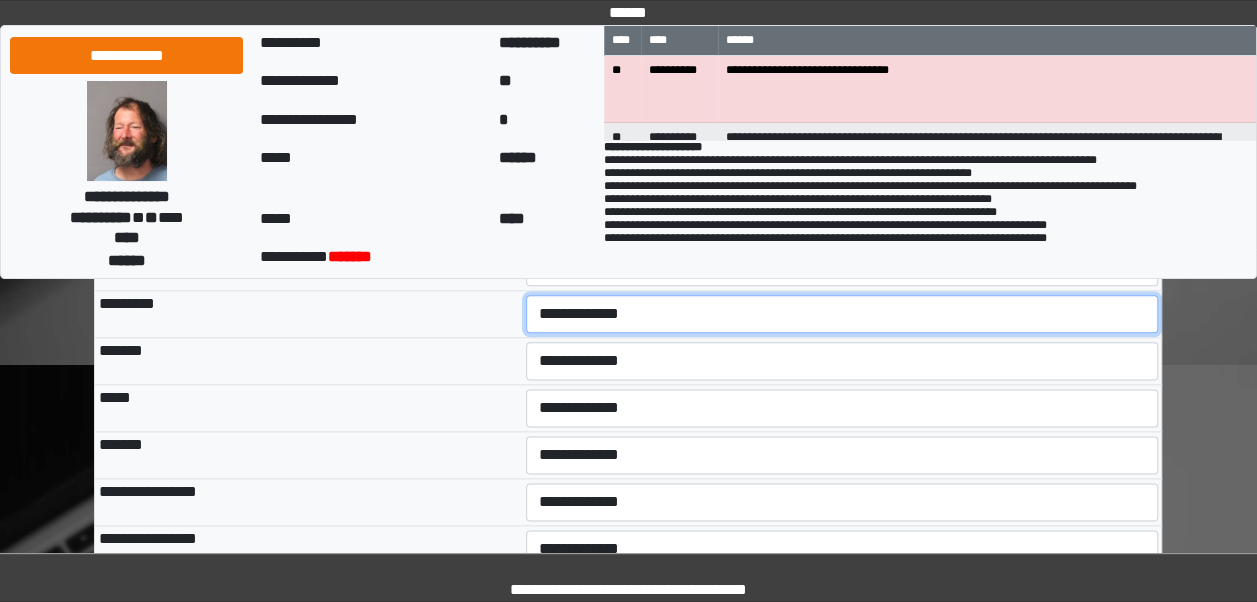 select on "***" 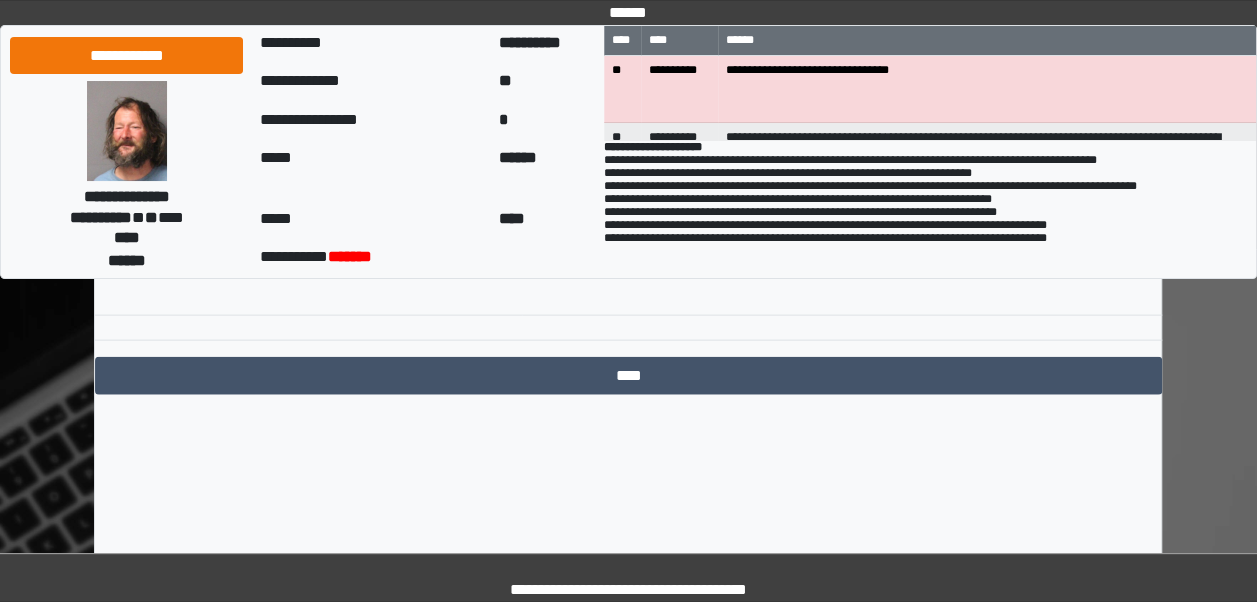 scroll, scrollTop: 13330, scrollLeft: 0, axis: vertical 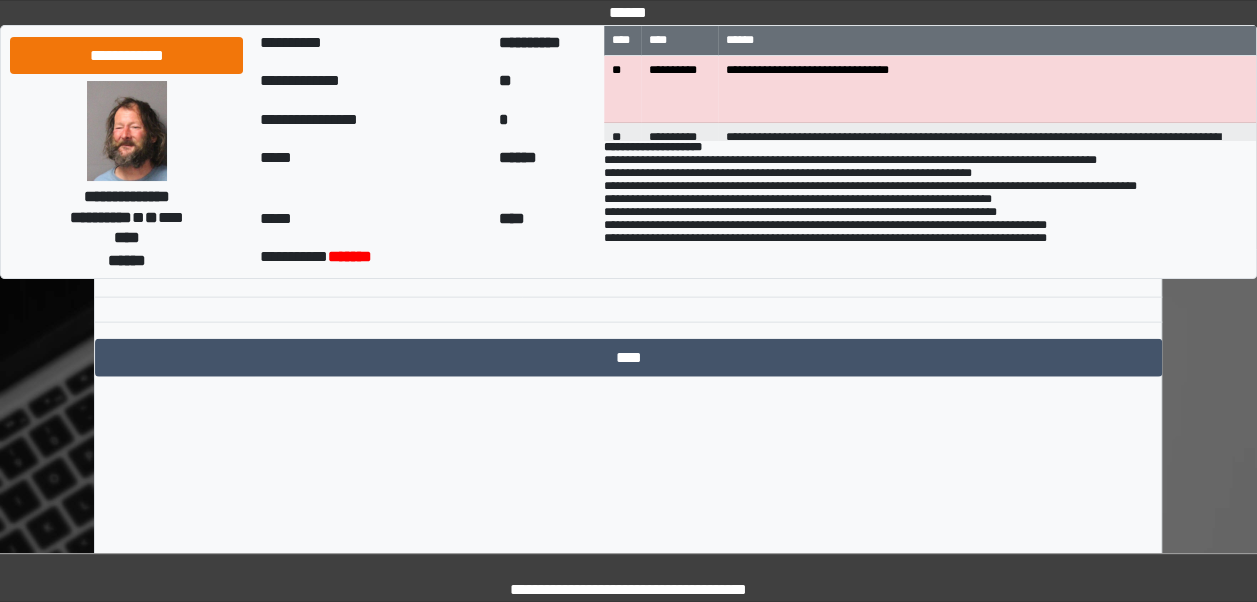 click on "**********" at bounding box center (768, 195) 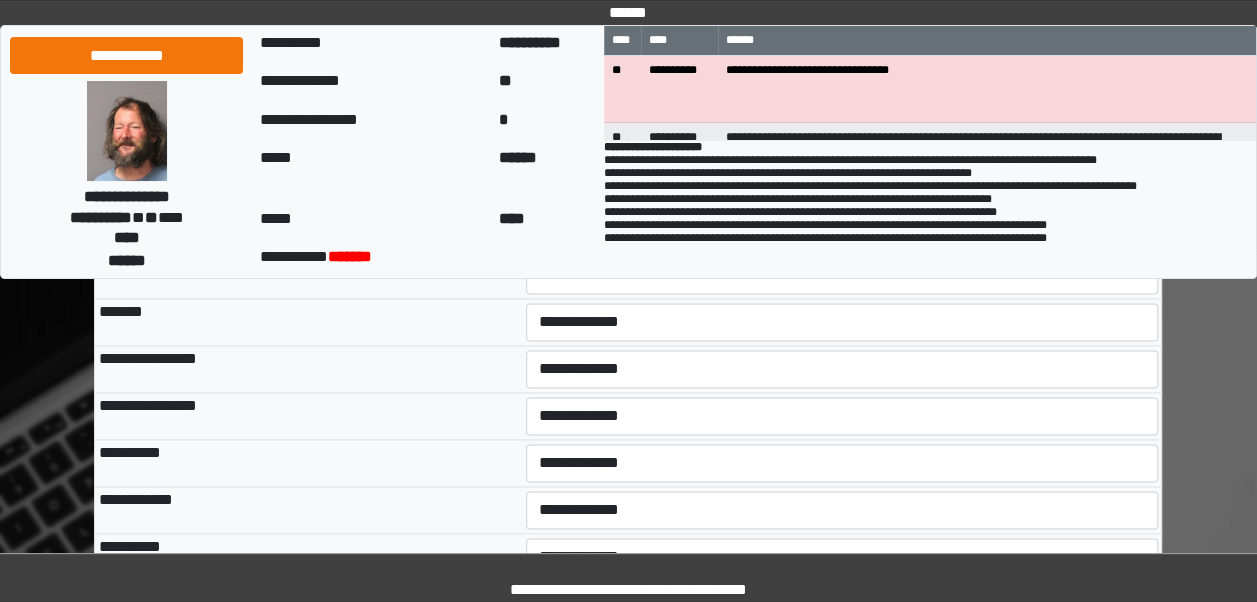 scroll, scrollTop: 12490, scrollLeft: 0, axis: vertical 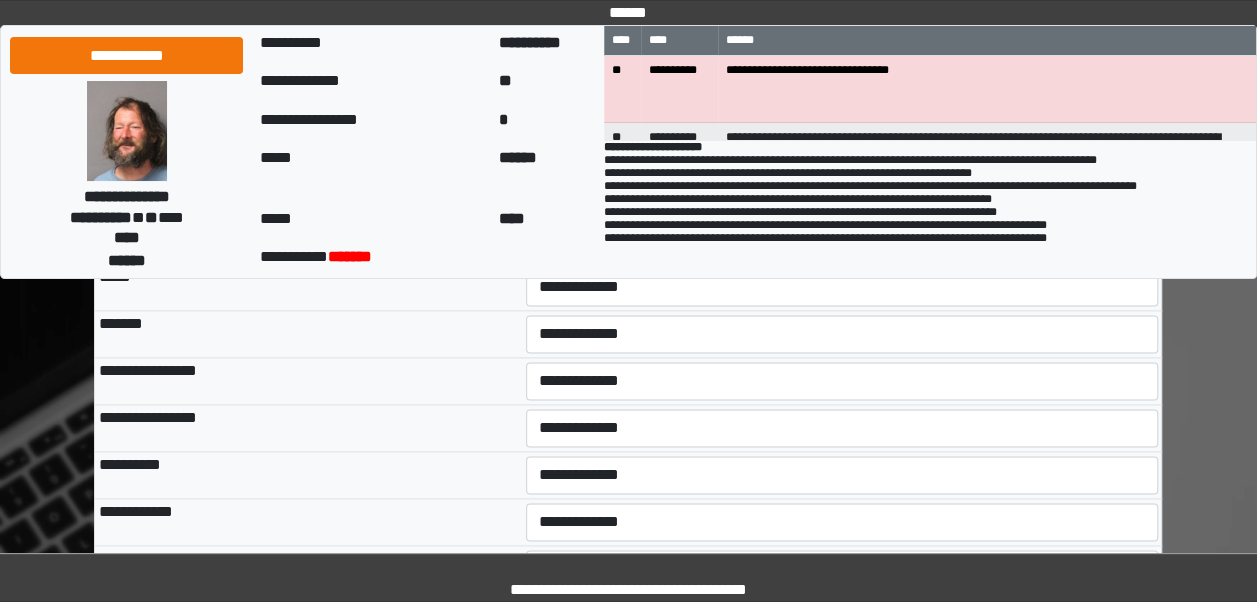 click on "**********" at bounding box center [842, 240] 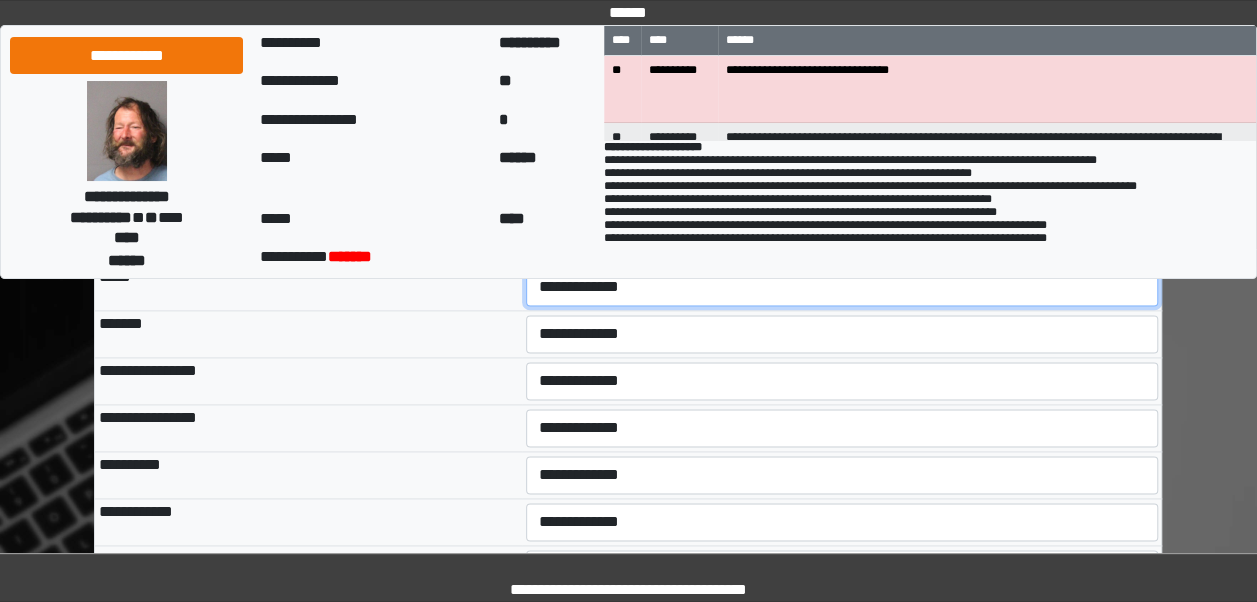 click on "**********" at bounding box center (842, 287) 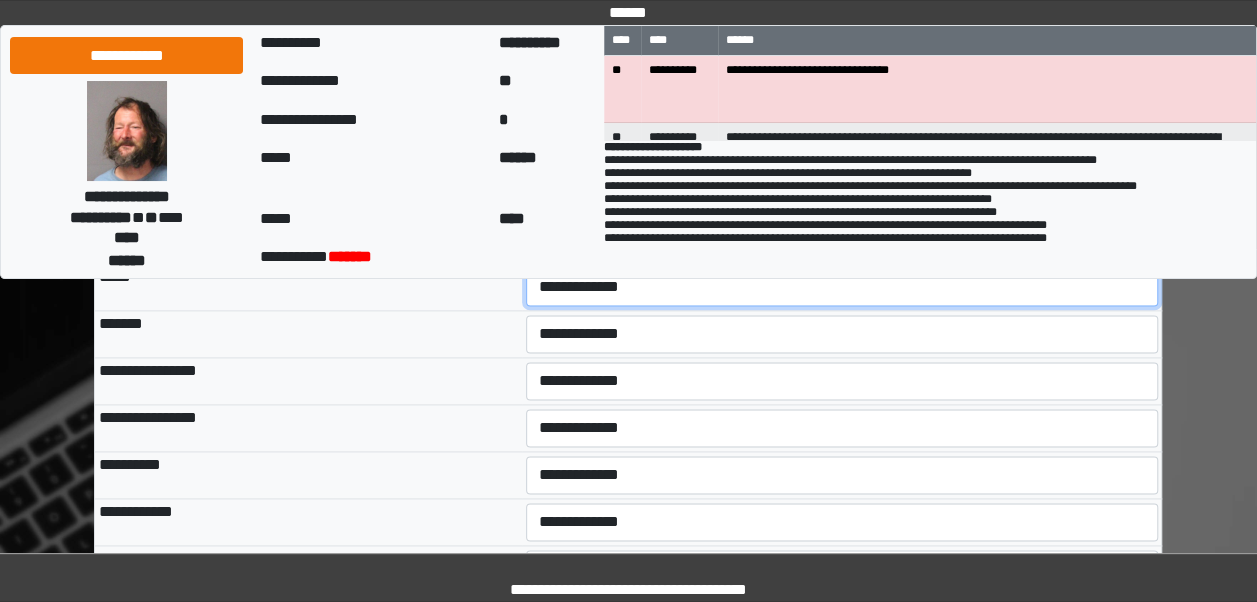 select on "***" 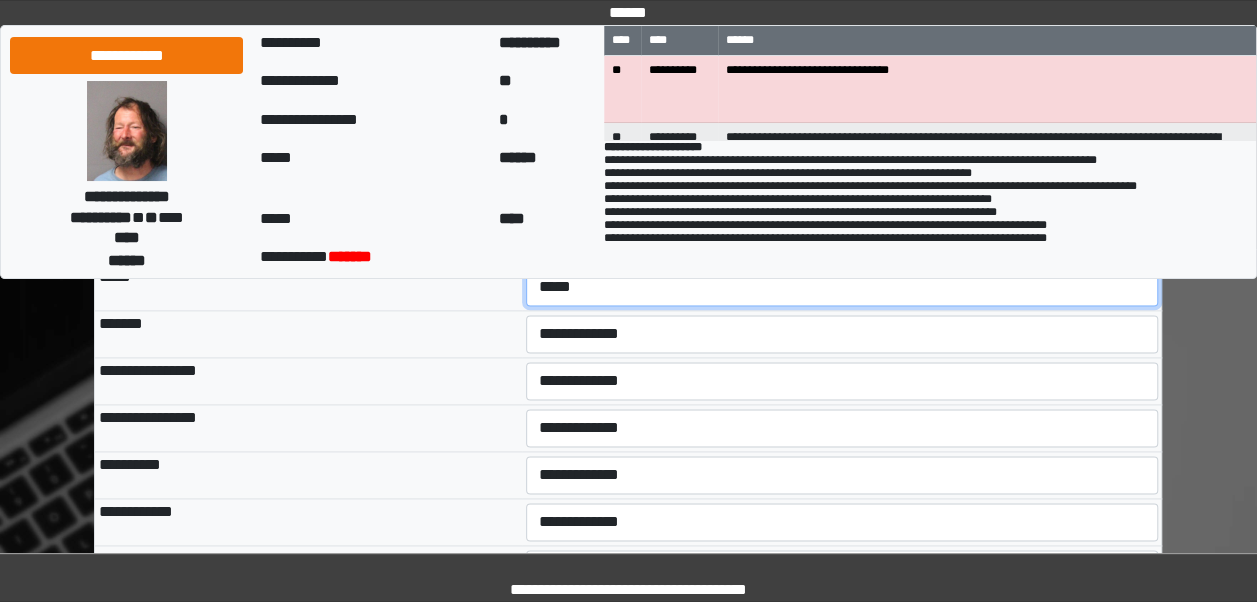 click on "**********" at bounding box center [842, 287] 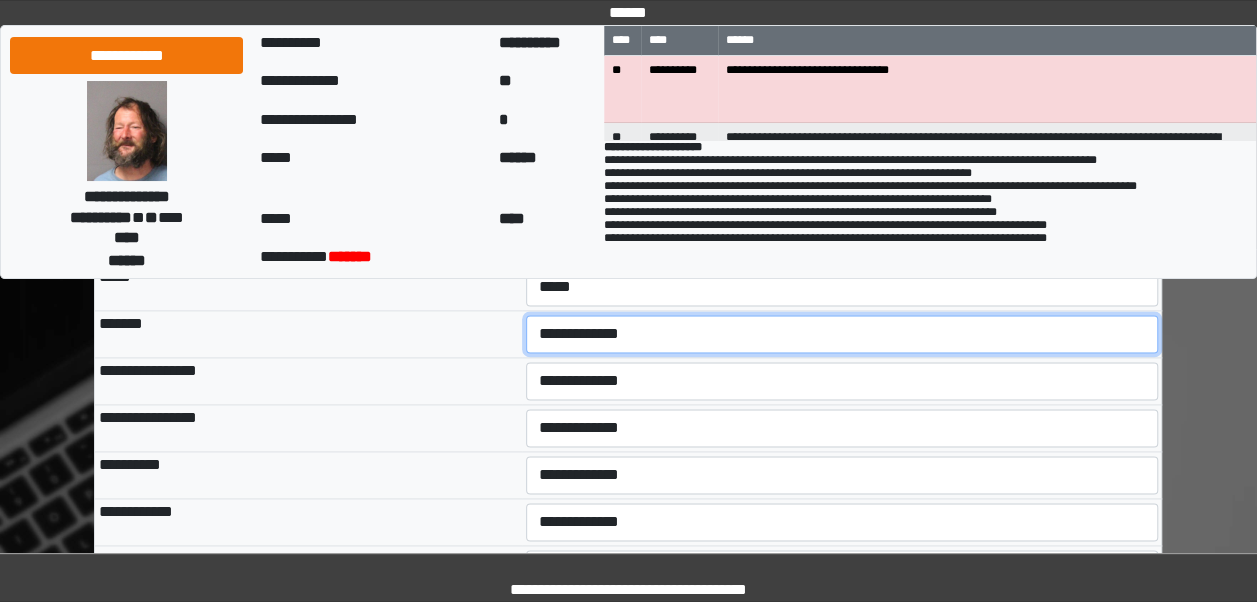 click on "**********" at bounding box center (842, 334) 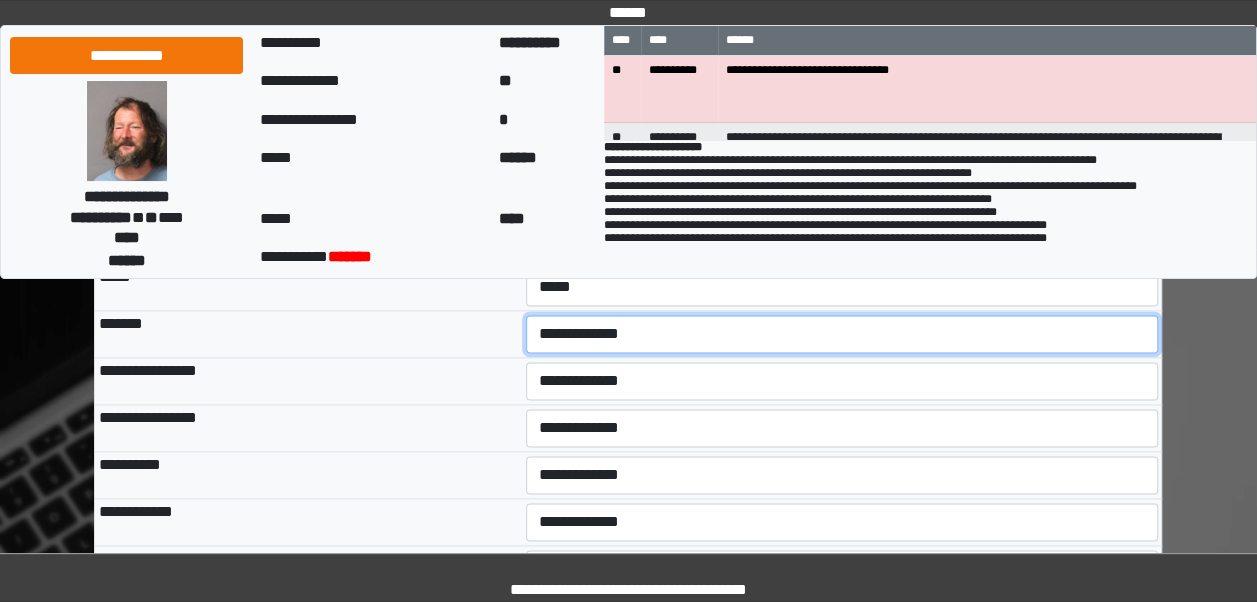 select on "***" 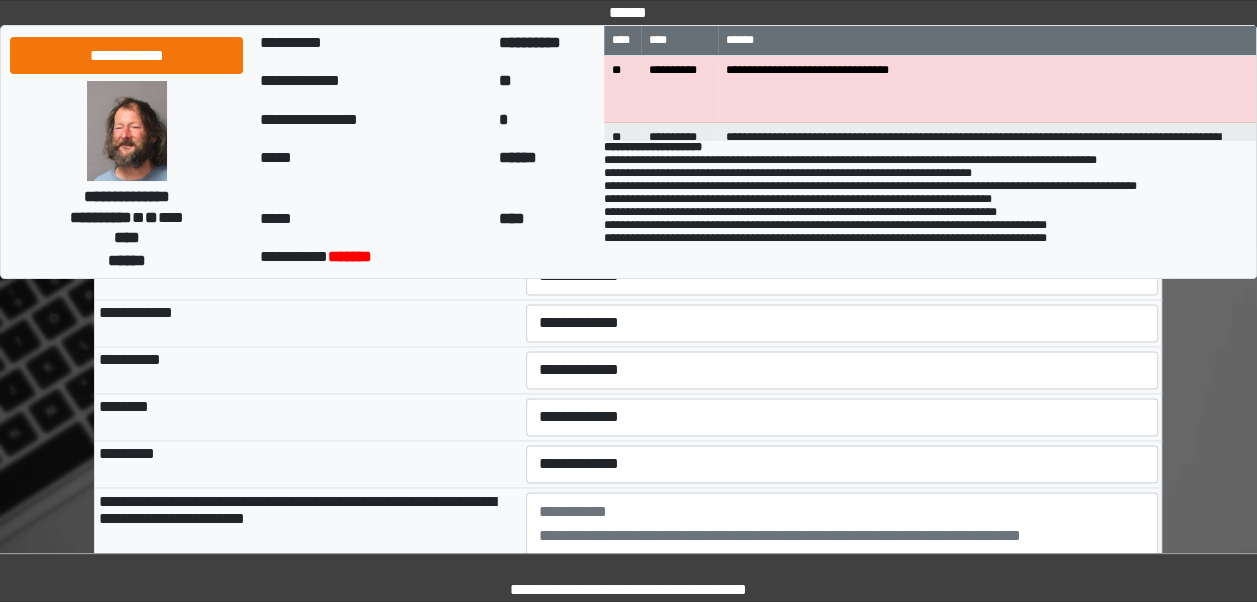 scroll, scrollTop: 12690, scrollLeft: 0, axis: vertical 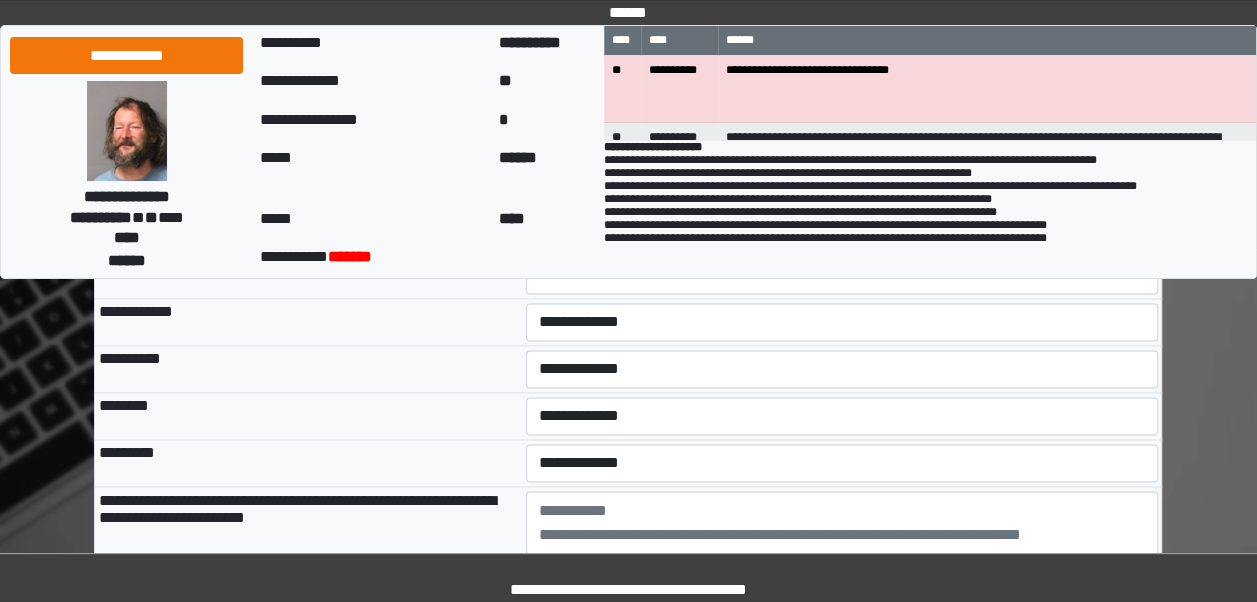 click on "**********" at bounding box center (842, 181) 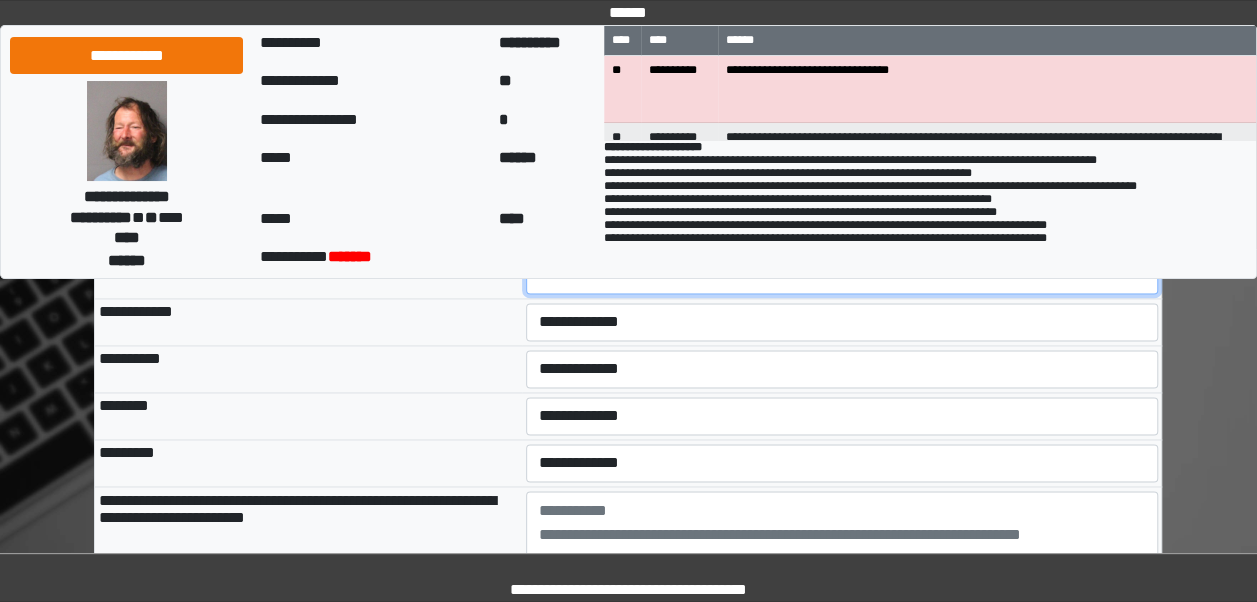 click on "**********" at bounding box center [842, 275] 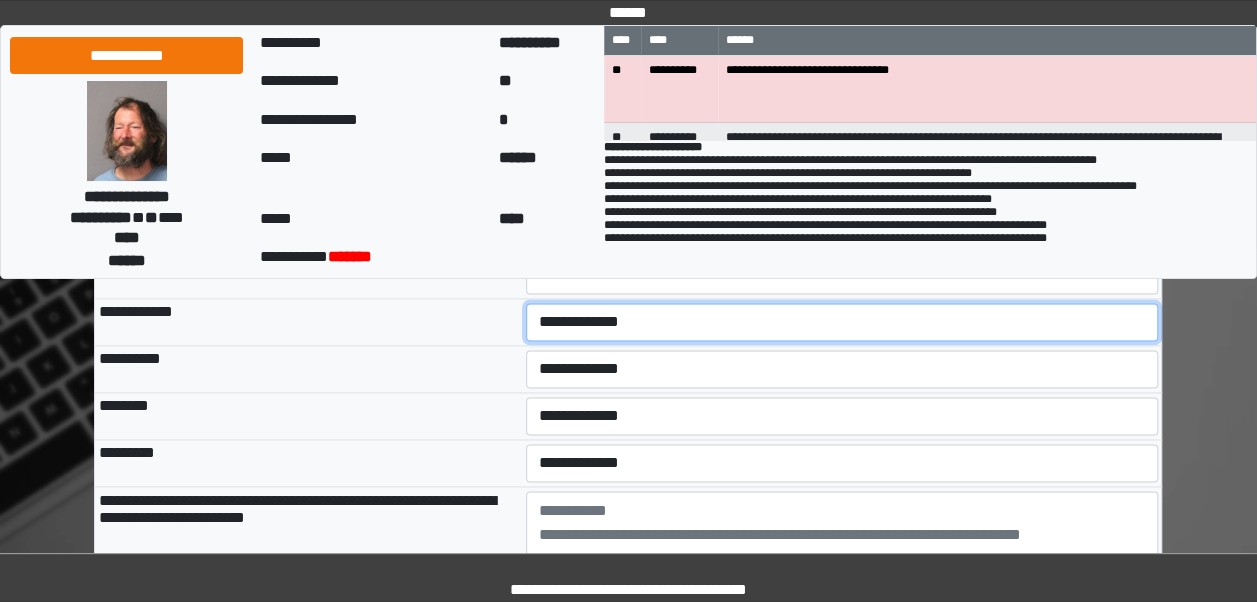 click on "**********" at bounding box center (842, 322) 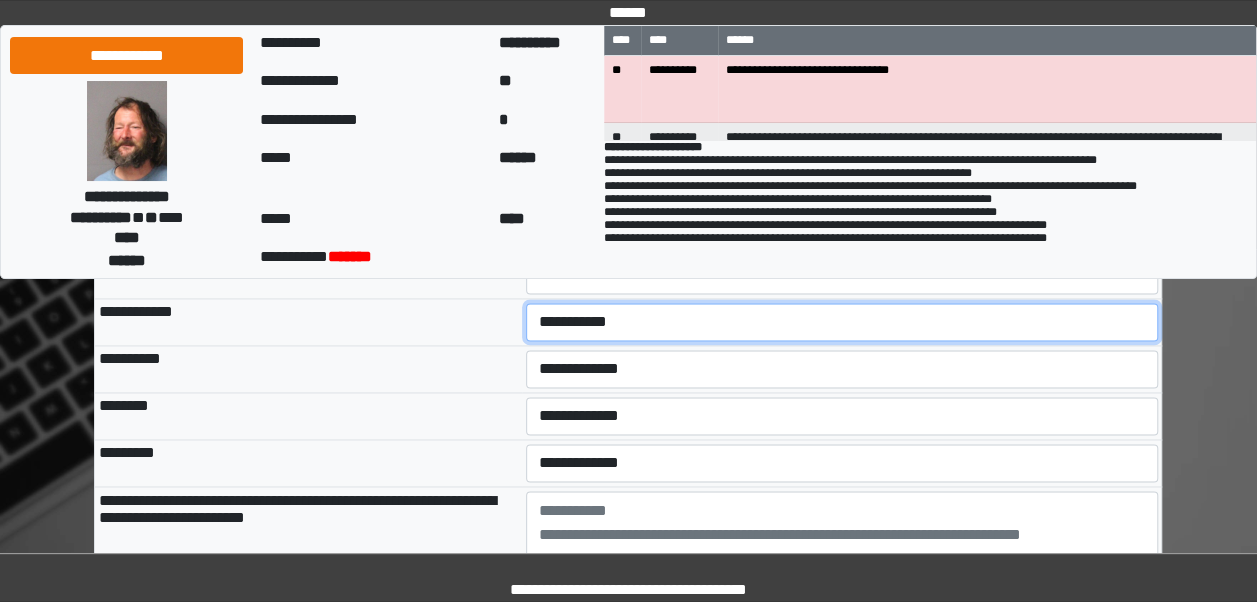 click on "**********" at bounding box center [842, 322] 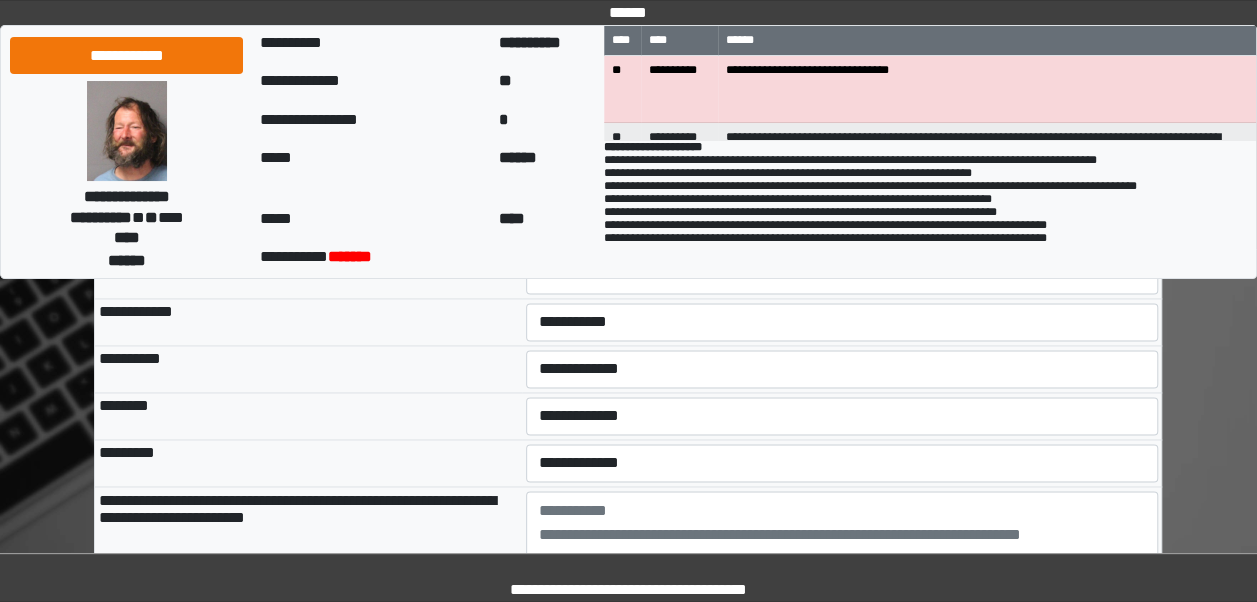 click on "**********" 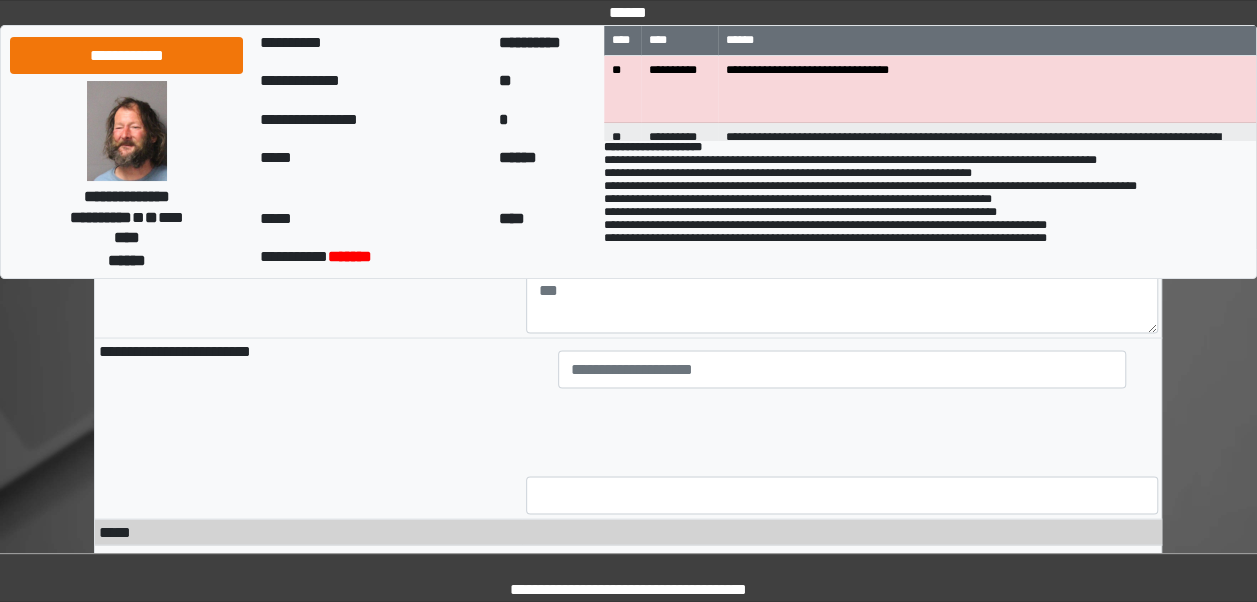 scroll, scrollTop: 12891, scrollLeft: 0, axis: vertical 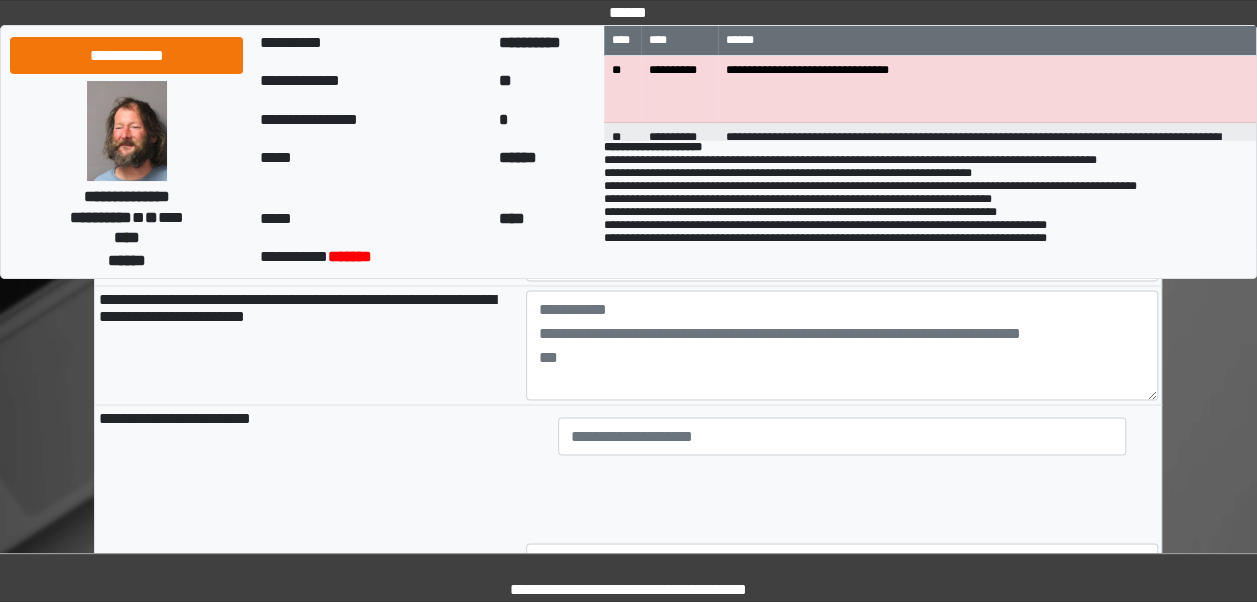 click on "**********" at bounding box center [842, 168] 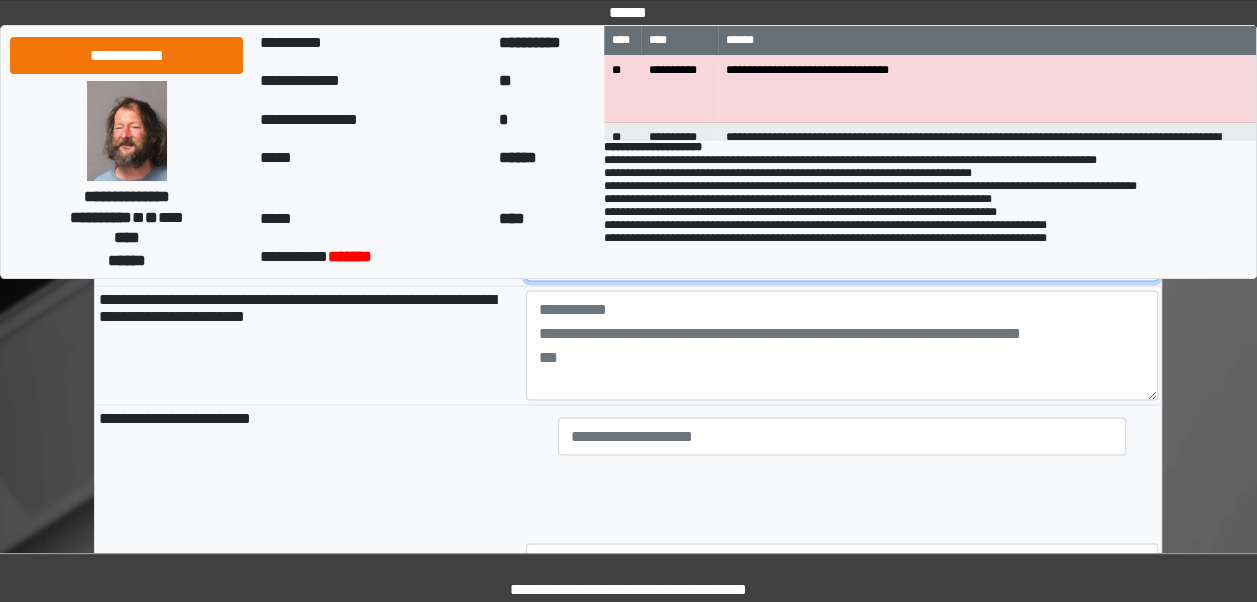 click on "**********" at bounding box center (842, 262) 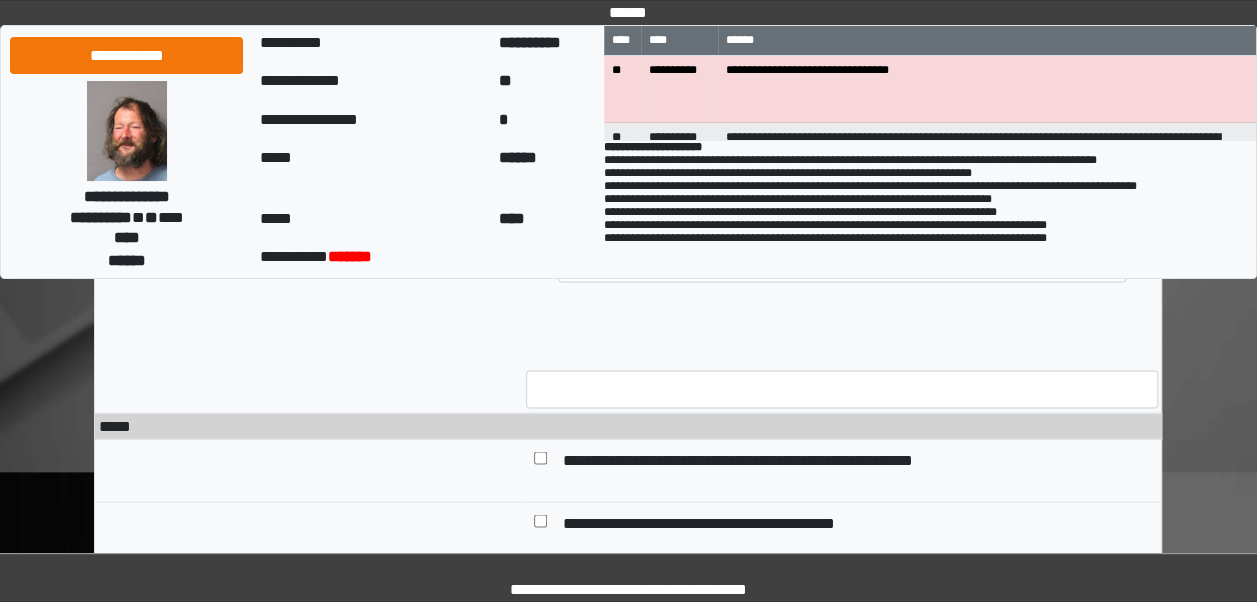 scroll, scrollTop: 13091, scrollLeft: 0, axis: vertical 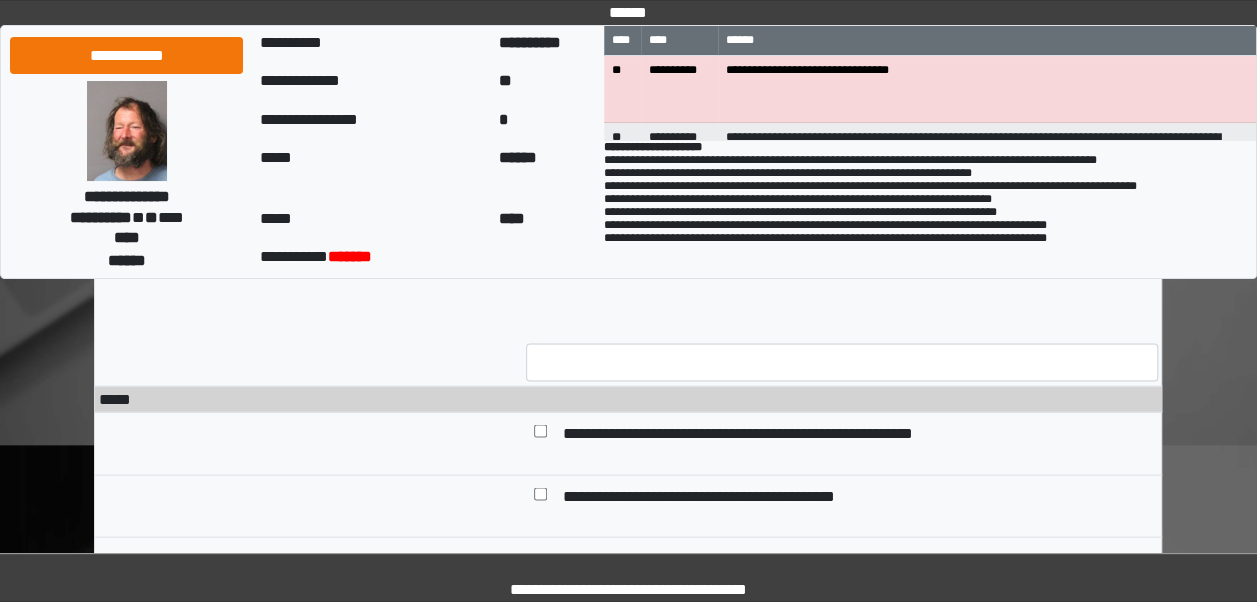 click at bounding box center (842, 236) 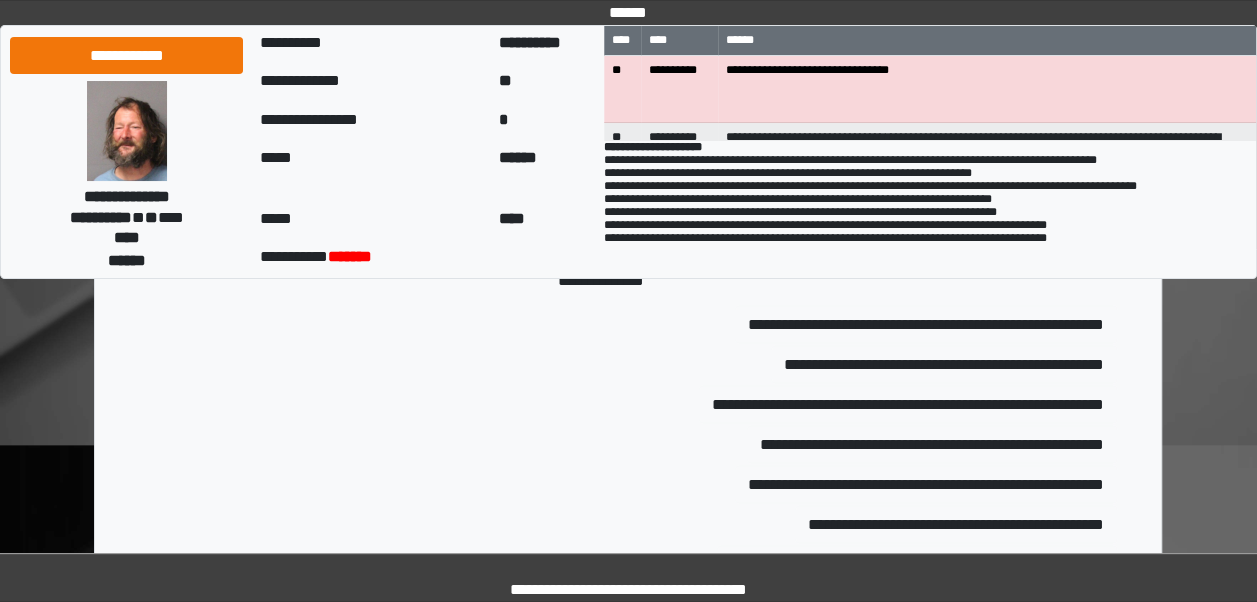 type on "*" 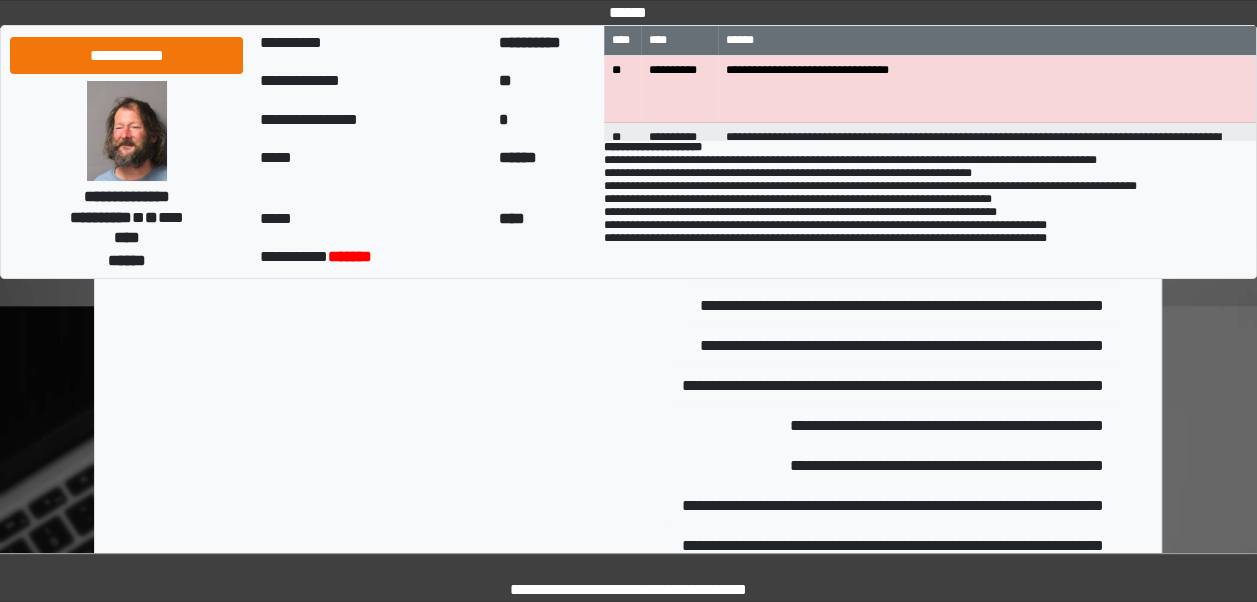 scroll, scrollTop: 13251, scrollLeft: 0, axis: vertical 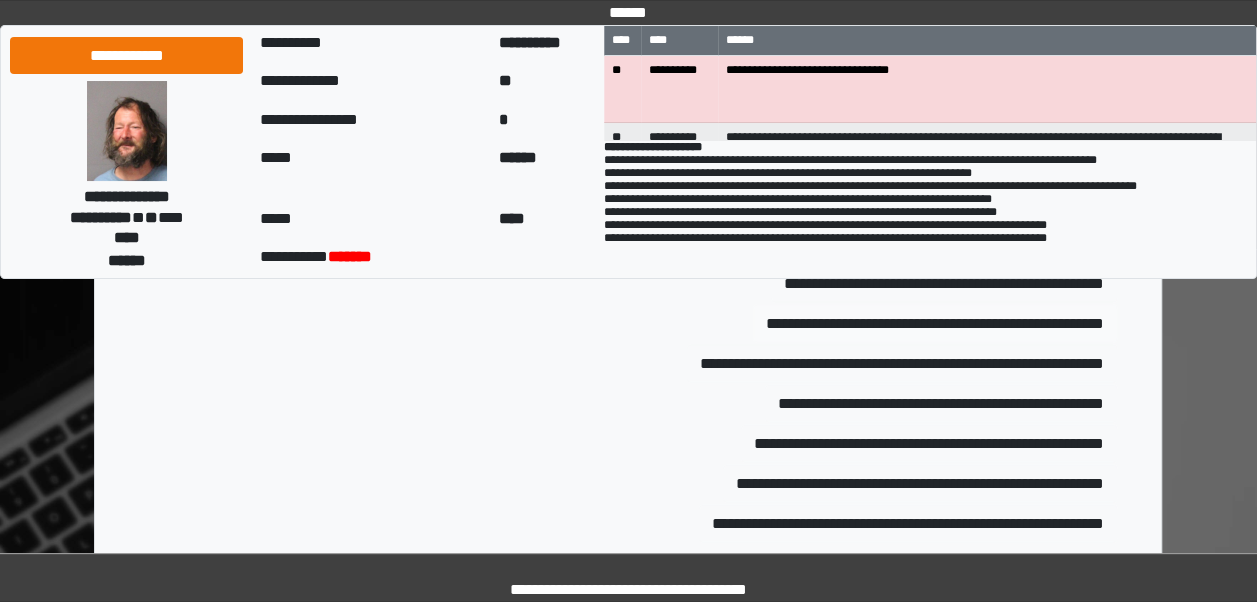 type on "**********" 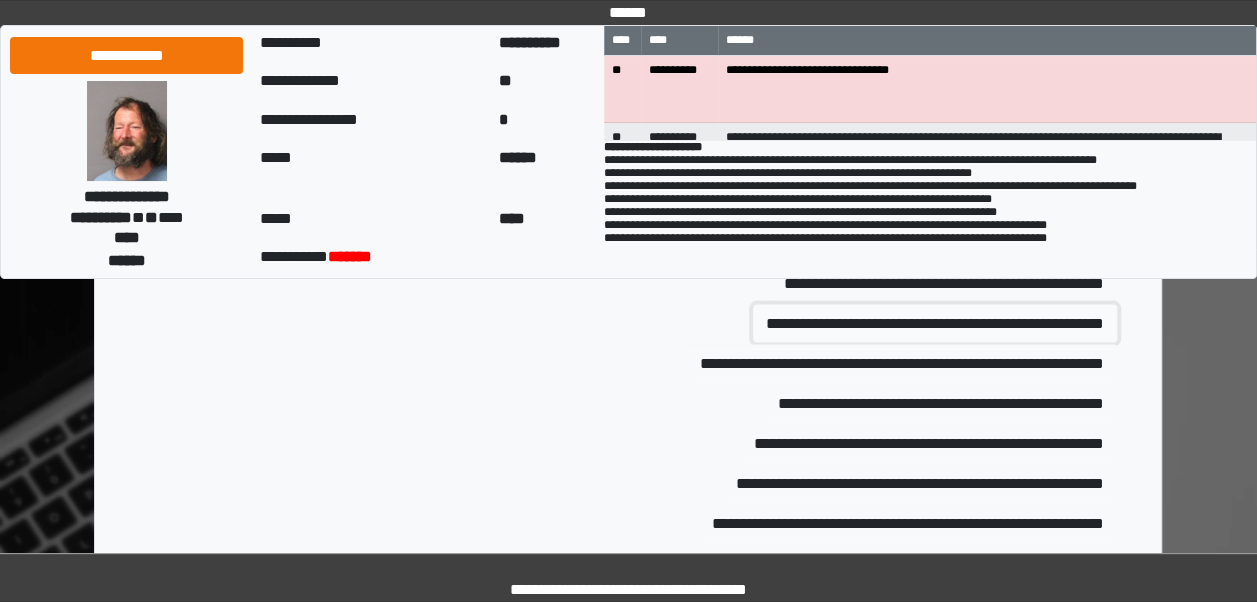 click on "**********" at bounding box center (935, 324) 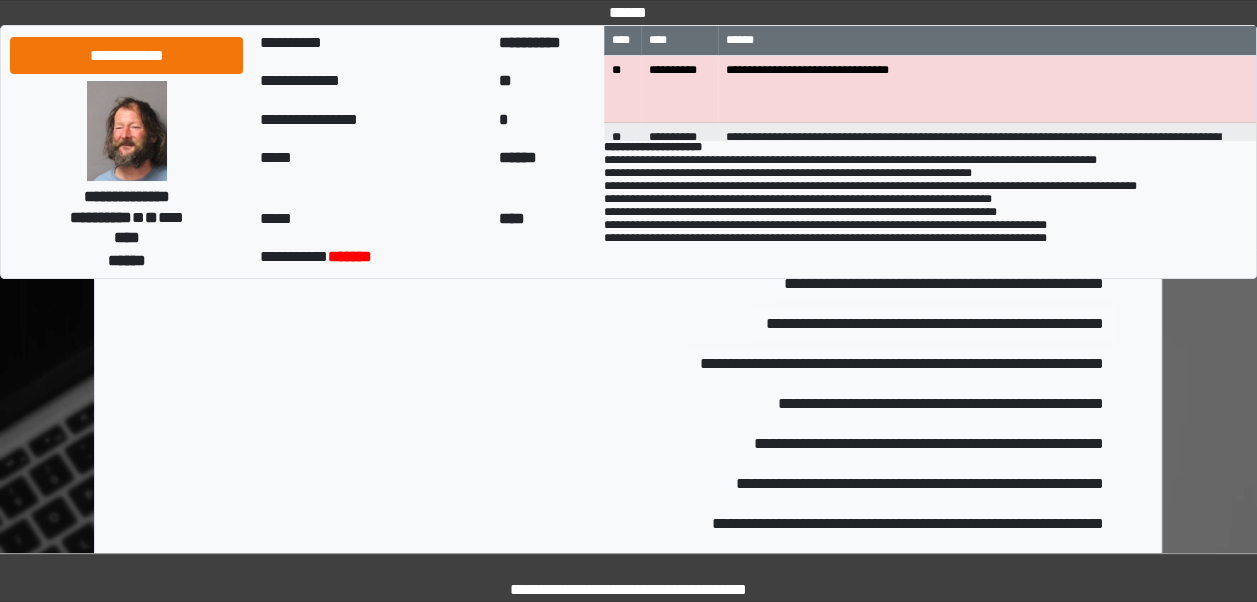 type 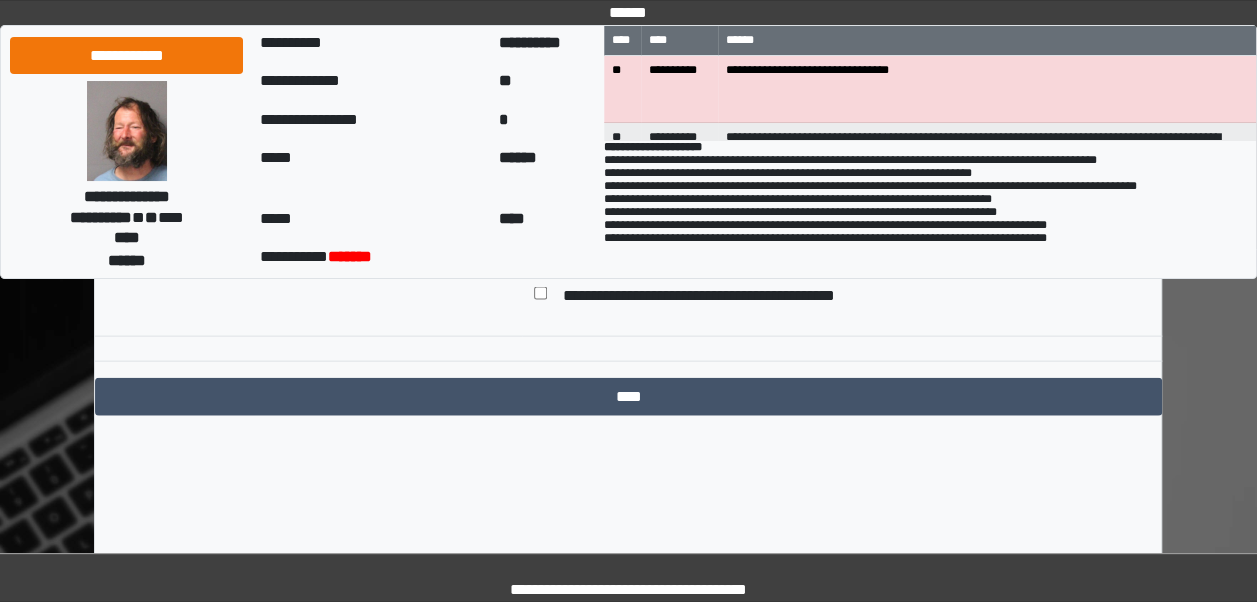 click on "**********" at bounding box center [842, 162] 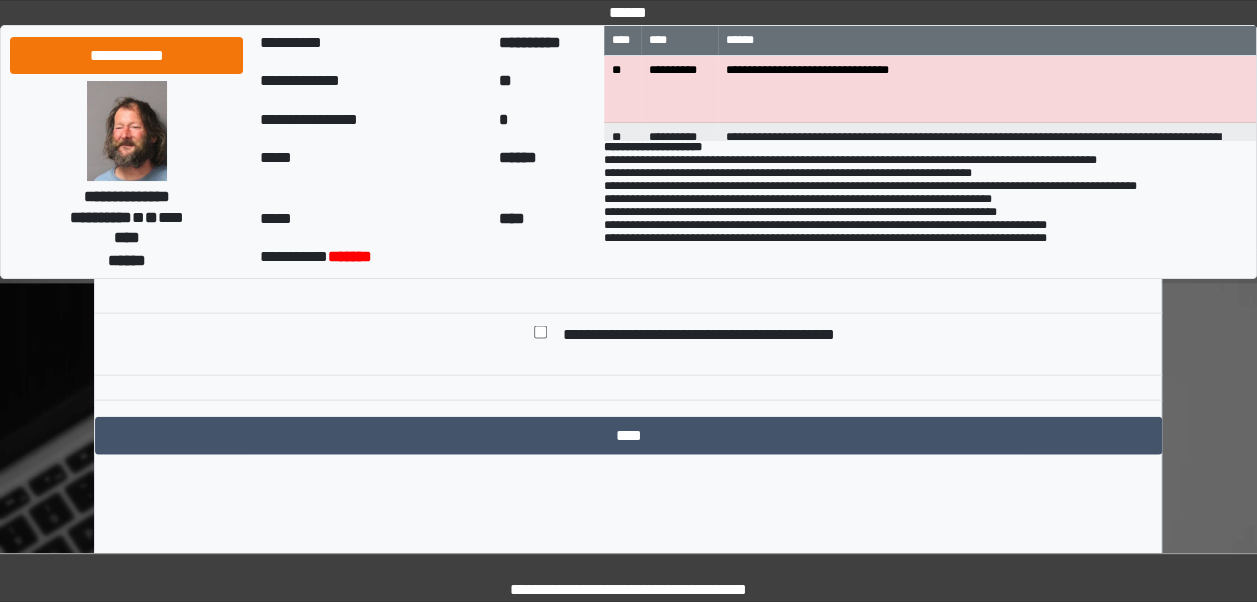 scroll, scrollTop: 13269, scrollLeft: 0, axis: vertical 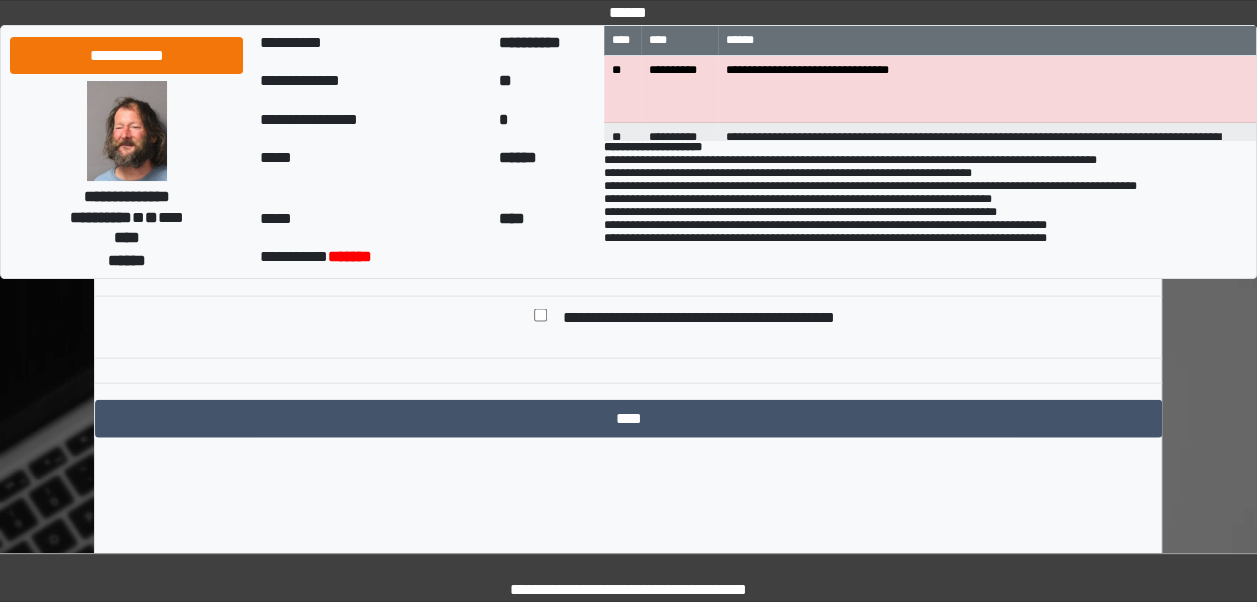 click on "**********" at bounding box center (842, 184) 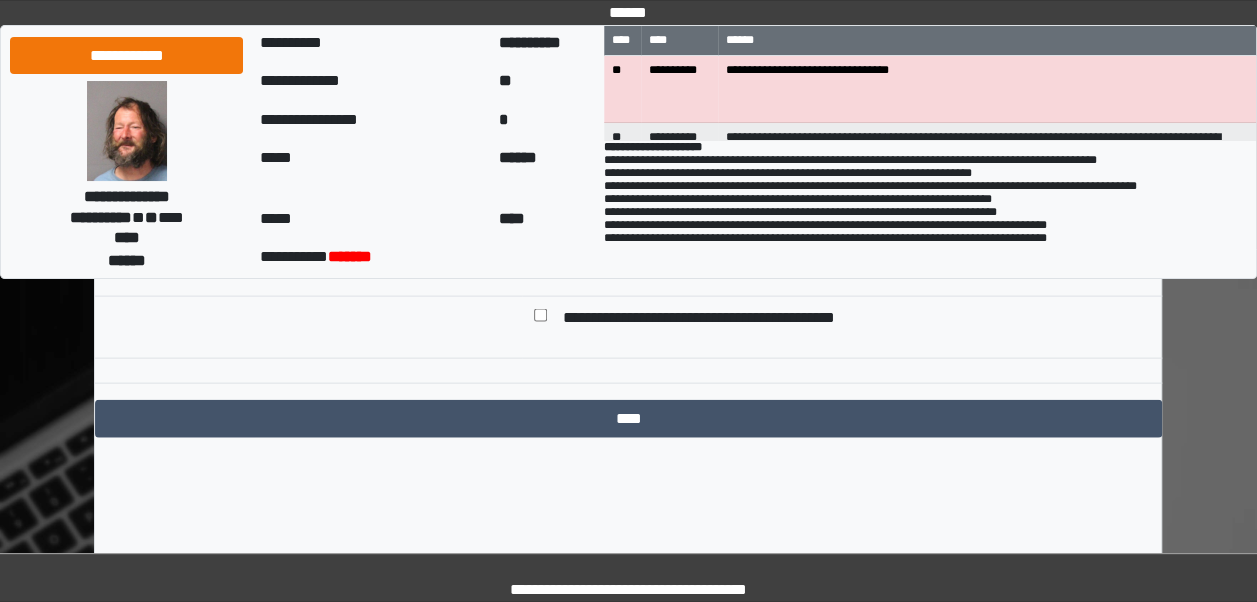 click on "****" at bounding box center (628, 419) 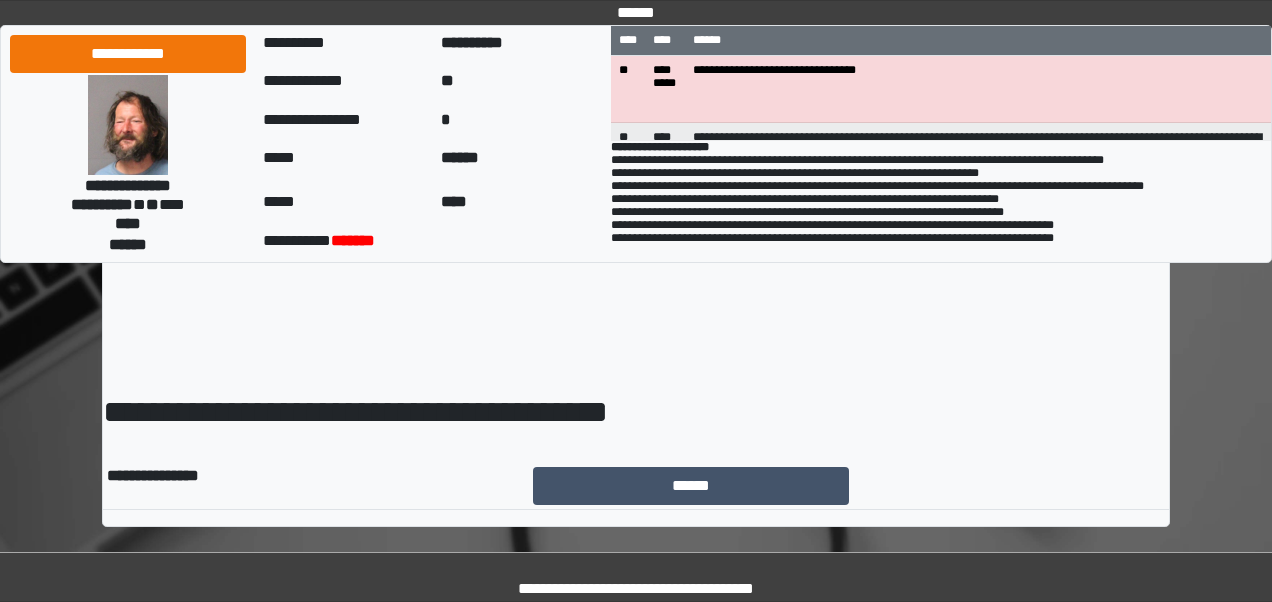 scroll, scrollTop: 0, scrollLeft: 0, axis: both 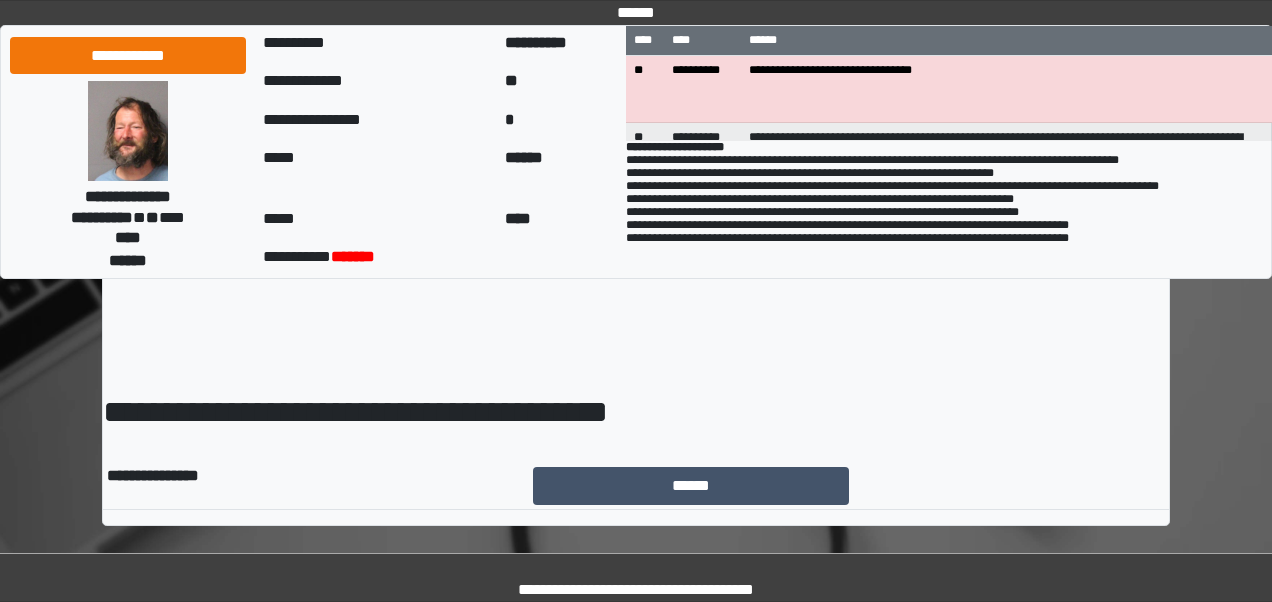 click on "**********" at bounding box center (636, 307) 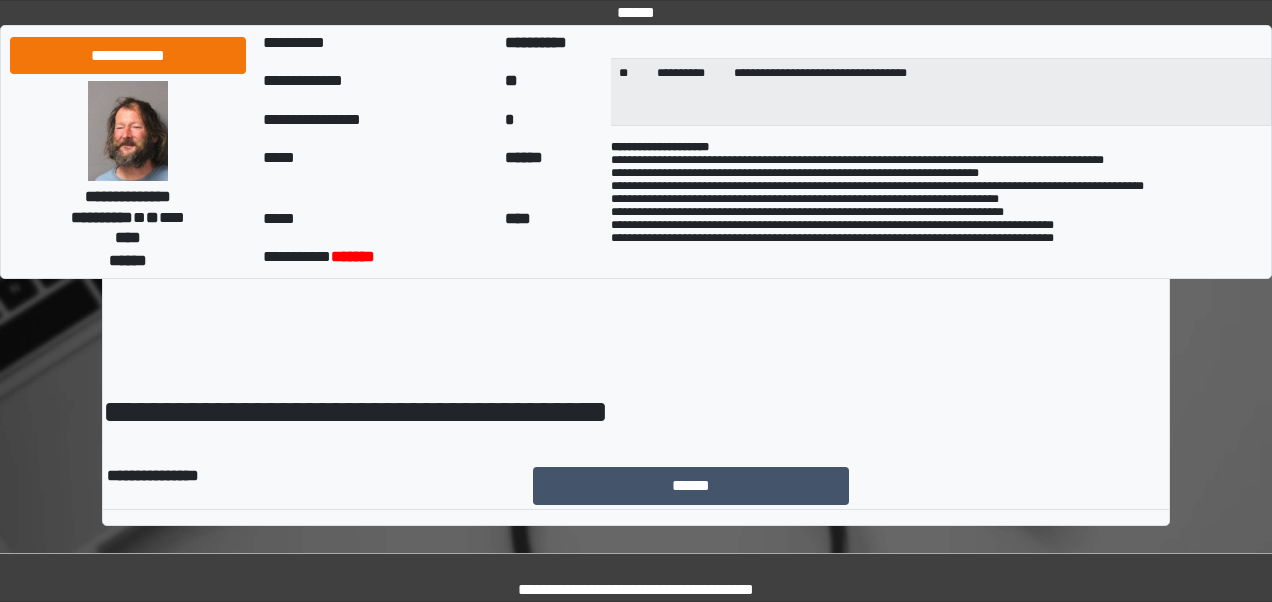 scroll, scrollTop: 0, scrollLeft: 0, axis: both 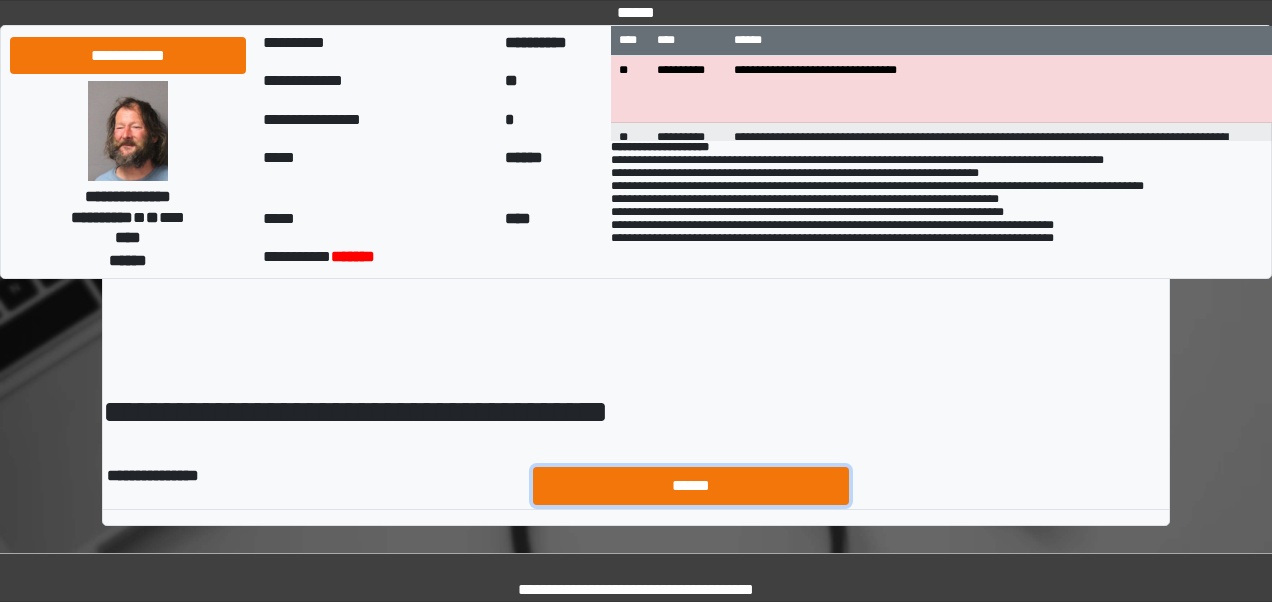 click on "******" at bounding box center (691, 485) 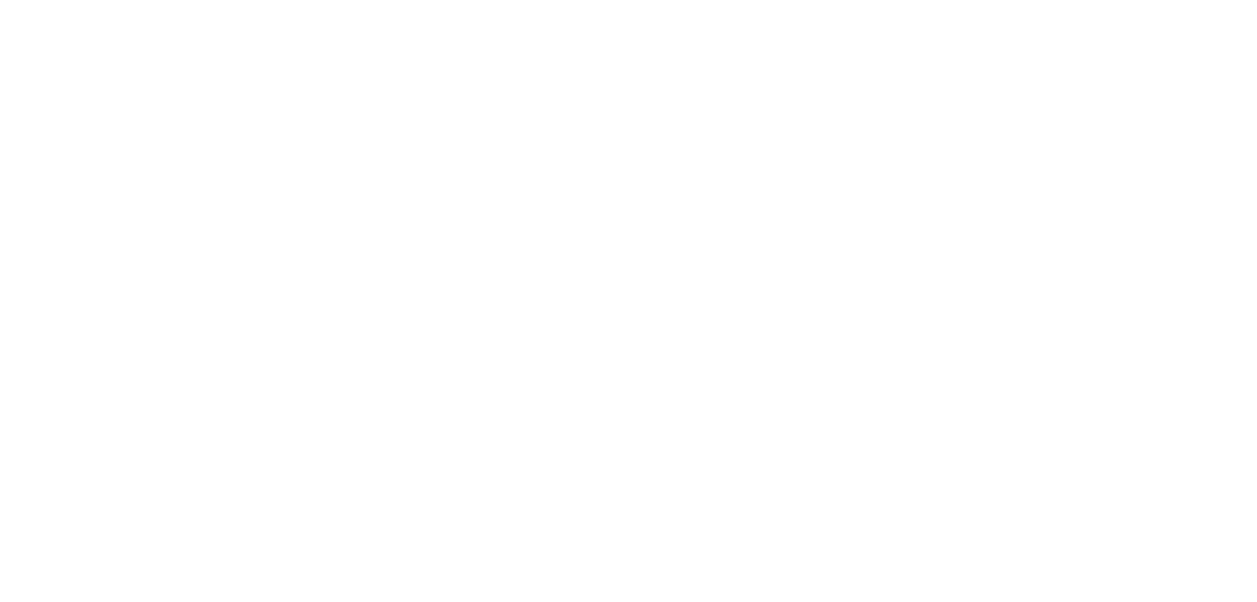 scroll, scrollTop: 0, scrollLeft: 0, axis: both 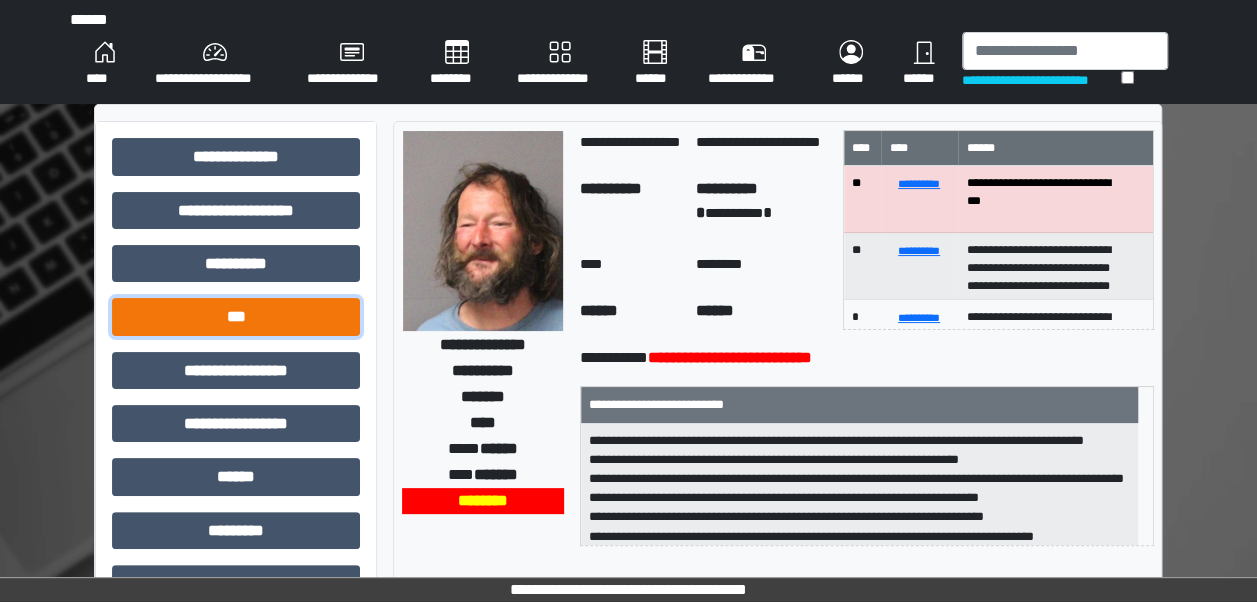 click on "***" at bounding box center (236, 316) 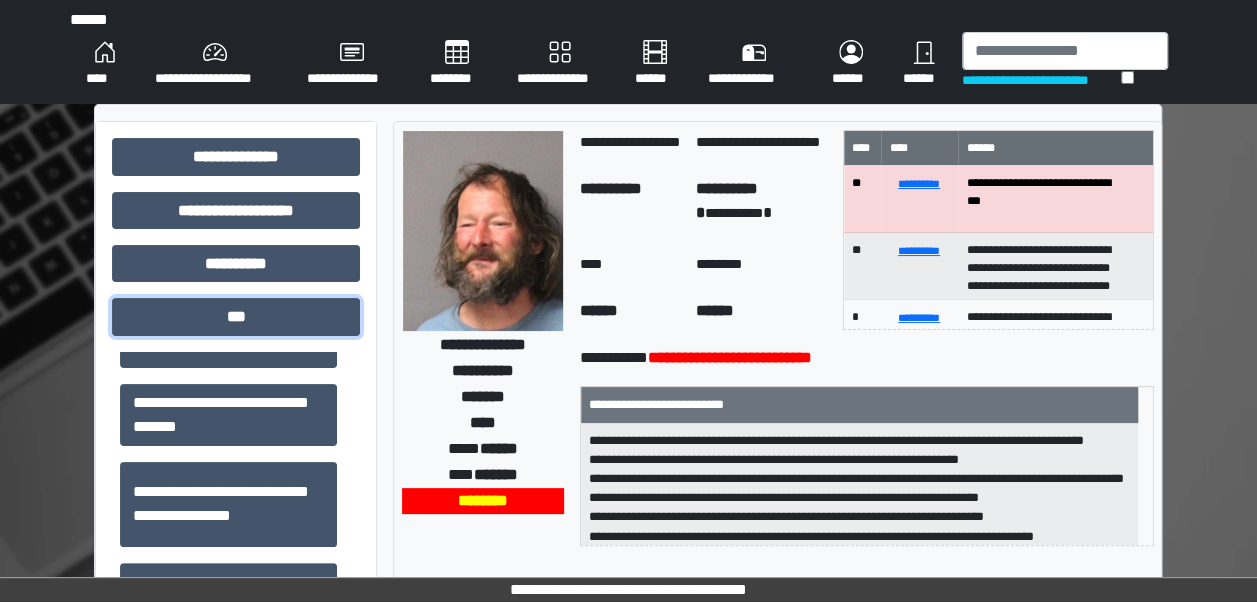 scroll, scrollTop: 156, scrollLeft: 0, axis: vertical 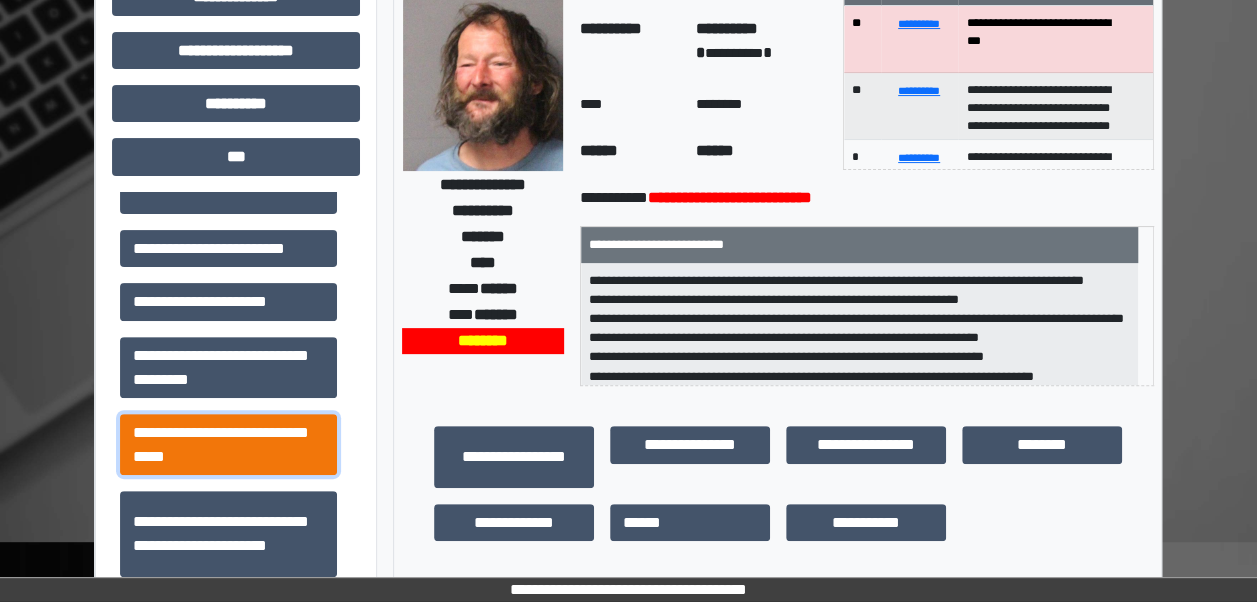 click on "**********" at bounding box center [228, 444] 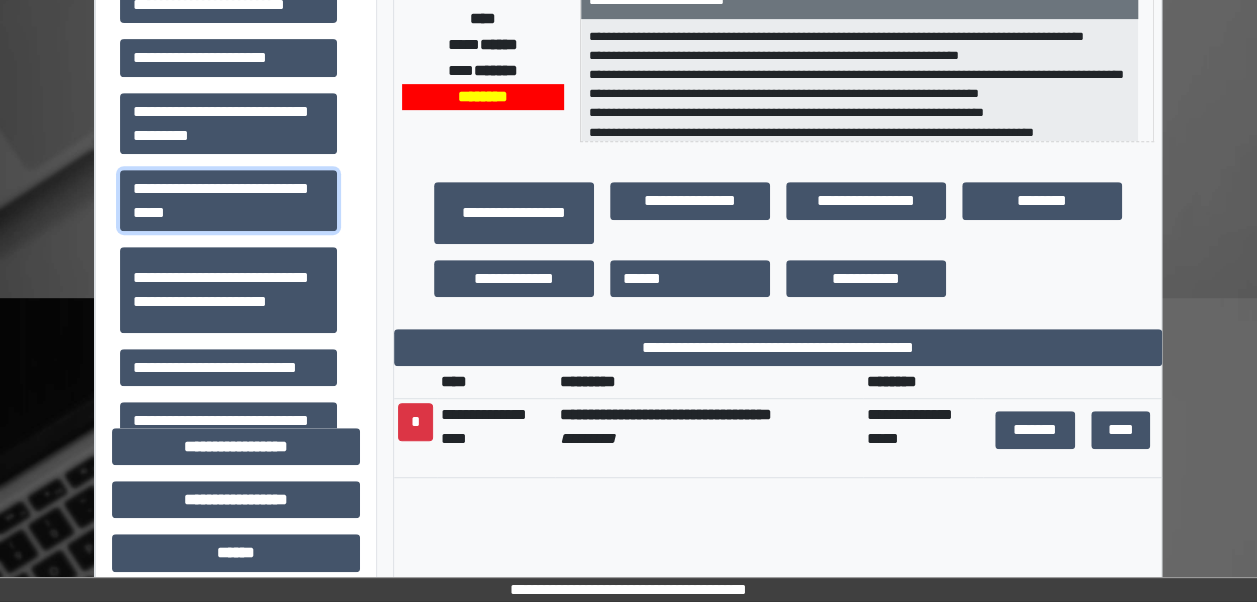 scroll, scrollTop: 457, scrollLeft: 0, axis: vertical 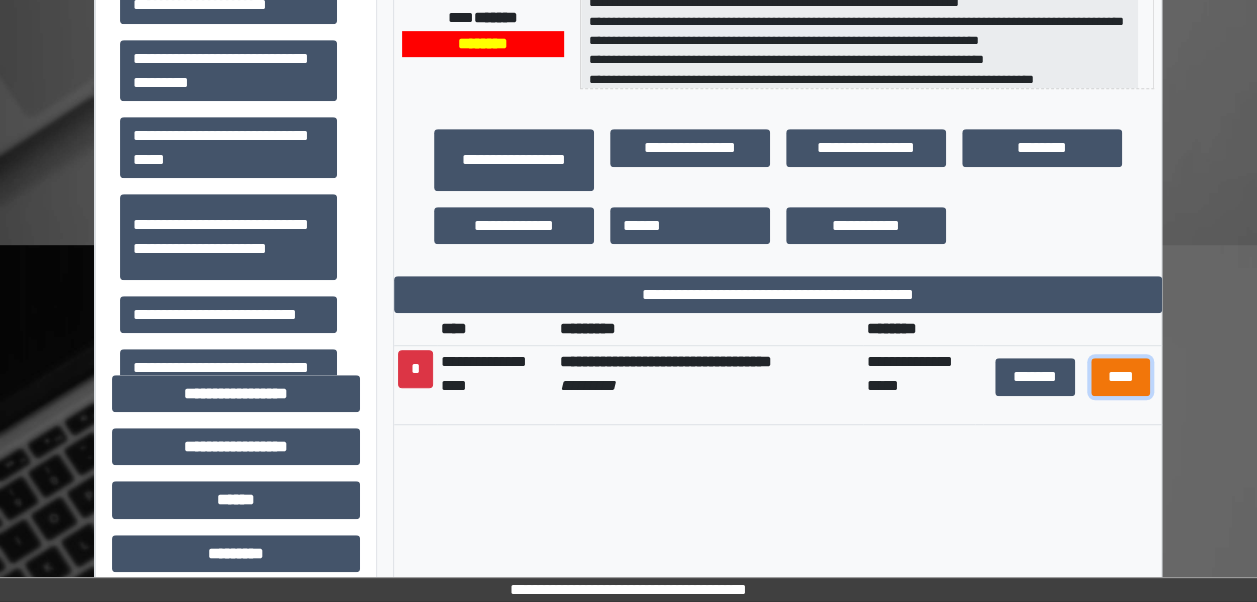 click on "****" at bounding box center (1120, 376) 